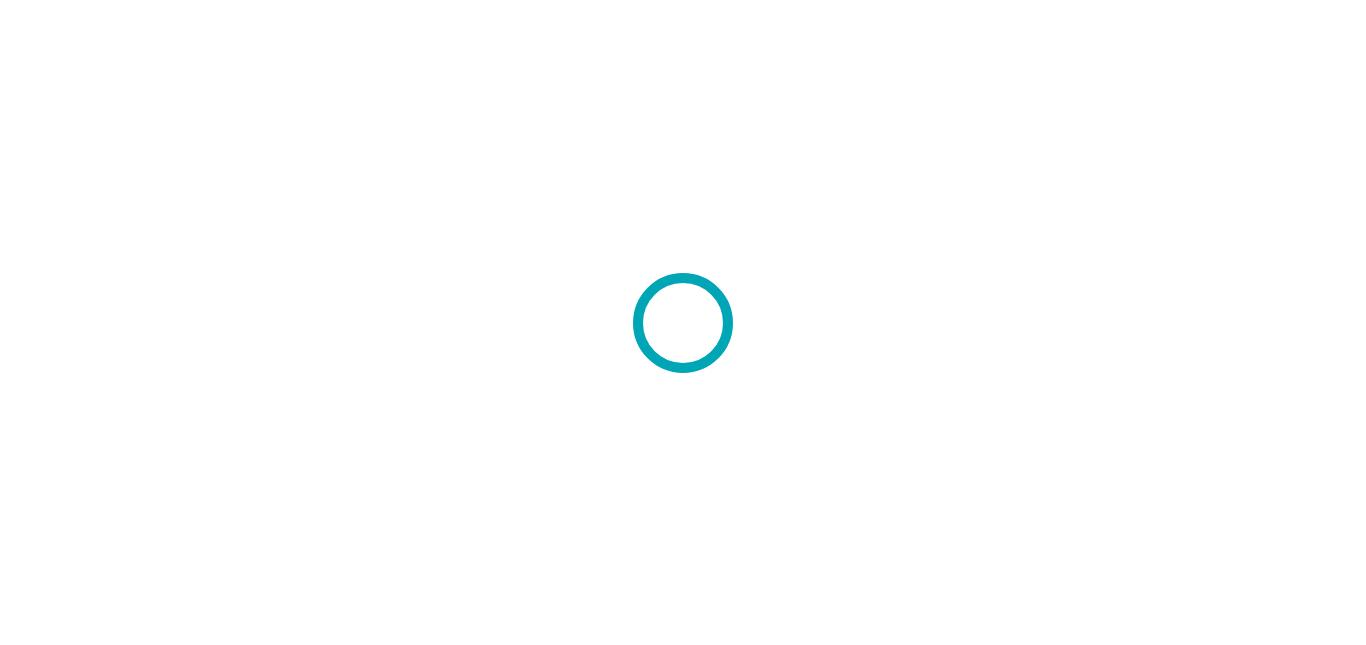 scroll, scrollTop: 0, scrollLeft: 0, axis: both 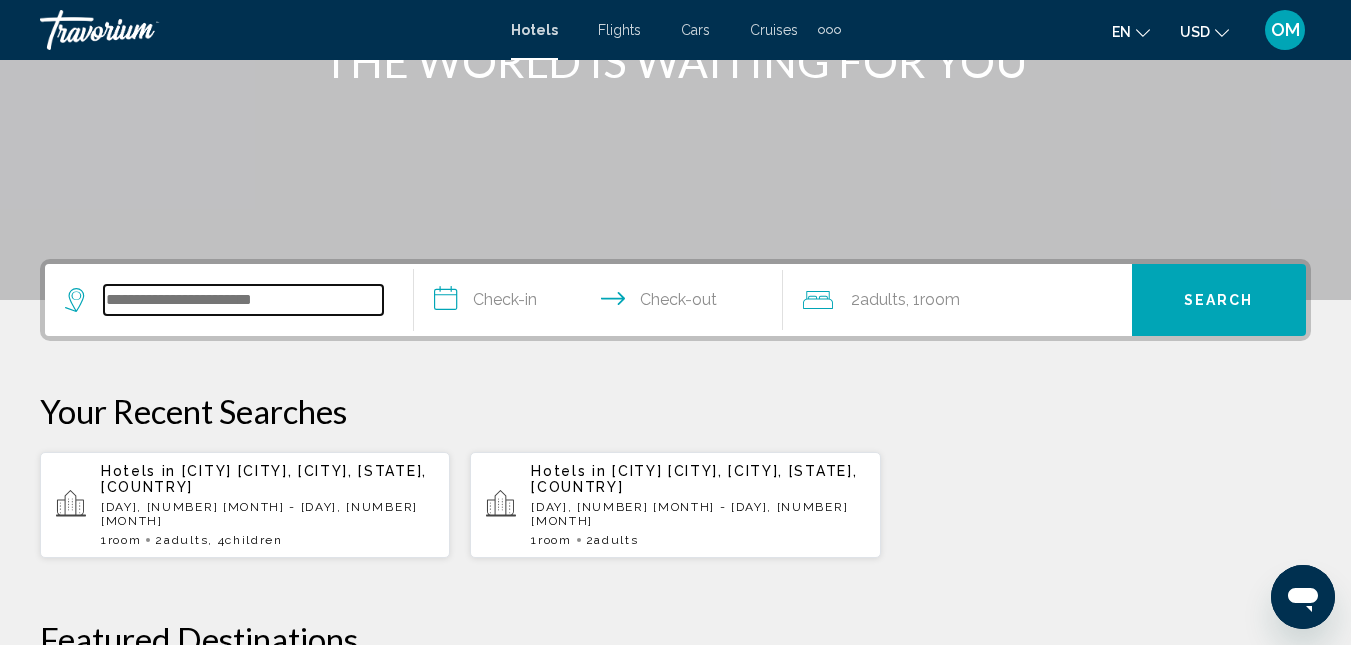 click at bounding box center (243, 300) 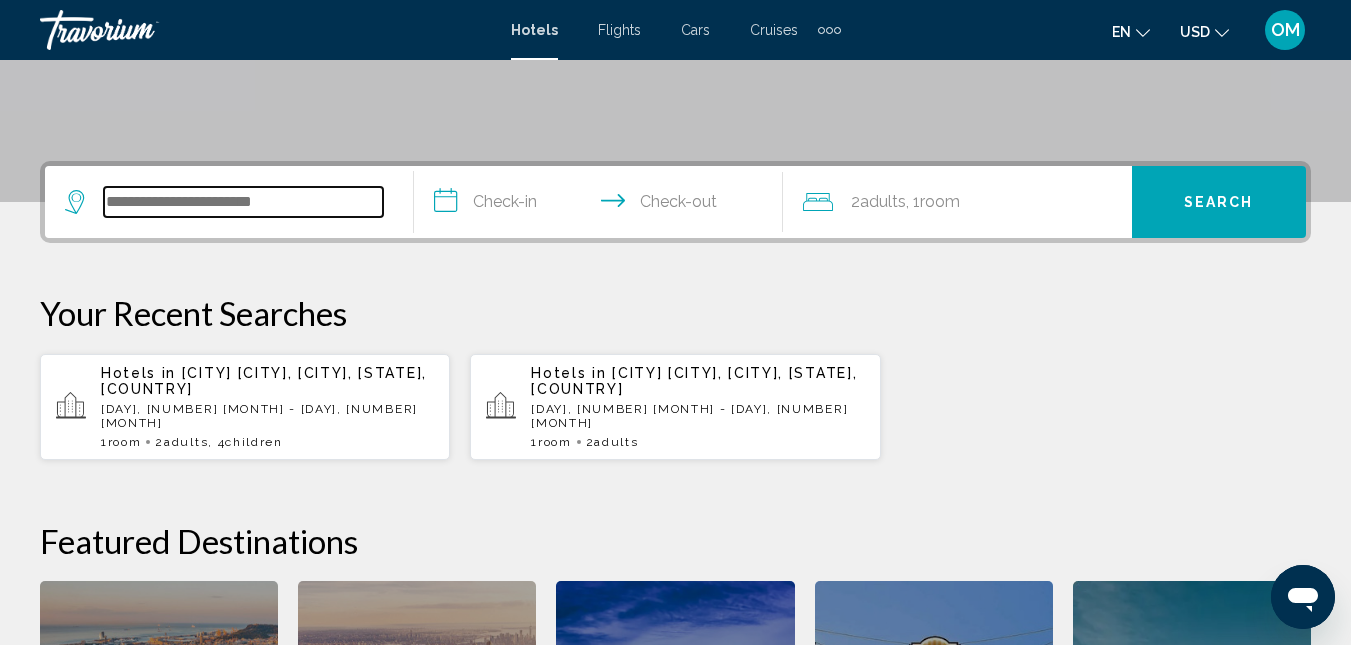scroll, scrollTop: 494, scrollLeft: 0, axis: vertical 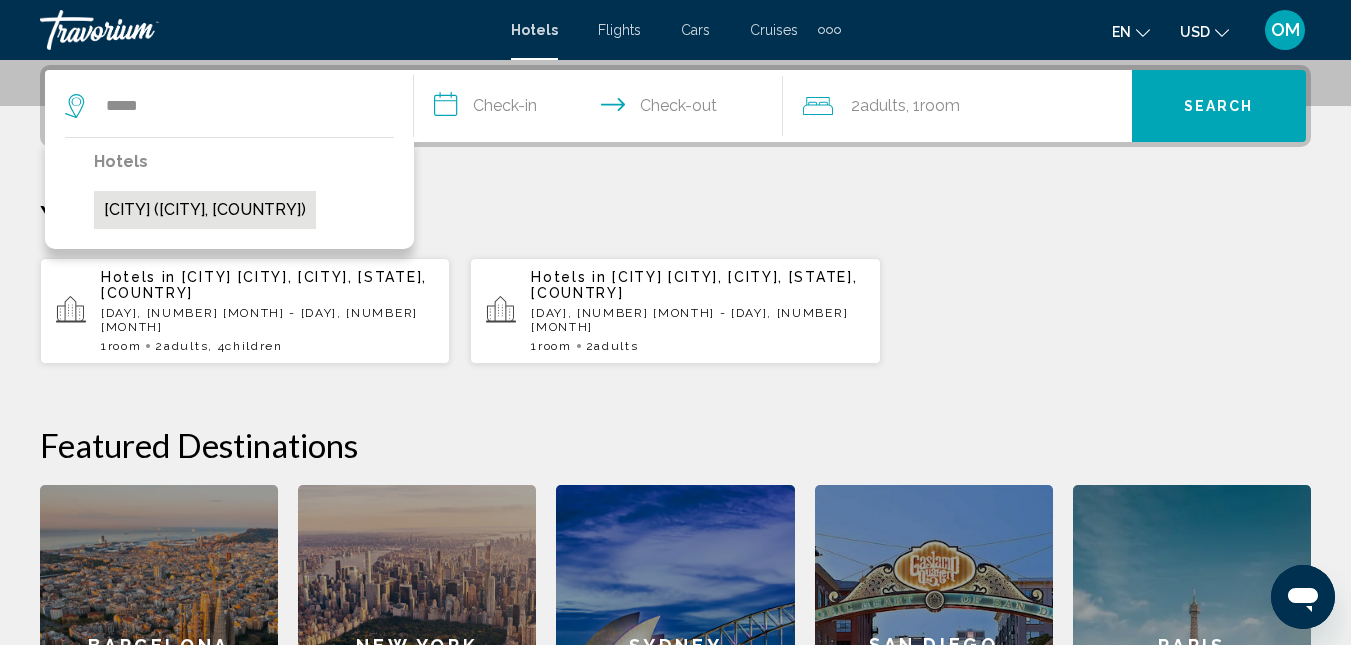 click on "Maiami (Nikopol, UA)" at bounding box center [205, 210] 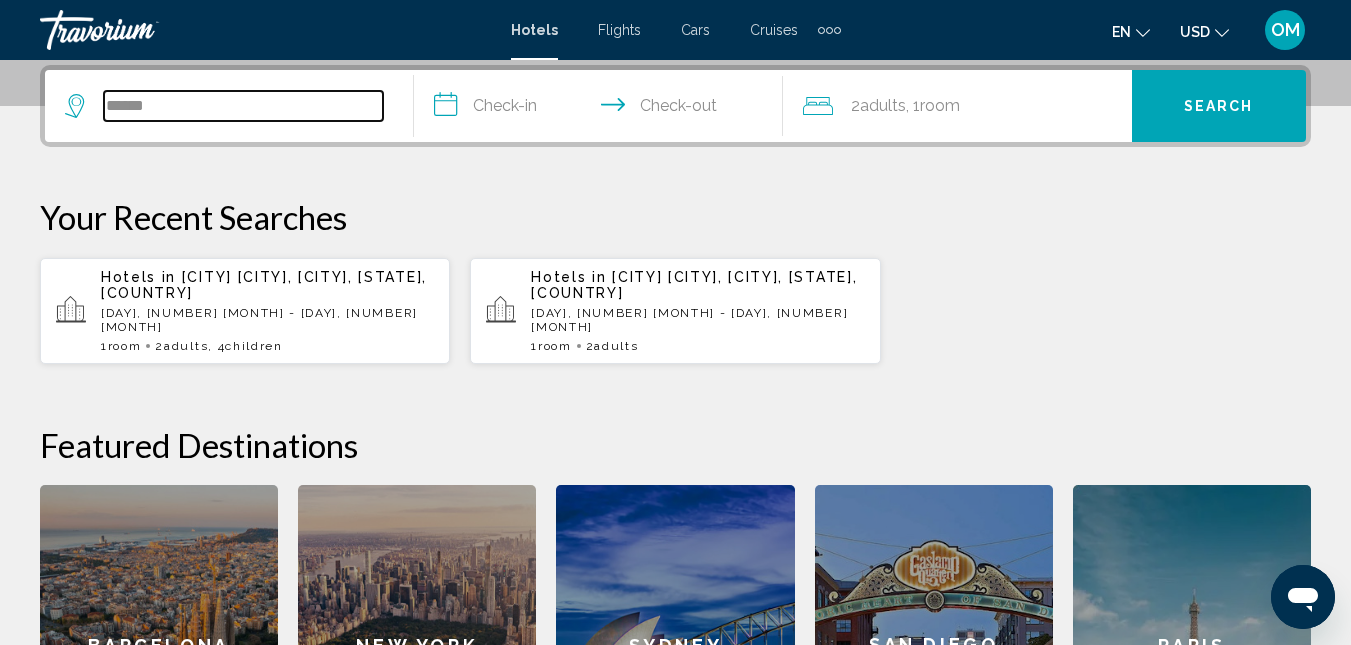 type on "******" 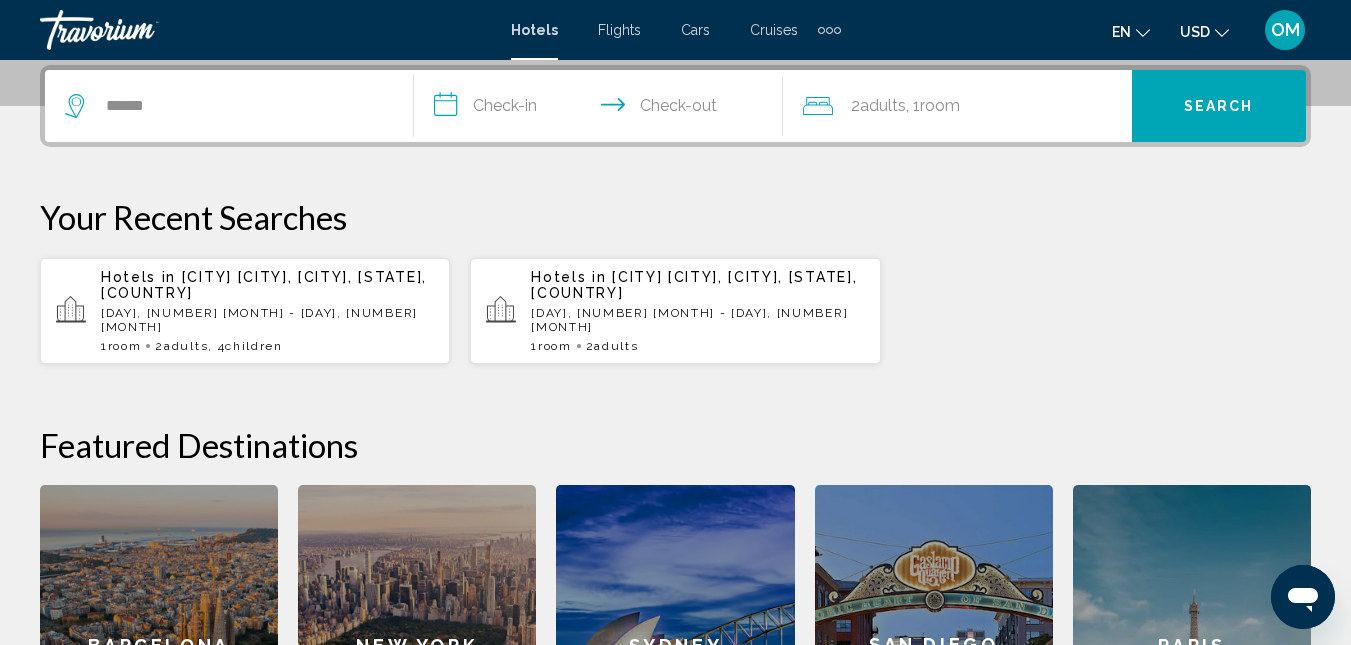 click on "**********" at bounding box center [602, 109] 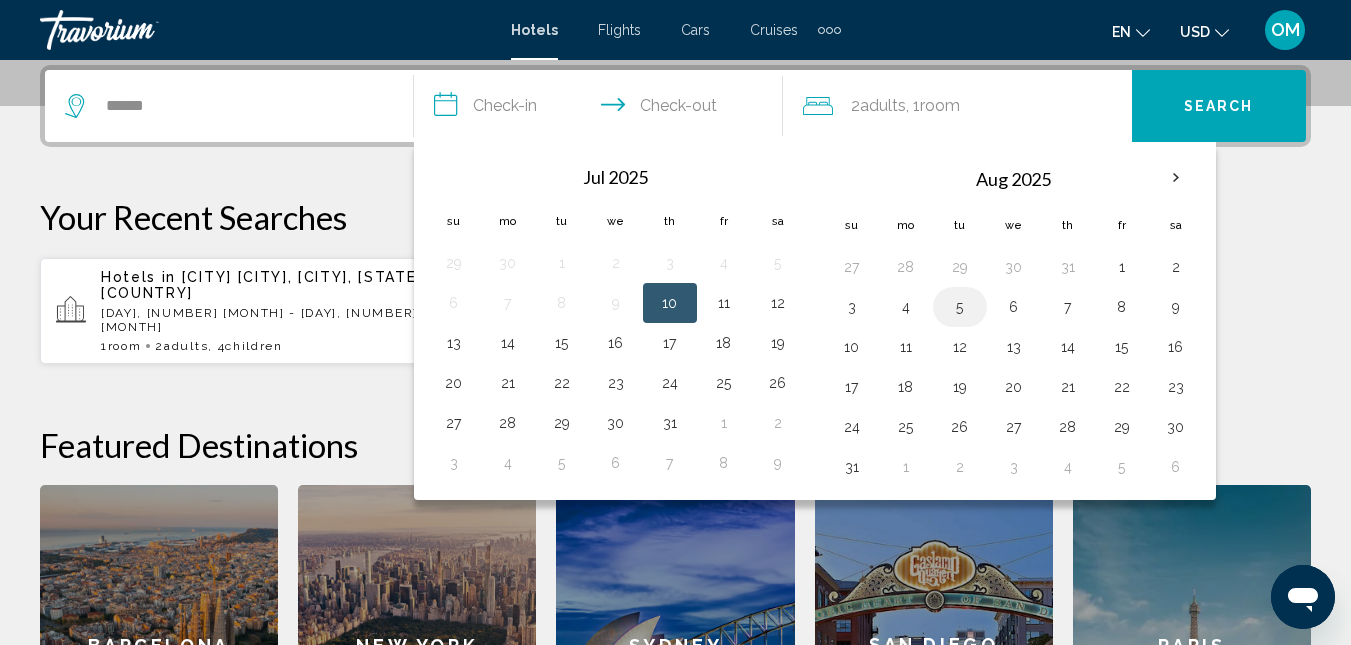 click on "5" at bounding box center (960, 307) 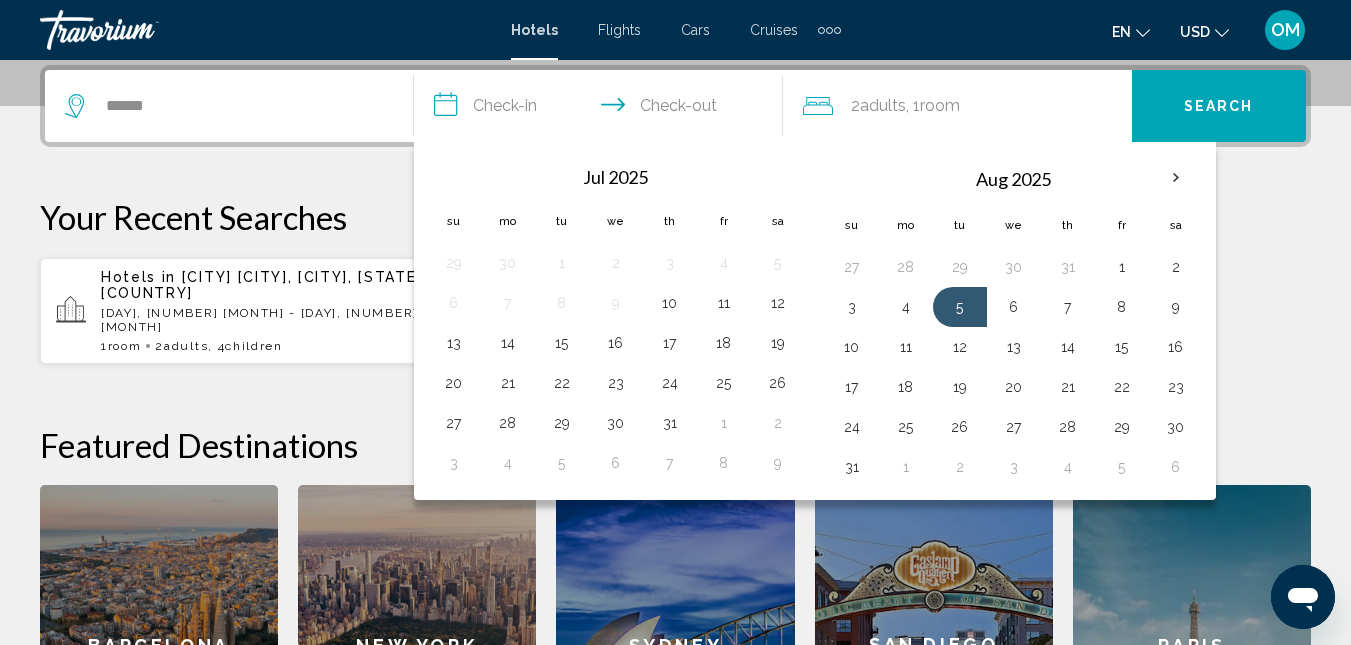 click on "**********" at bounding box center [602, 109] 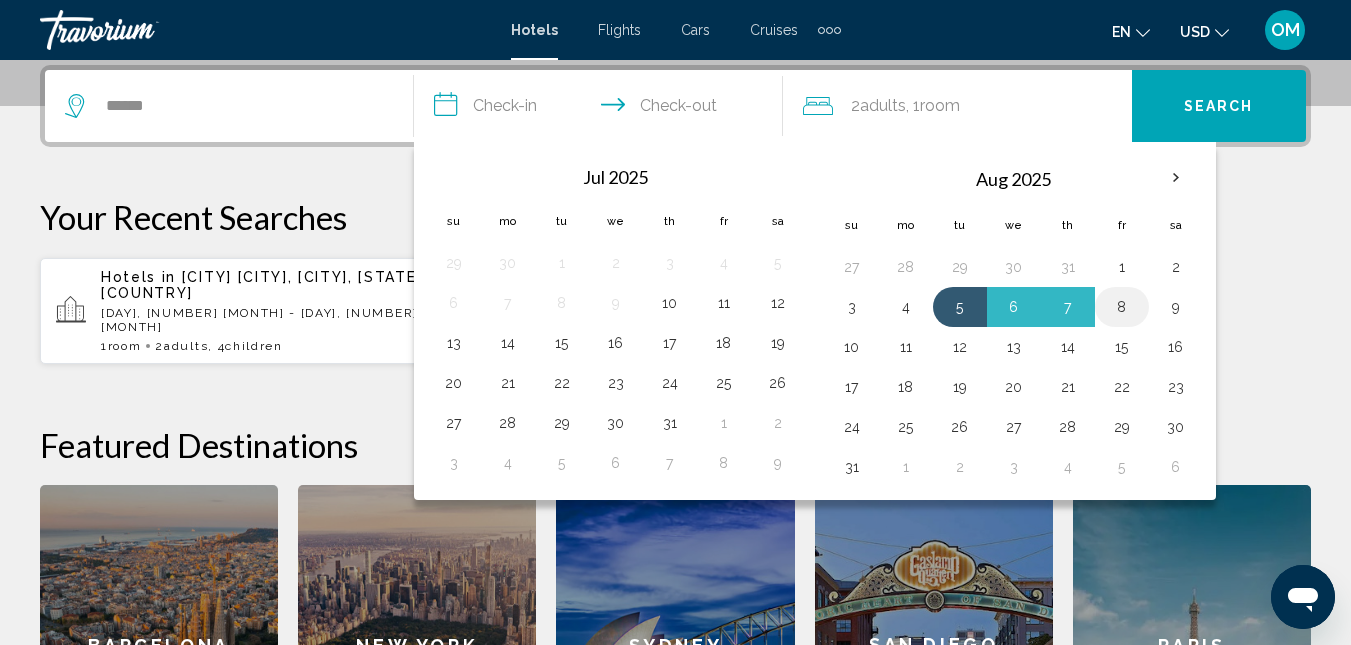 click on "8" at bounding box center (1122, 307) 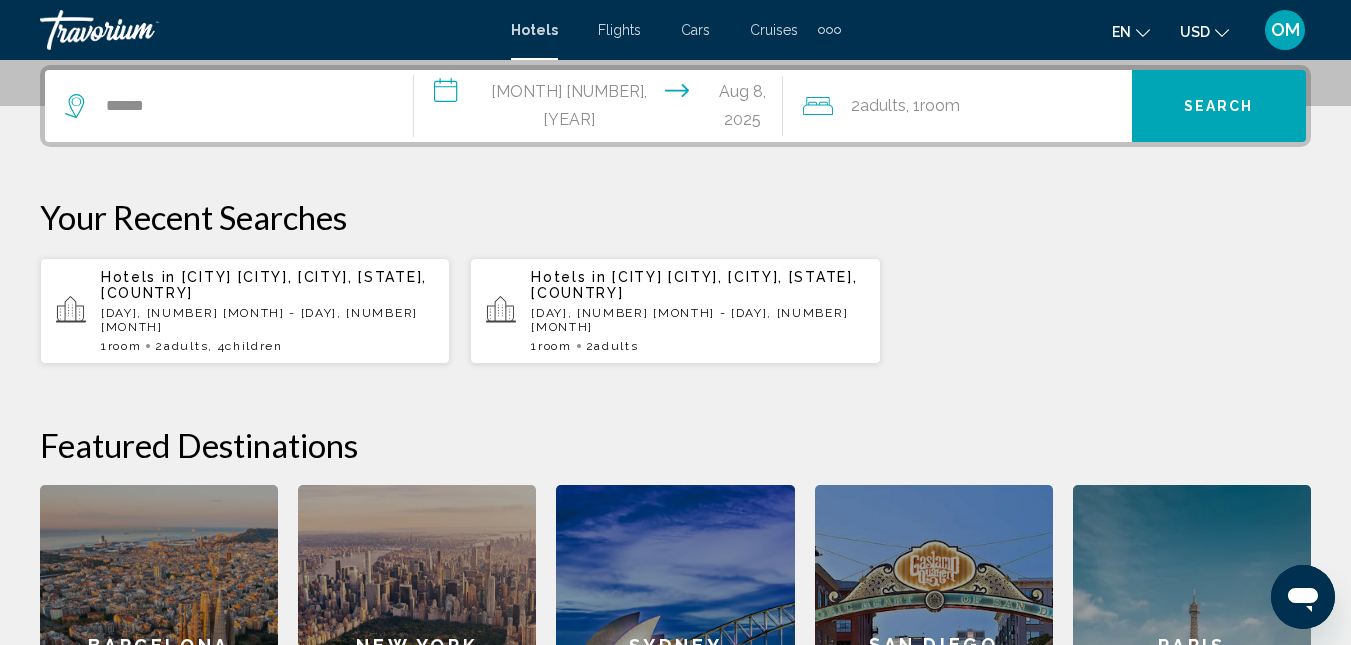 click on "Room" 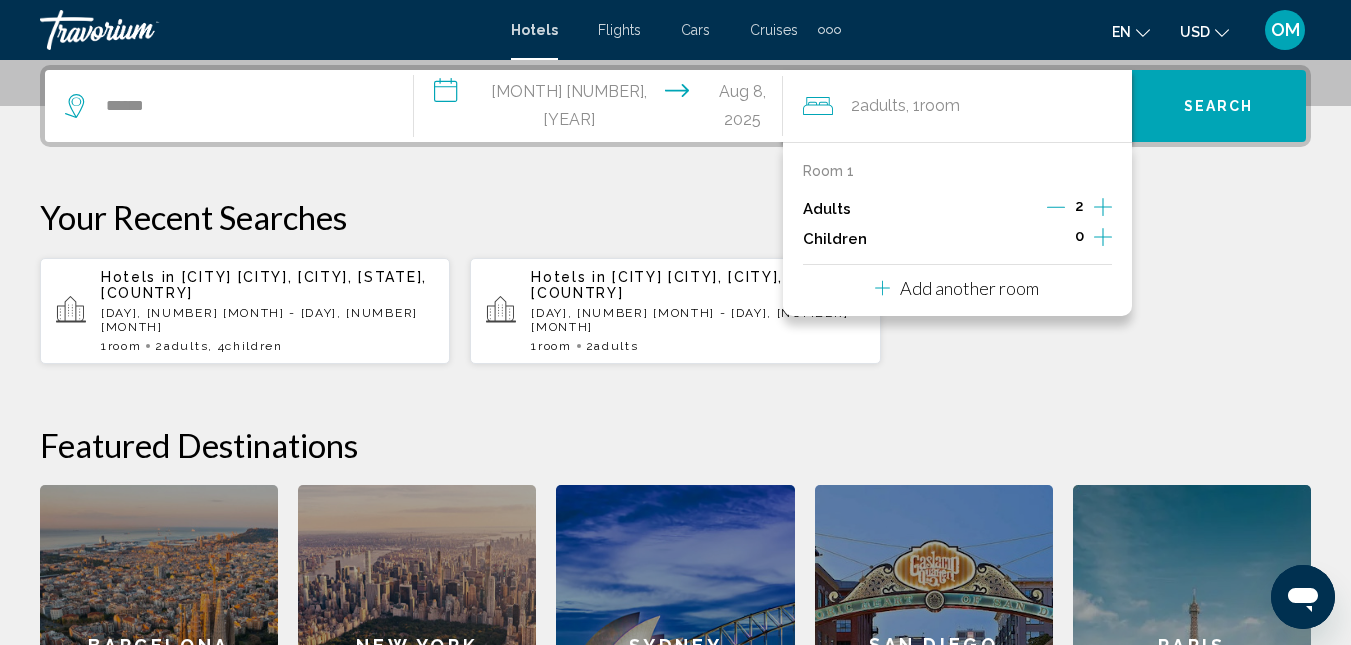 click 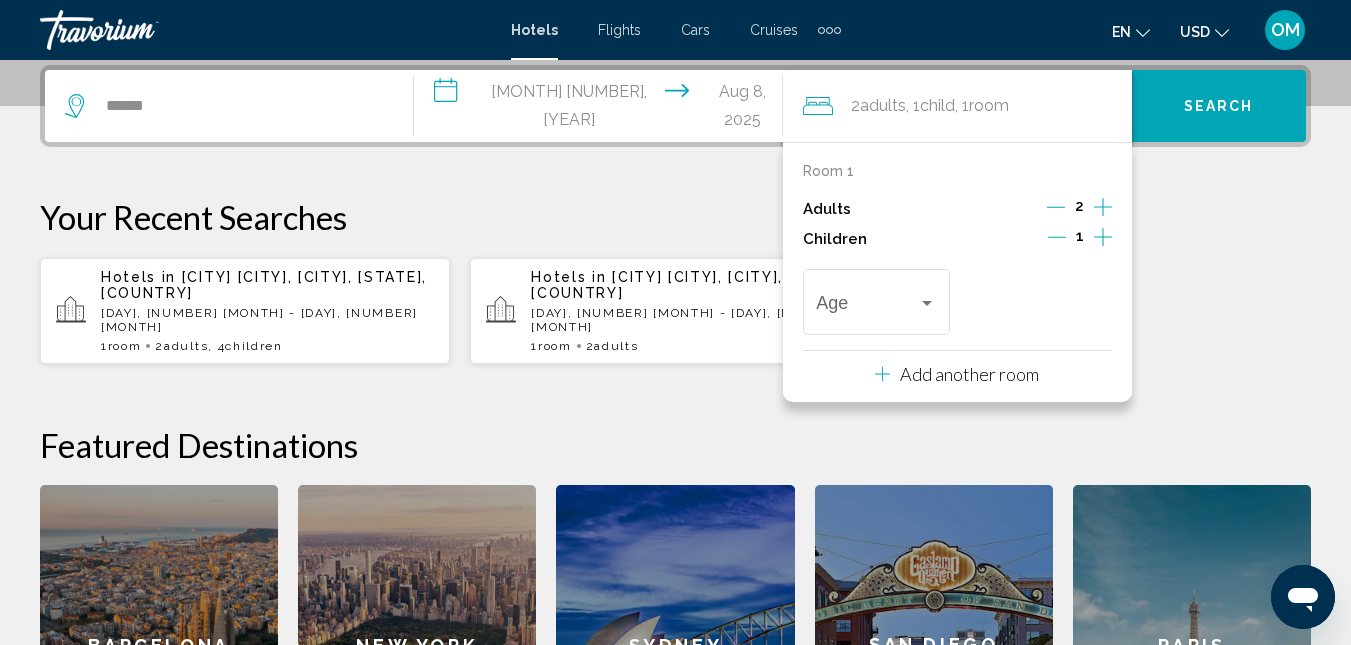 click 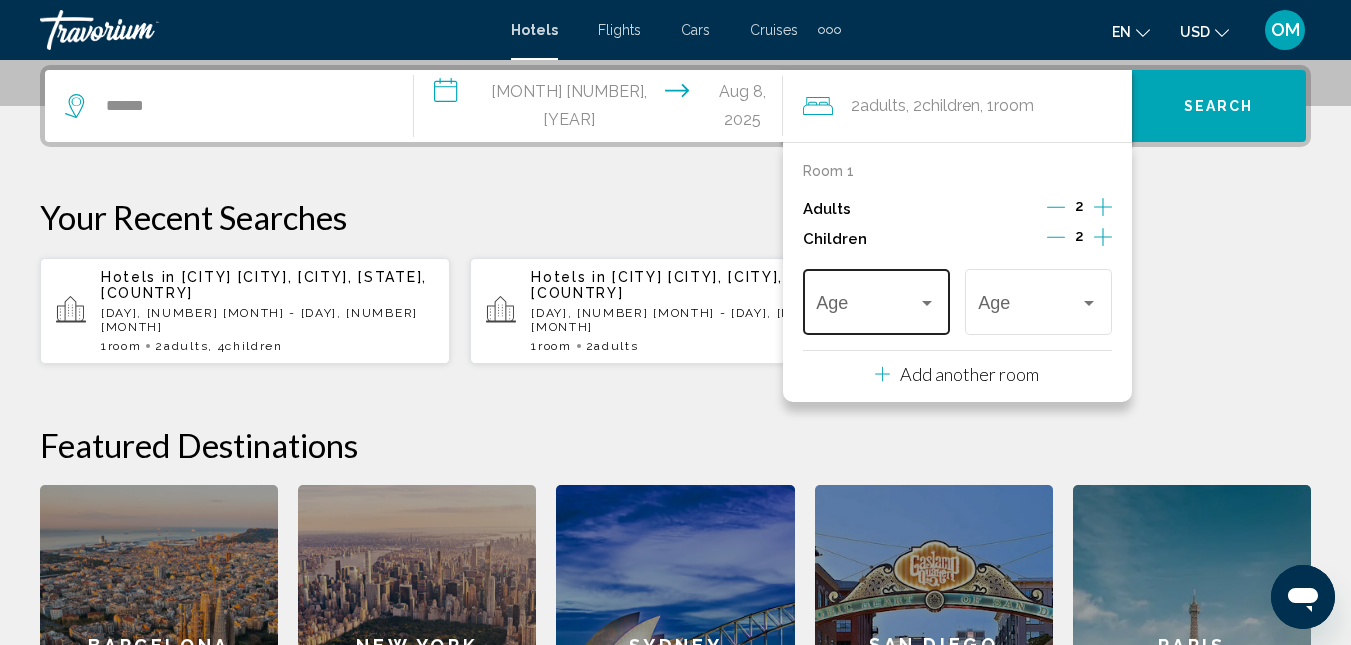 click at bounding box center [927, 303] 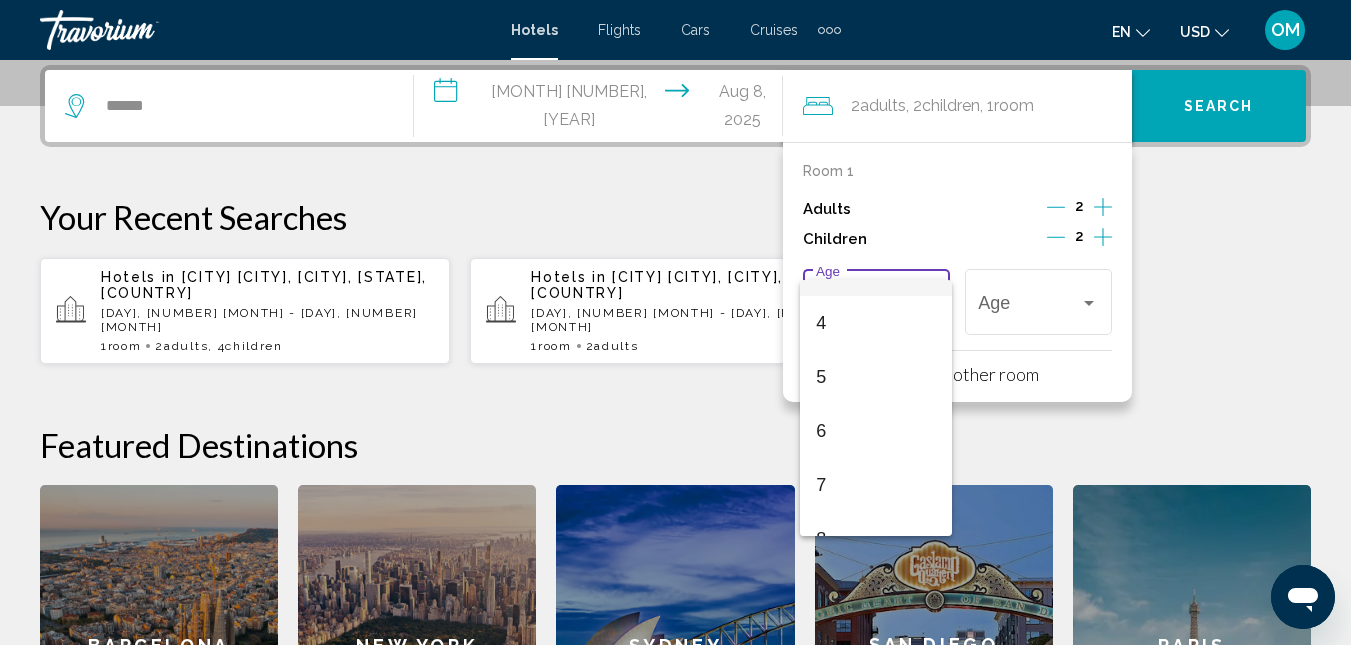 scroll, scrollTop: 300, scrollLeft: 0, axis: vertical 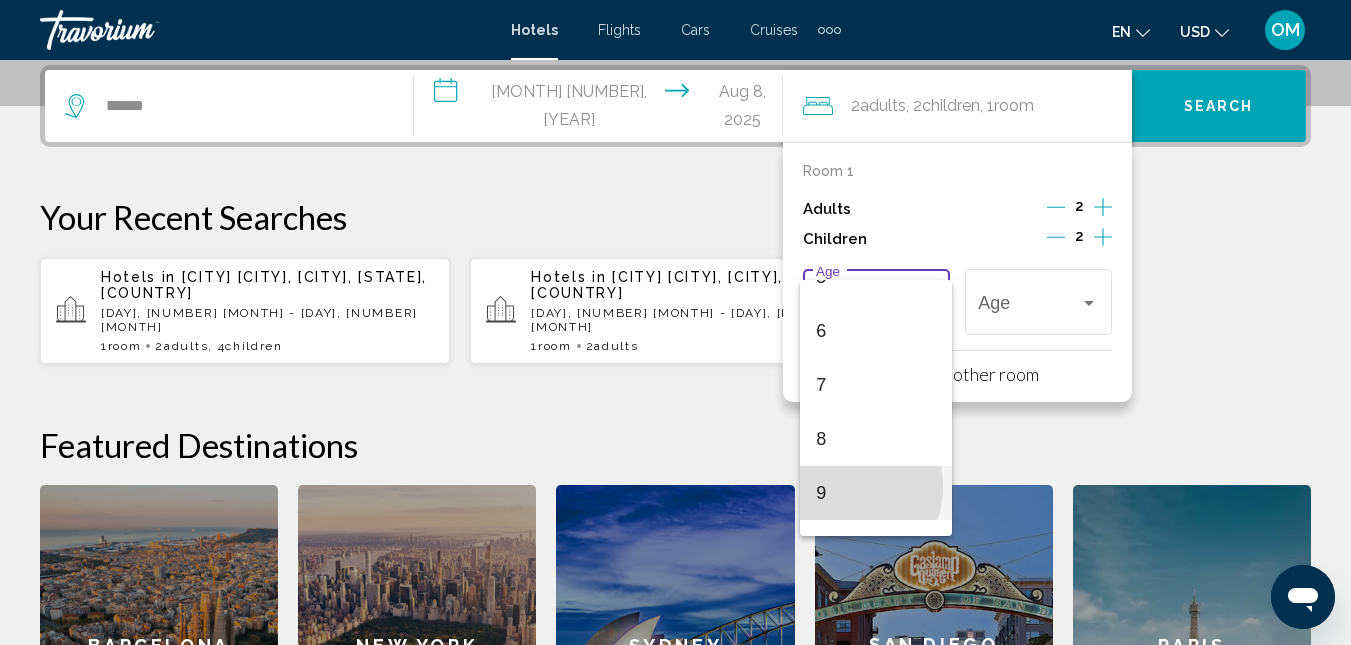 click on "9" at bounding box center [876, 493] 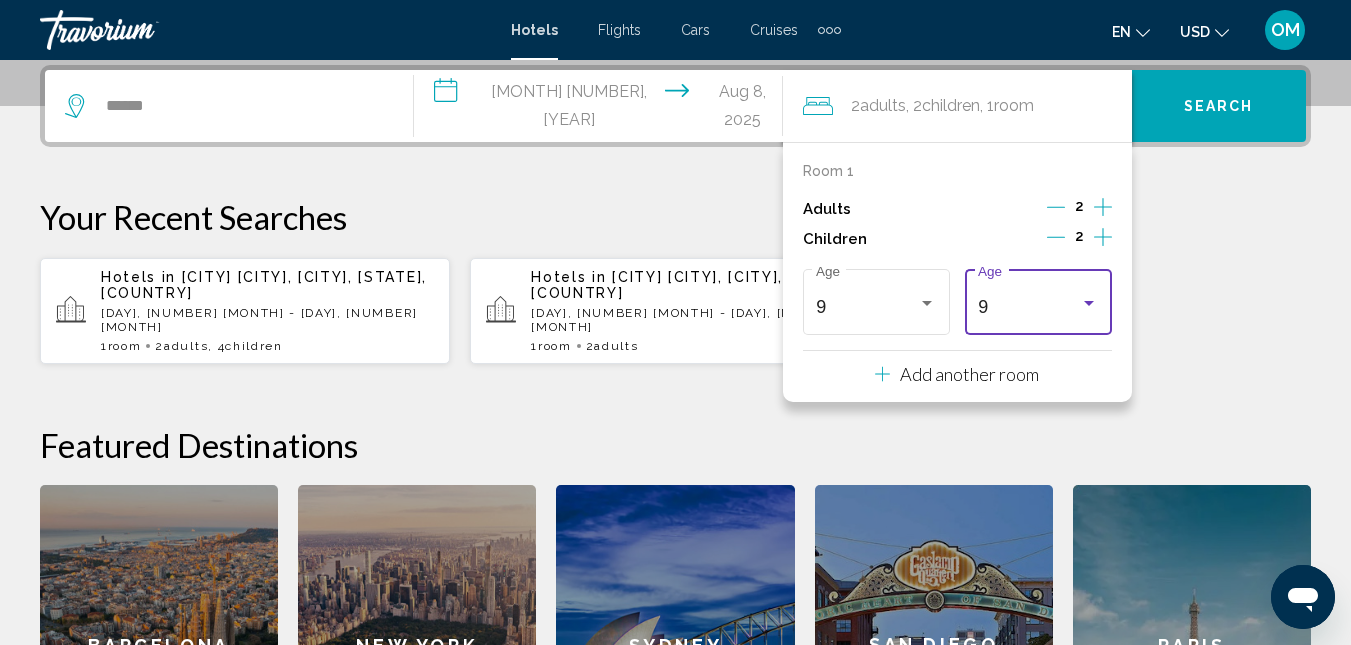 click on "9" at bounding box center [1029, 307] 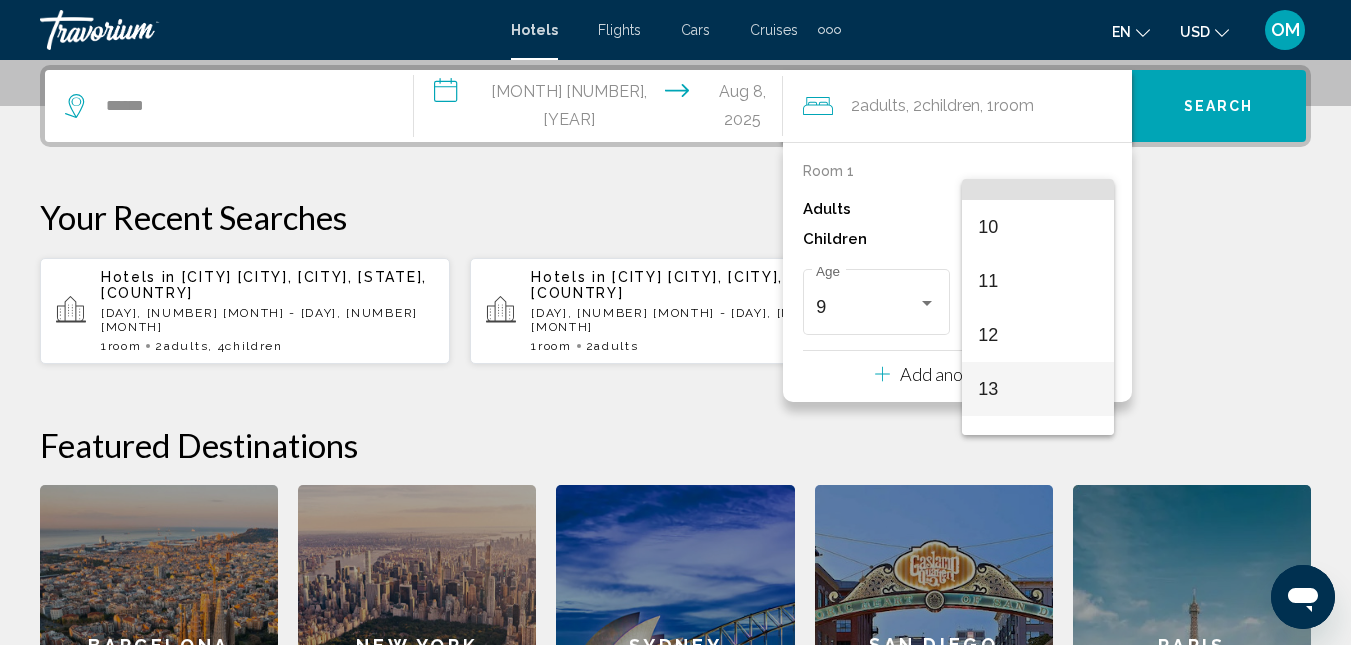 scroll, scrollTop: 485, scrollLeft: 0, axis: vertical 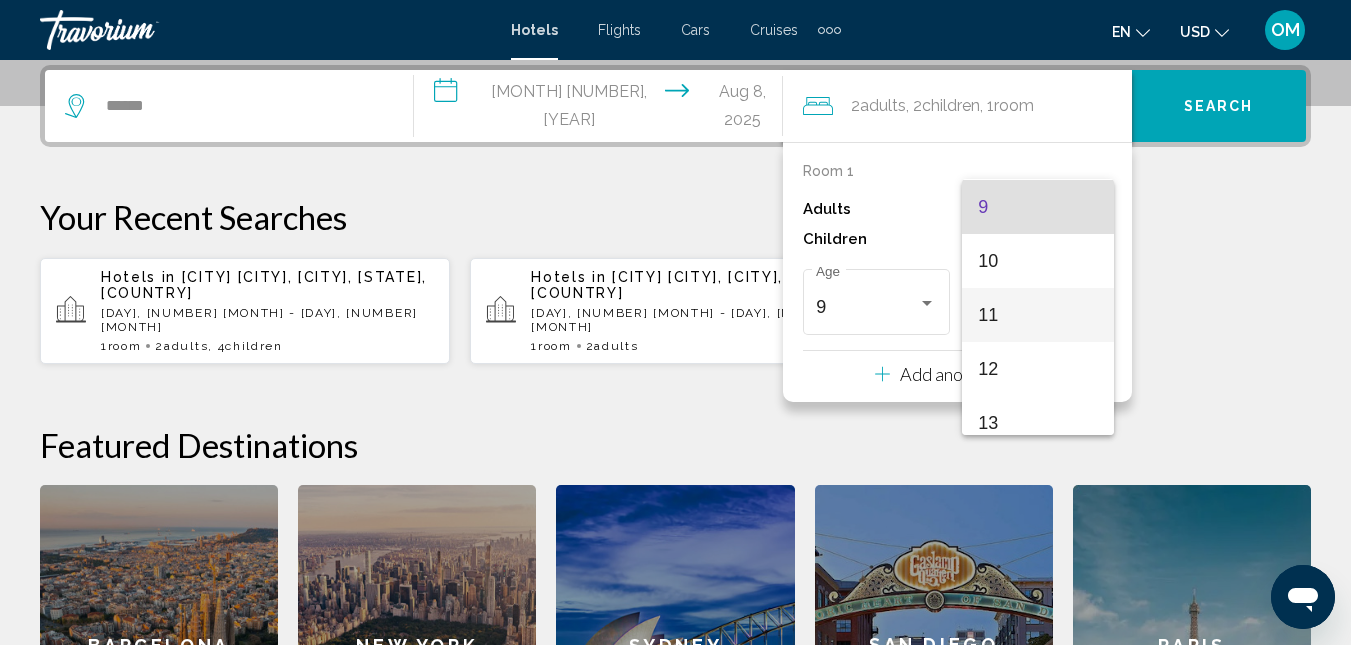 click on "11" at bounding box center [1038, 315] 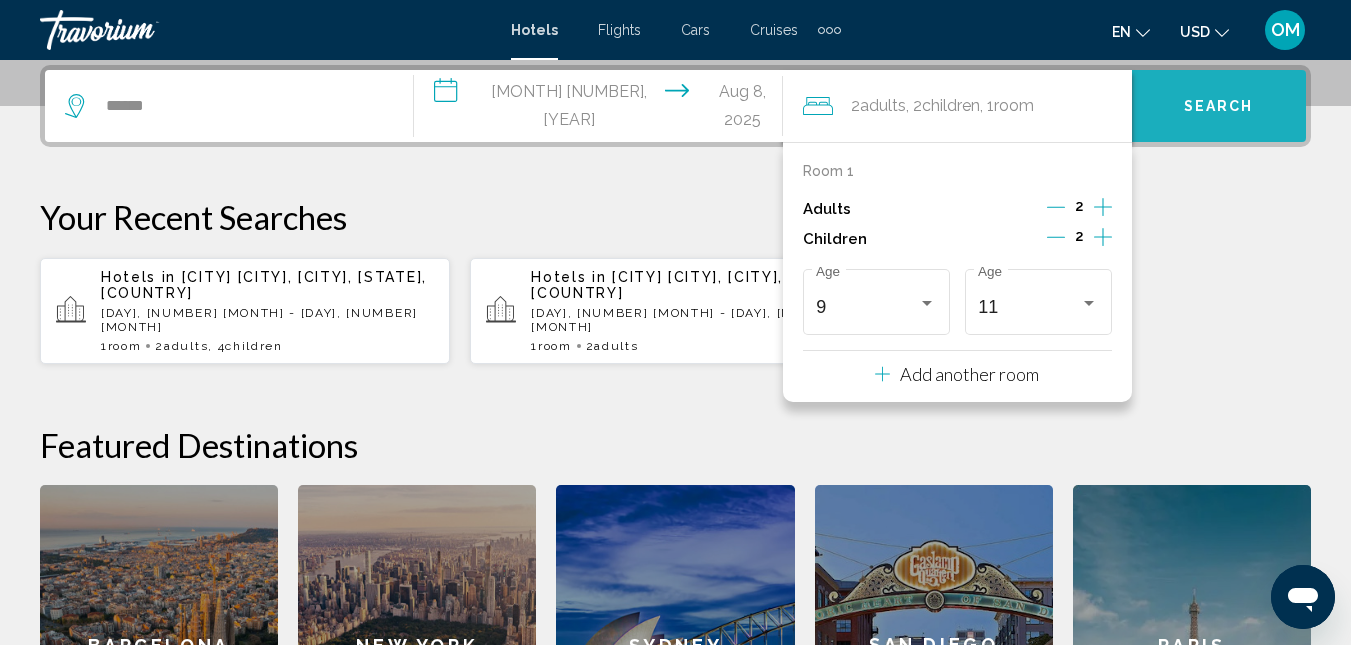 click on "Search" at bounding box center [1219, 107] 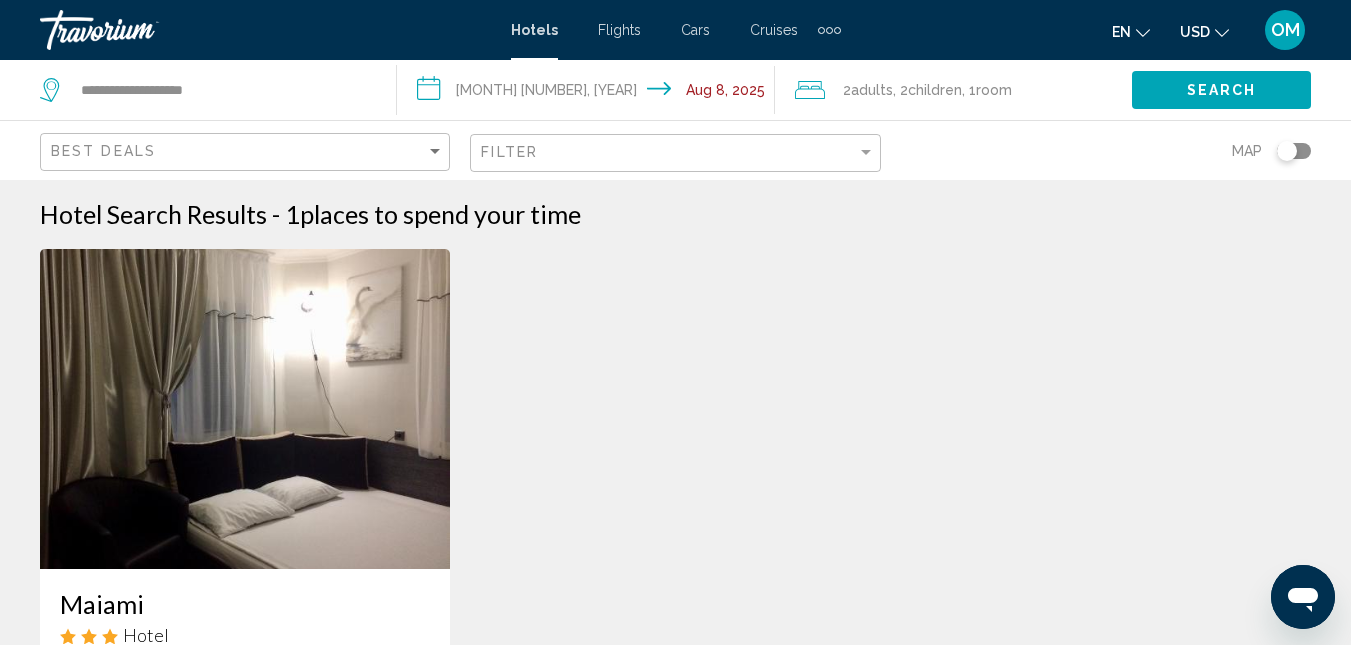 scroll, scrollTop: 0, scrollLeft: 0, axis: both 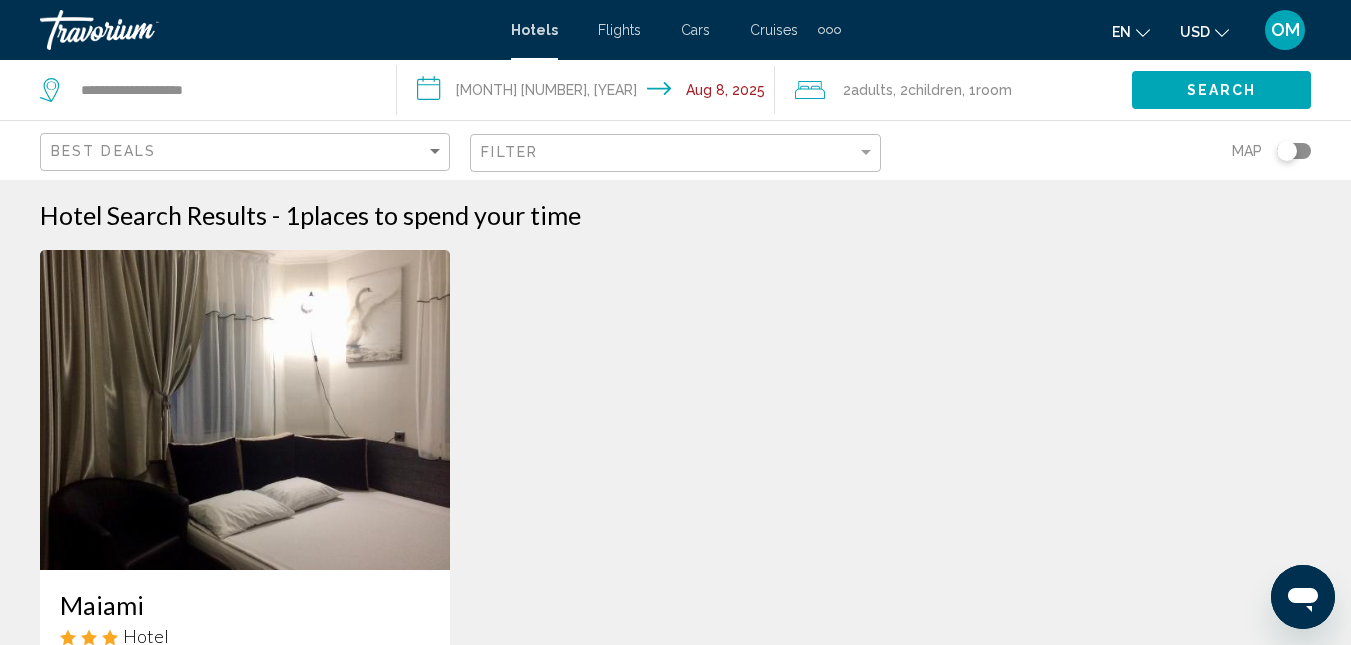 click at bounding box center [245, 410] 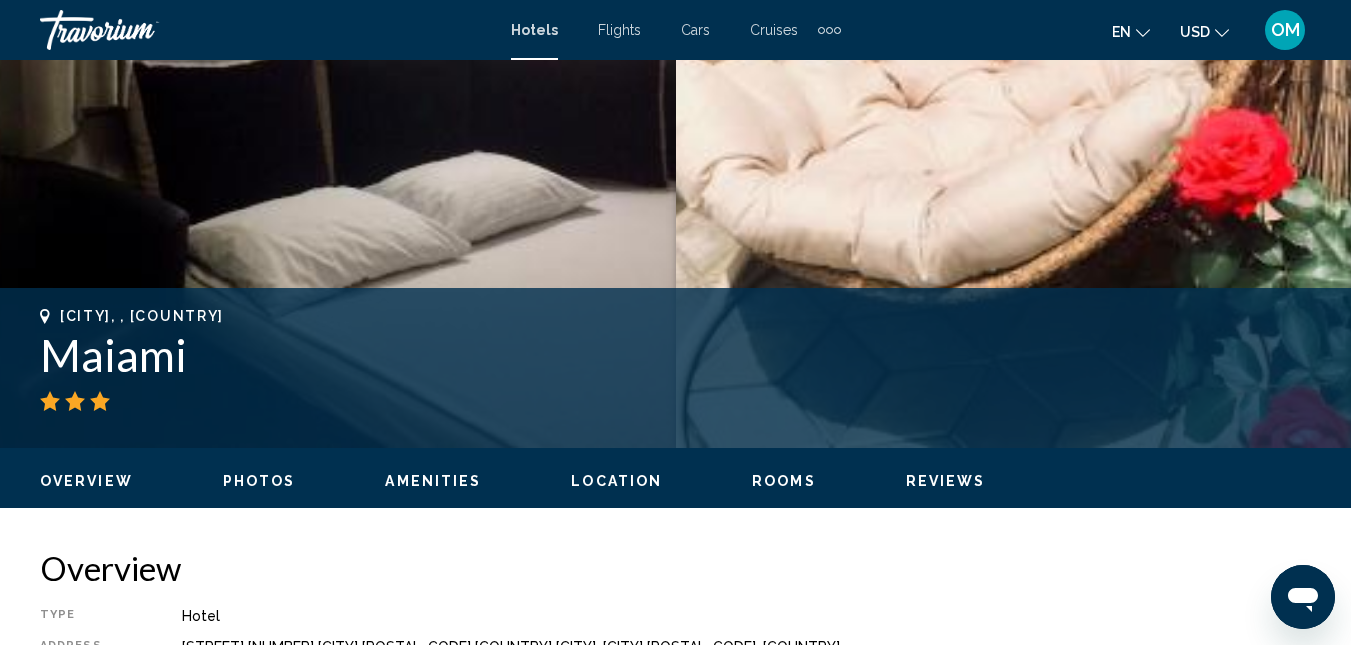 scroll, scrollTop: 530, scrollLeft: 0, axis: vertical 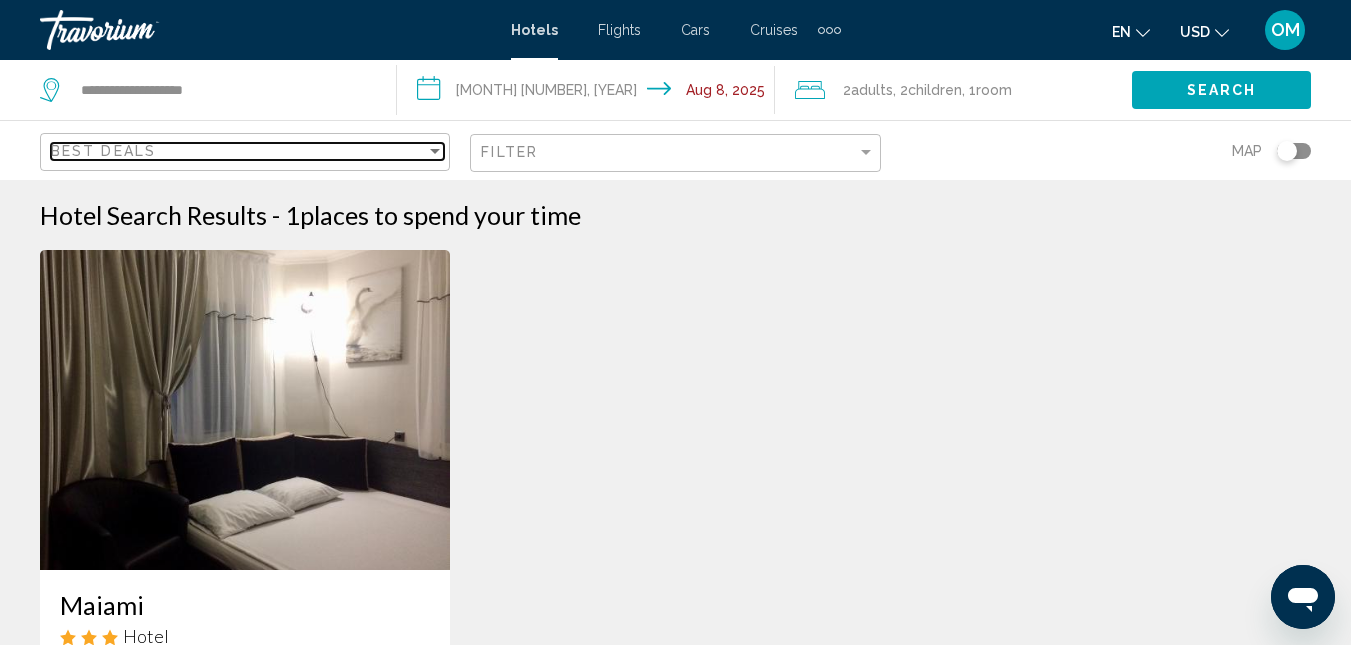 click on "Best Deals" at bounding box center [247, 152] 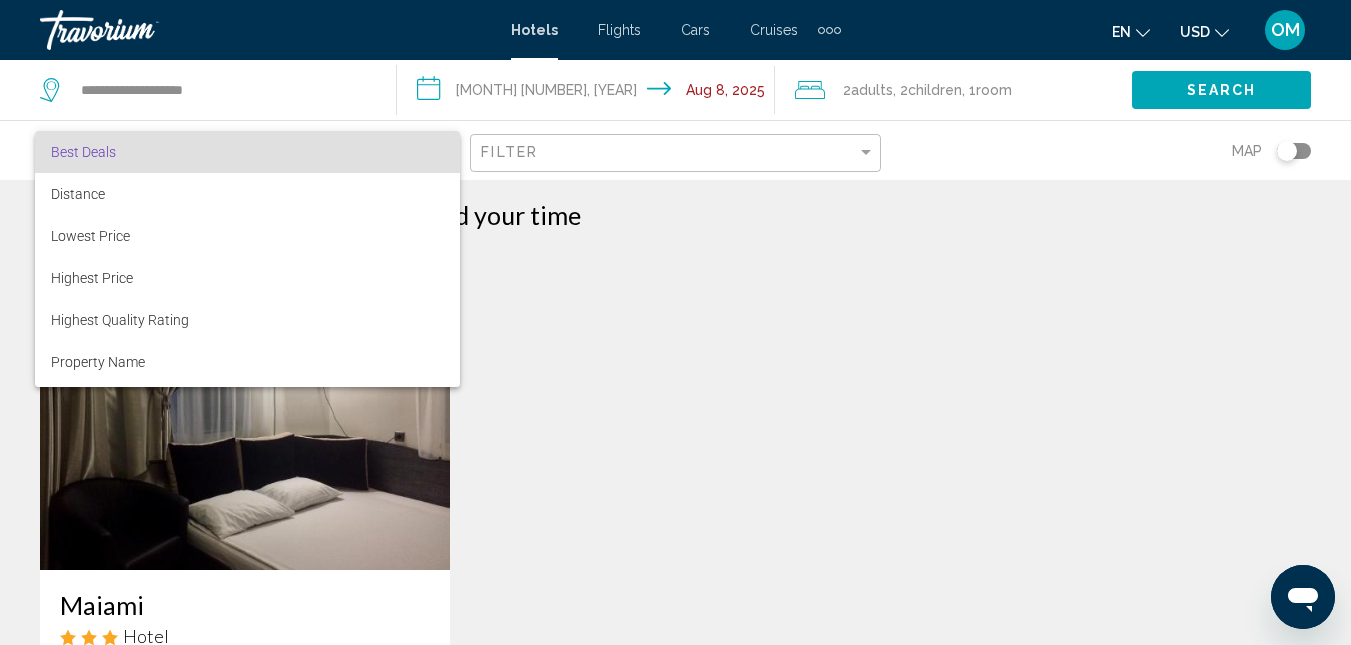 click at bounding box center (675, 322) 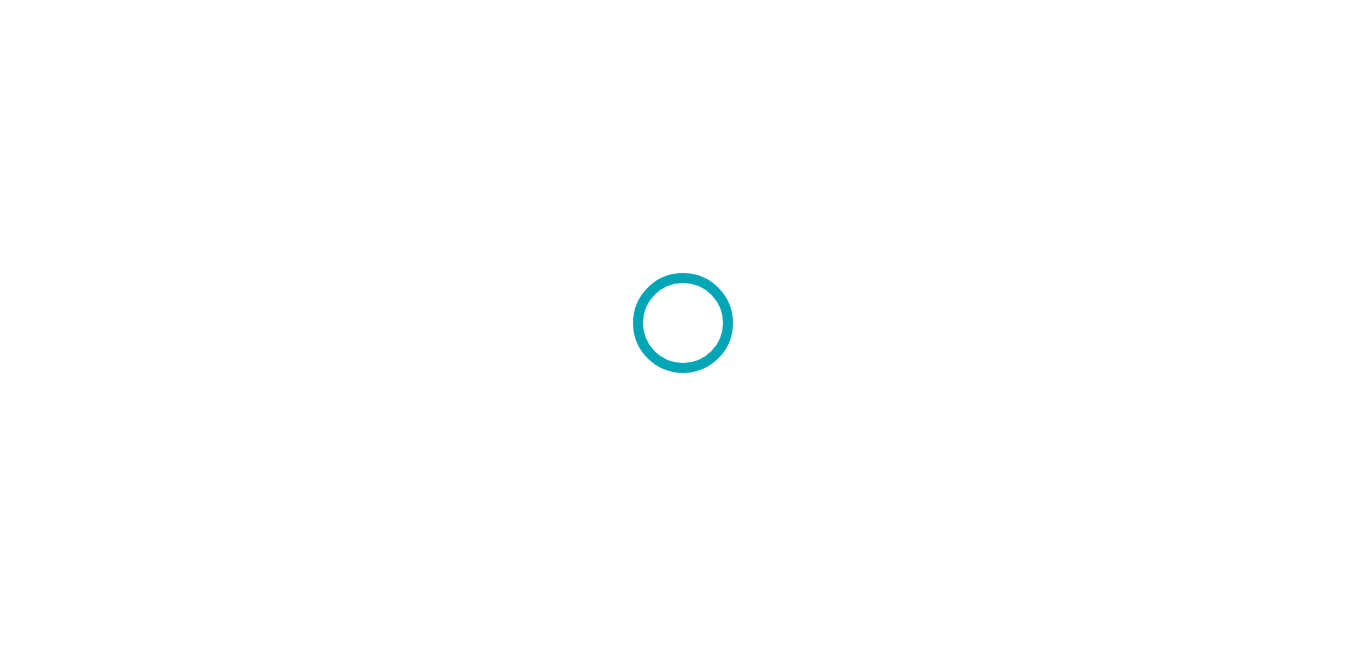 scroll, scrollTop: 0, scrollLeft: 0, axis: both 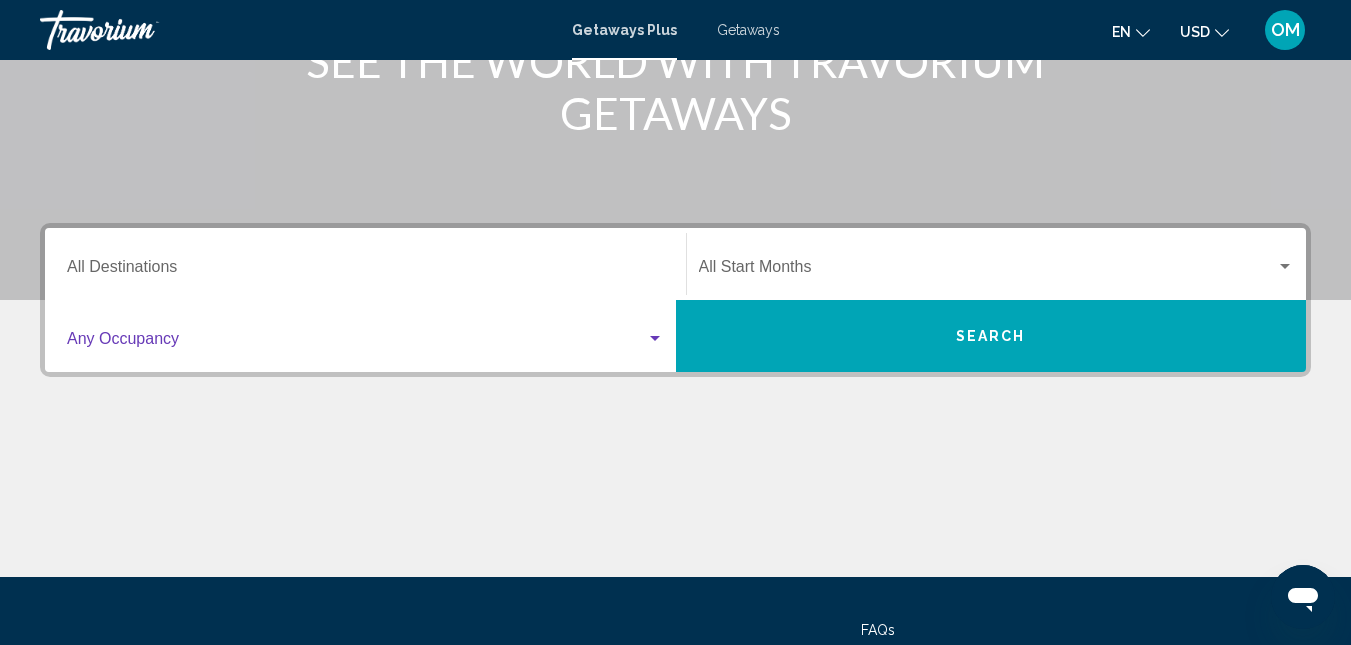 click at bounding box center [655, 338] 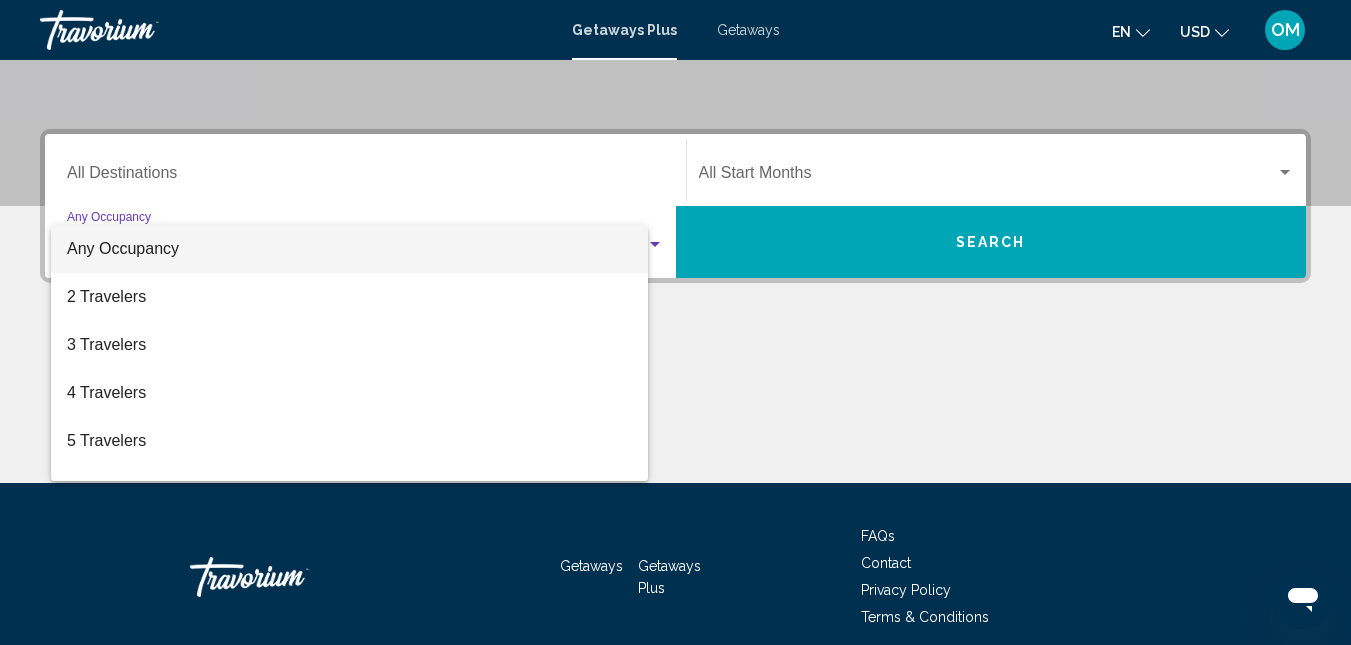 scroll, scrollTop: 458, scrollLeft: 0, axis: vertical 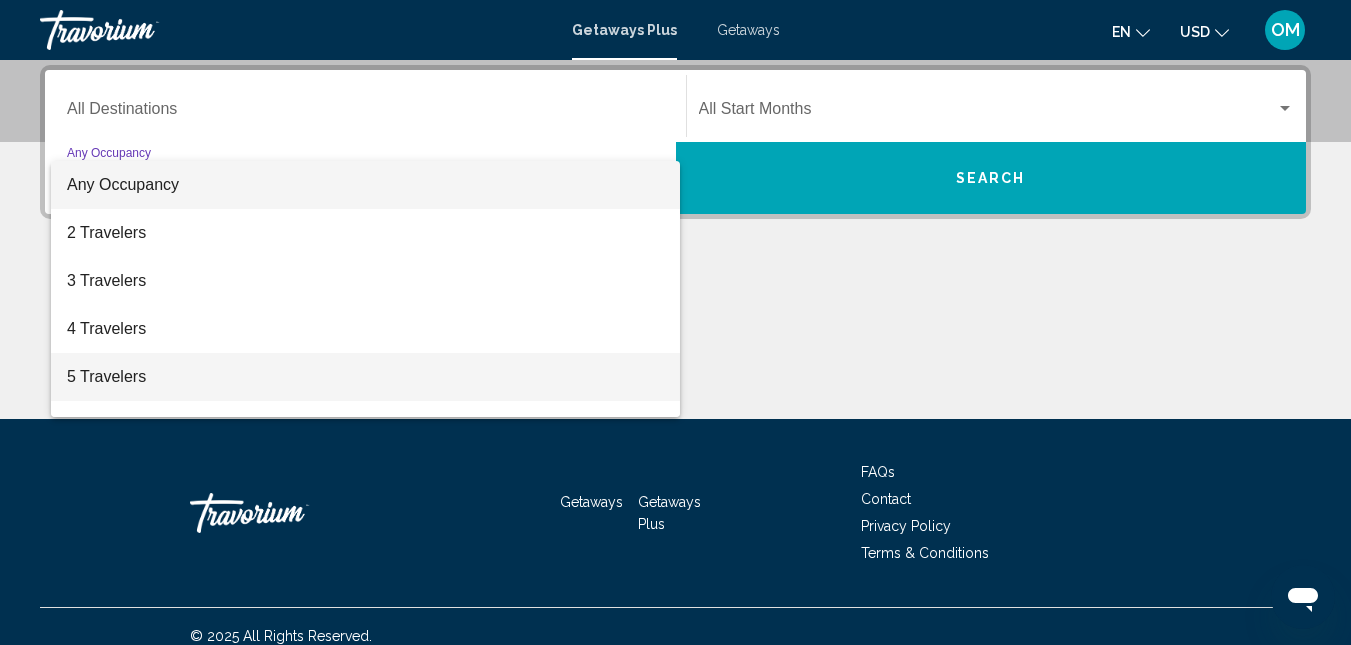 click on "5 Travelers" at bounding box center [365, 377] 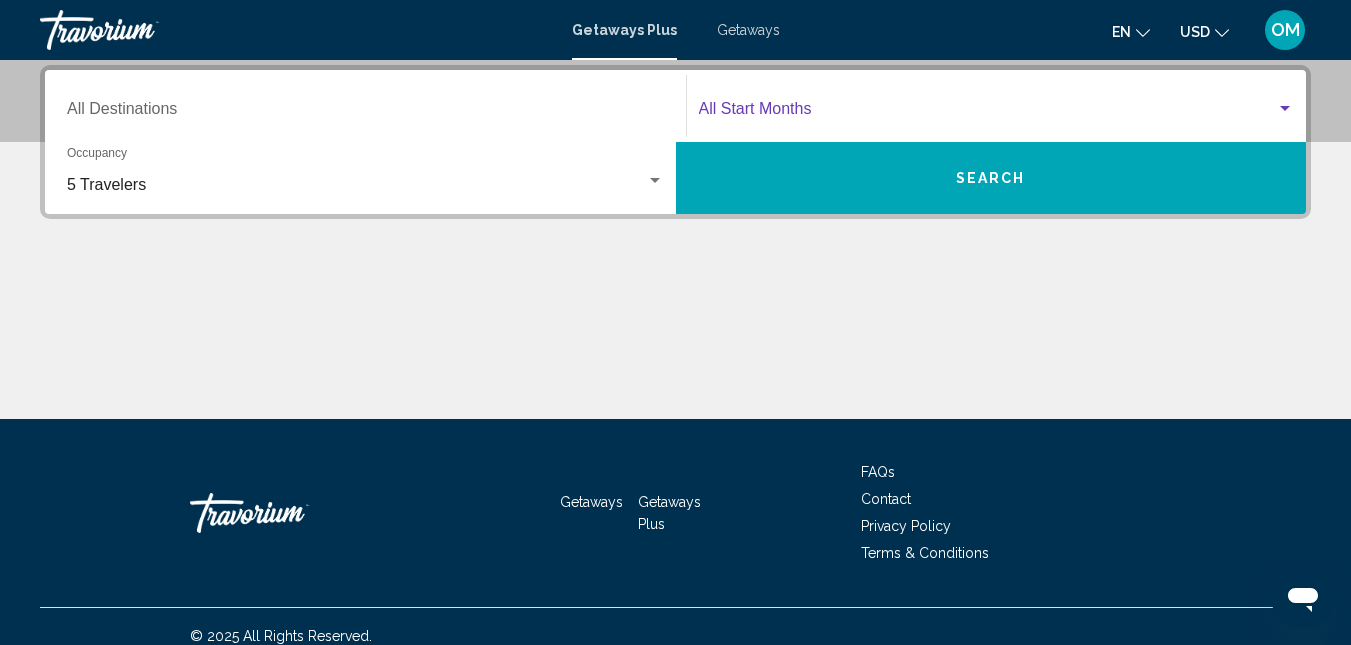 click at bounding box center [988, 113] 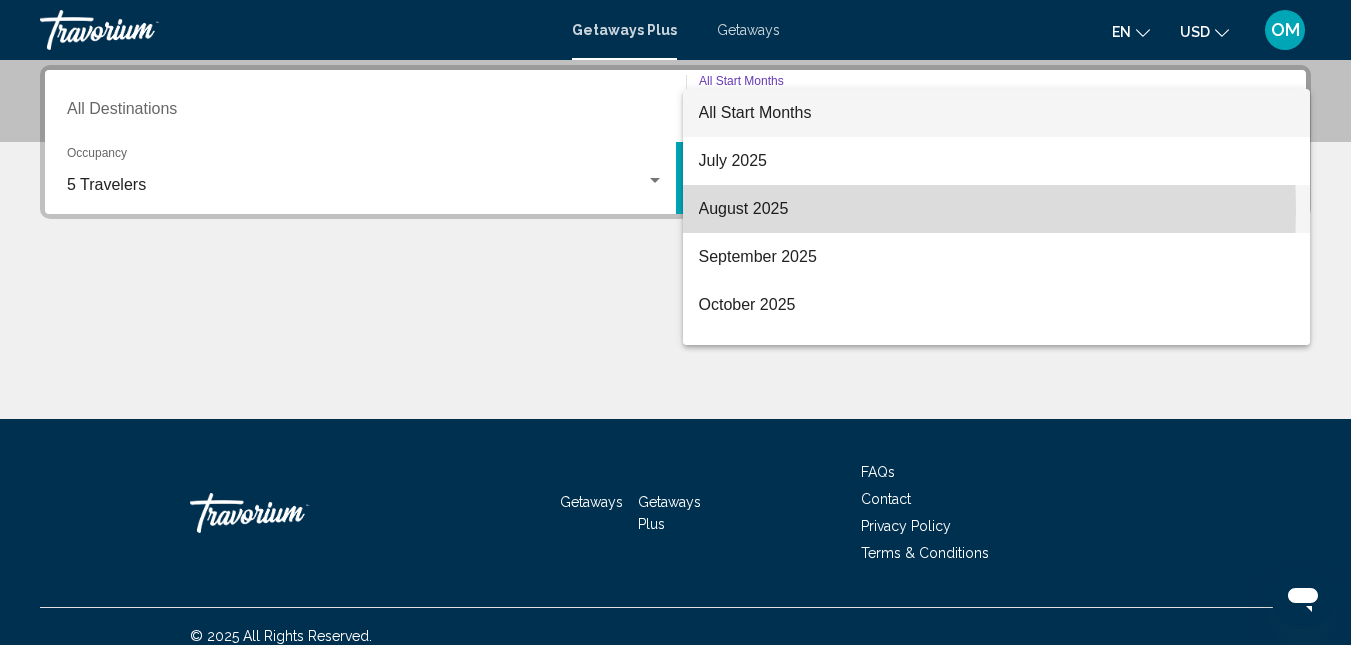 click on "August 2025" at bounding box center [997, 209] 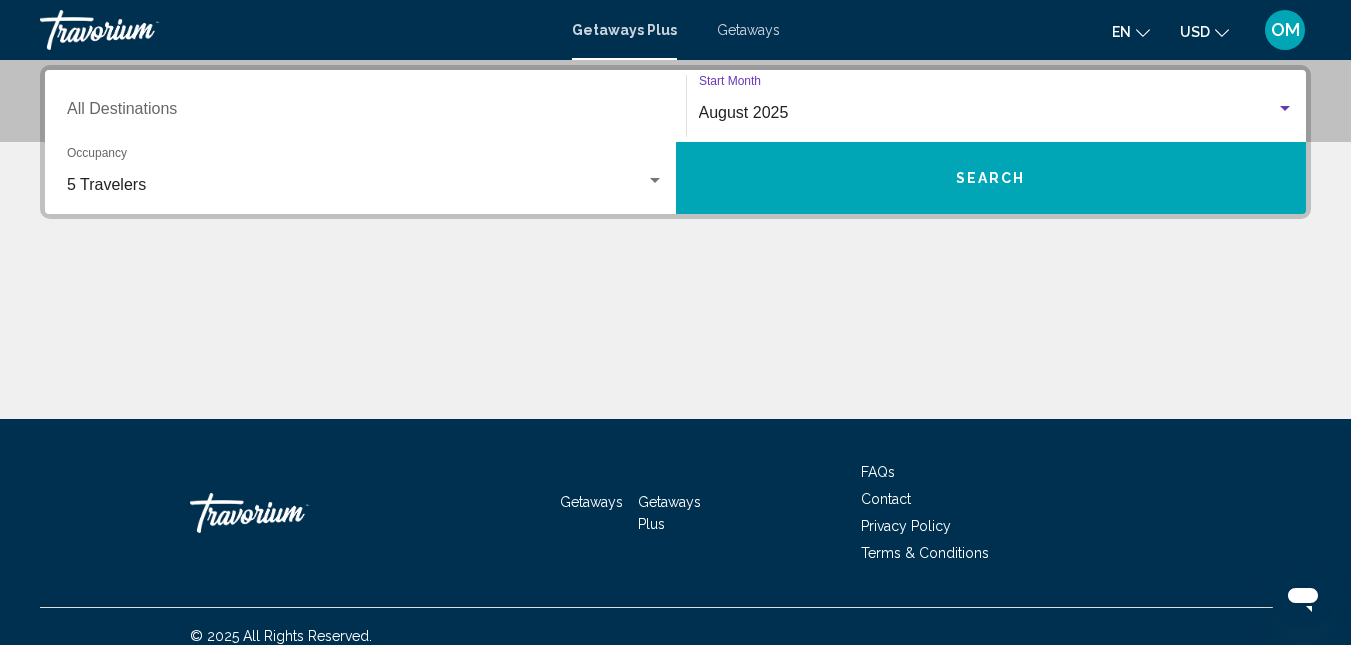 click on "Search" at bounding box center (991, 178) 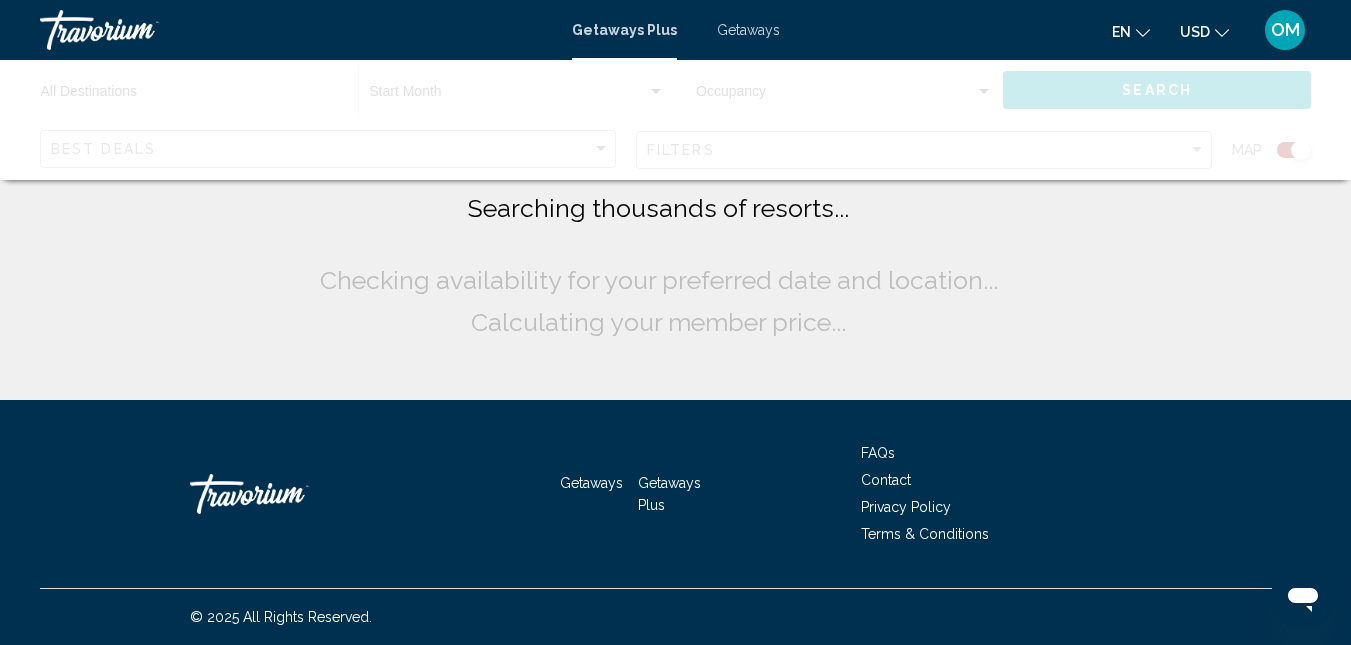 scroll, scrollTop: 0, scrollLeft: 0, axis: both 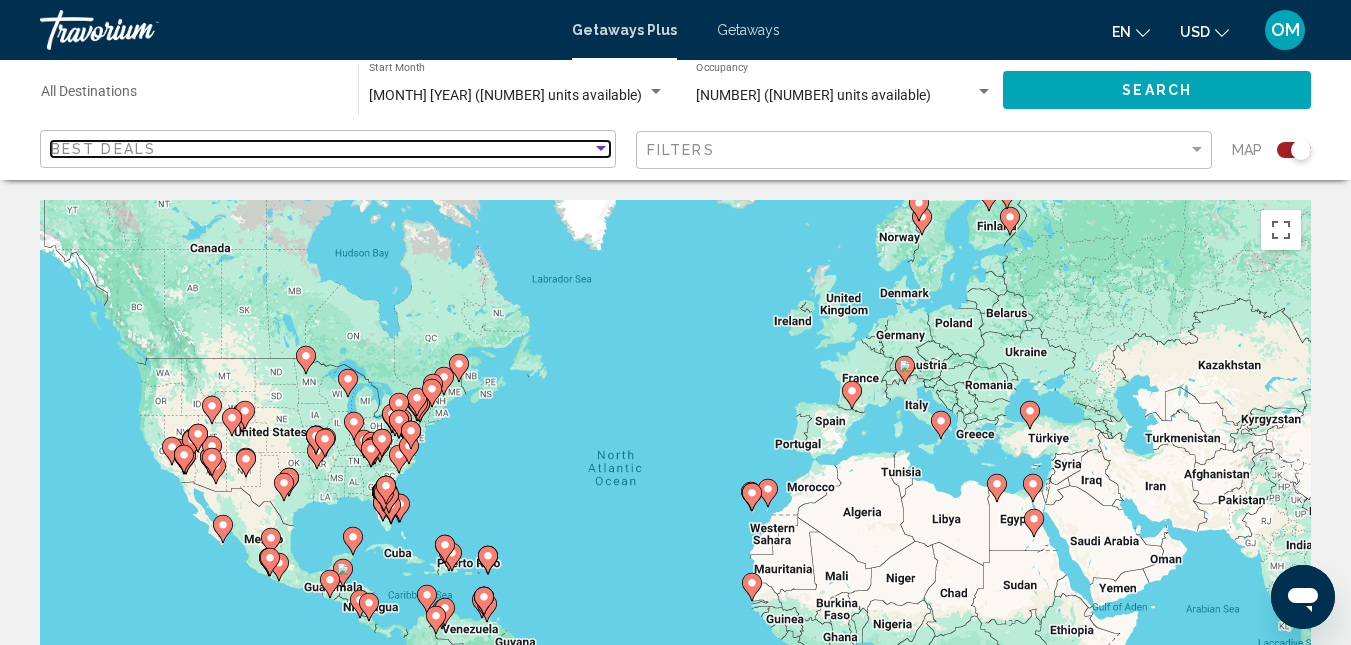 click at bounding box center (601, 148) 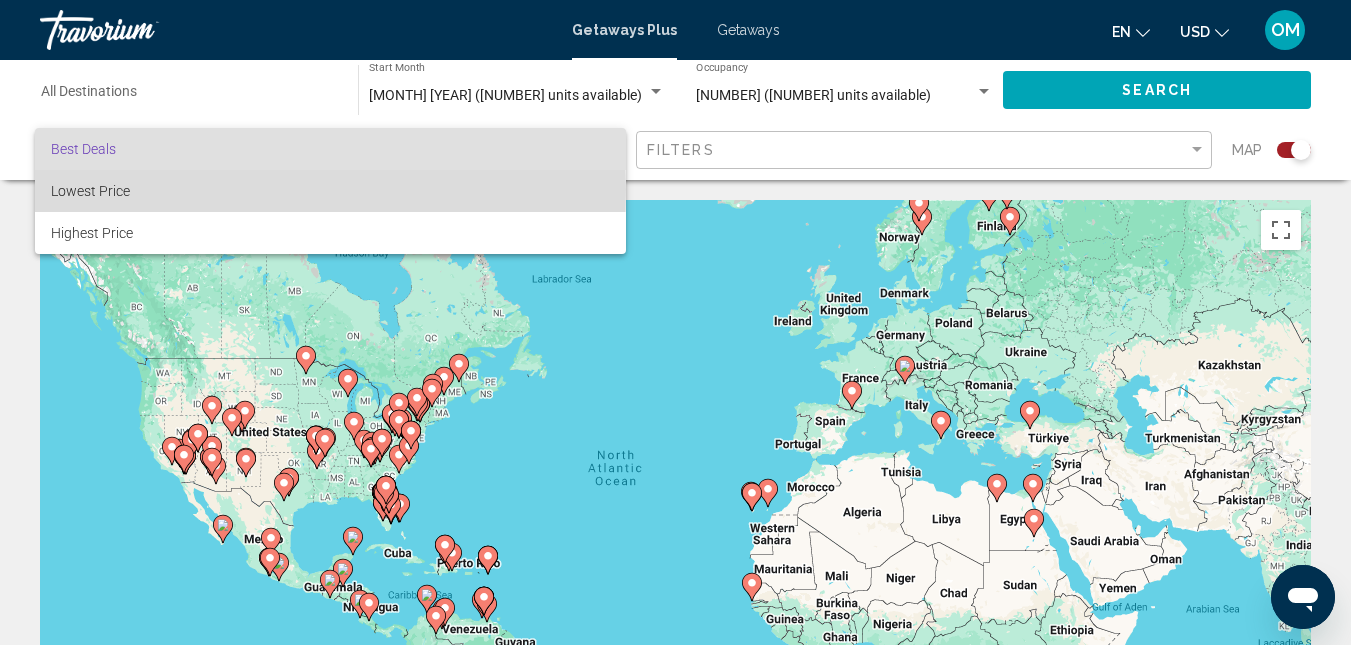 click on "Lowest Price" at bounding box center [330, 191] 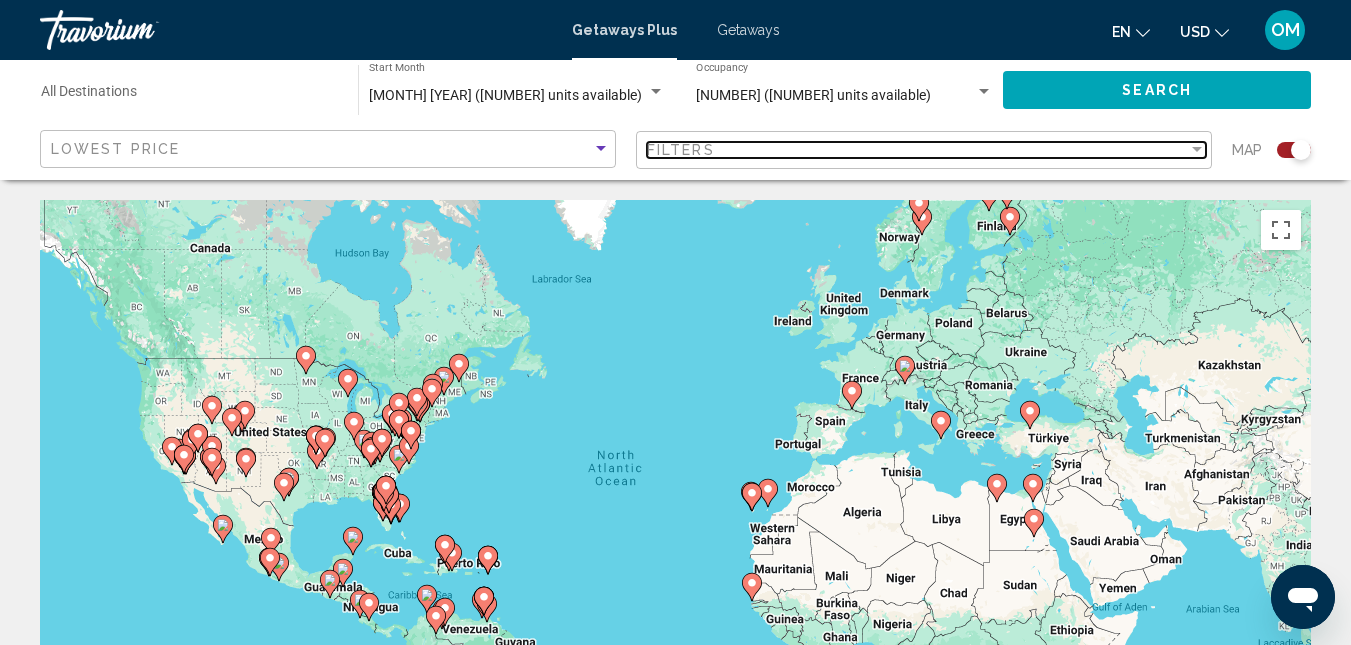 click on "Filters" at bounding box center [917, 150] 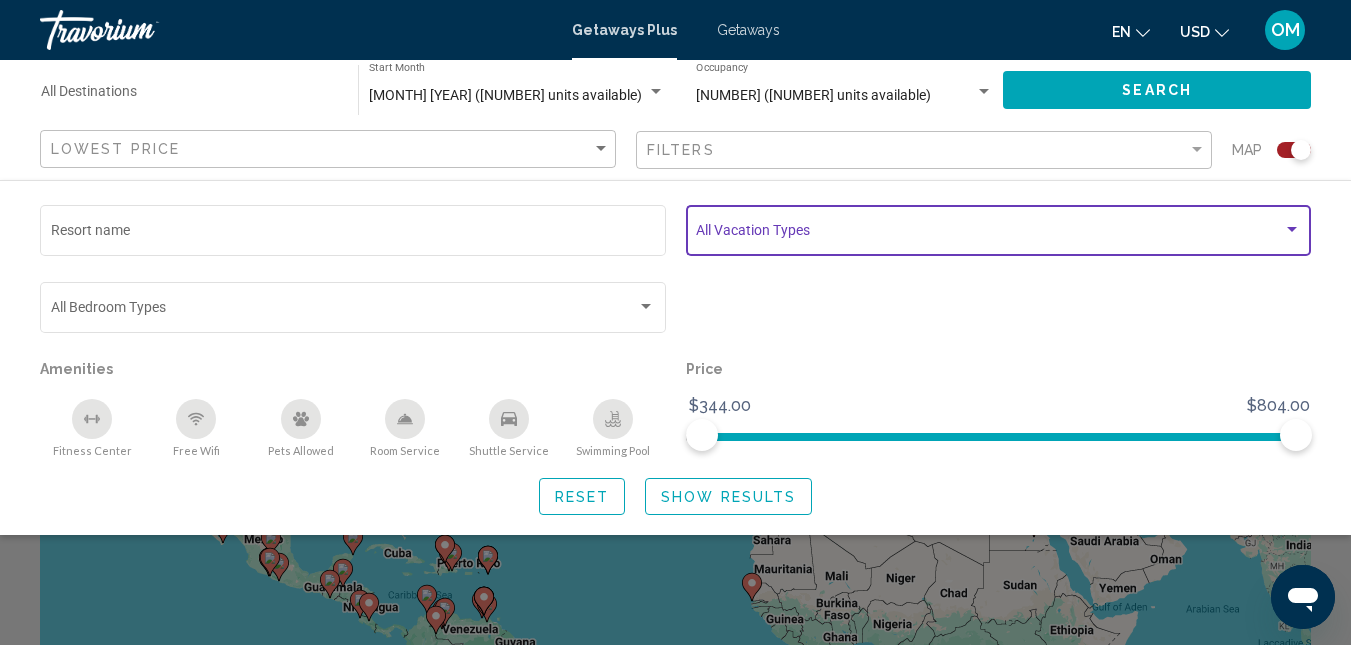click at bounding box center [989, 234] 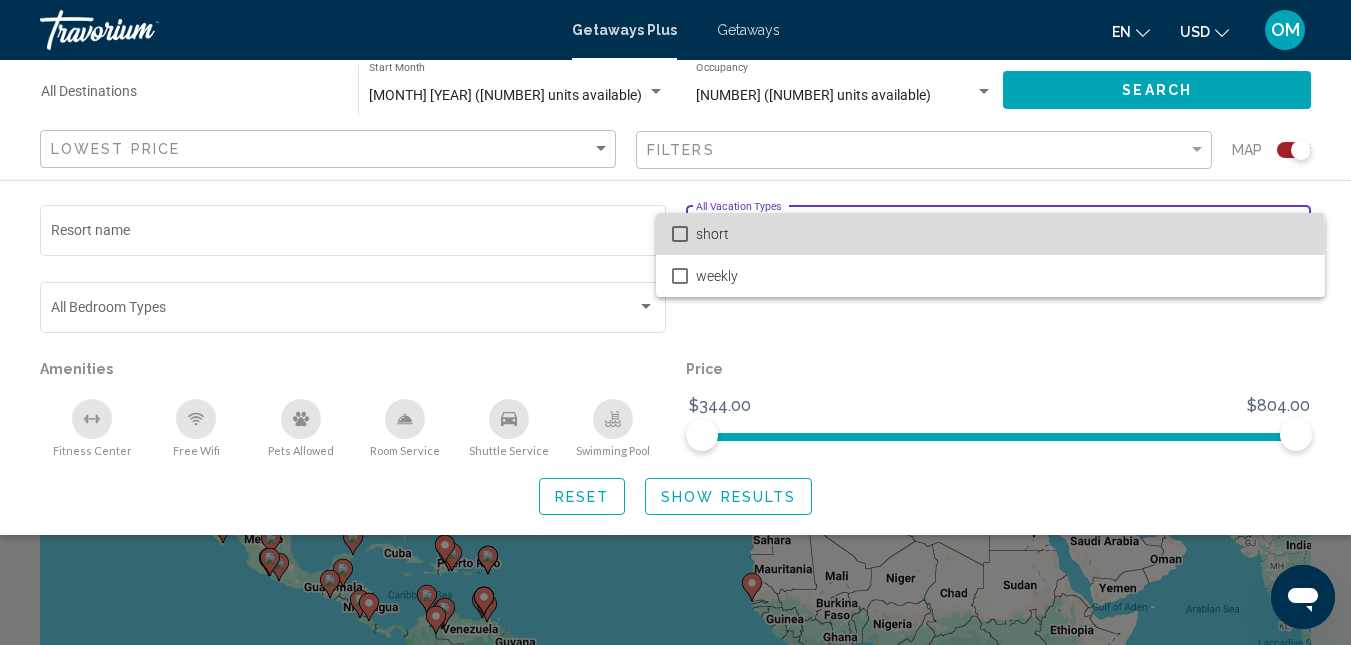 click on "short" at bounding box center [990, 234] 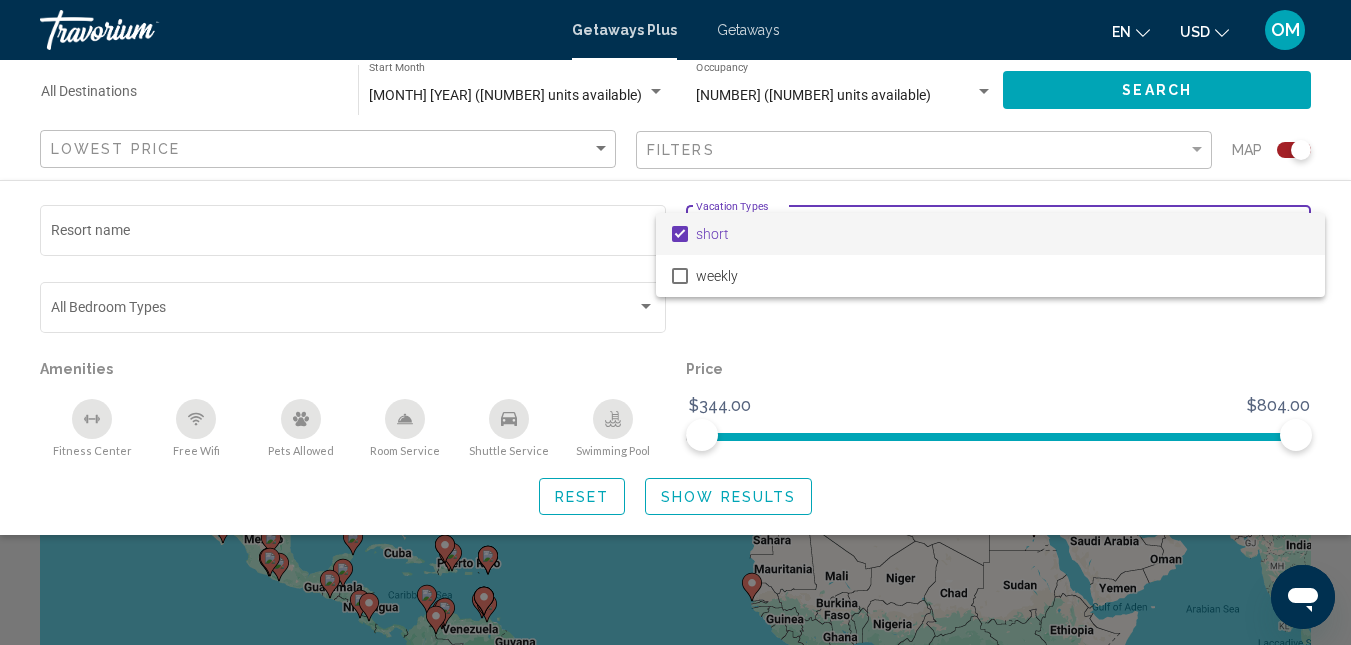 click at bounding box center [675, 322] 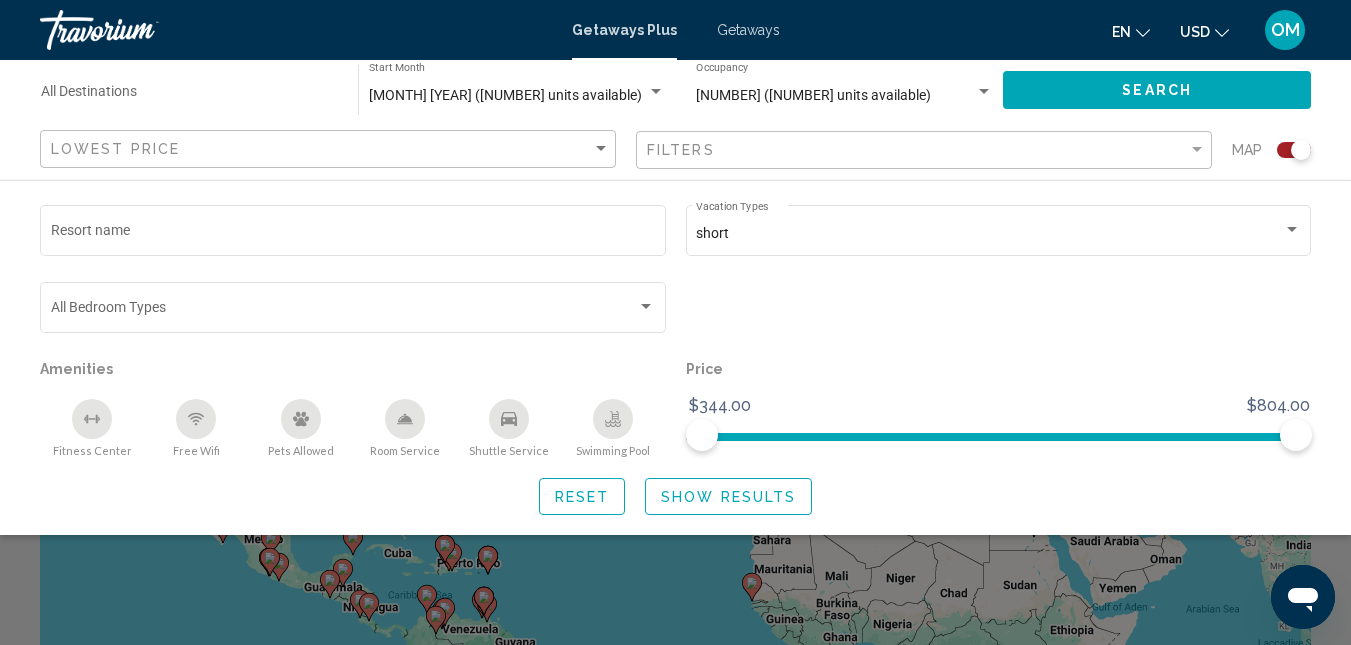 click 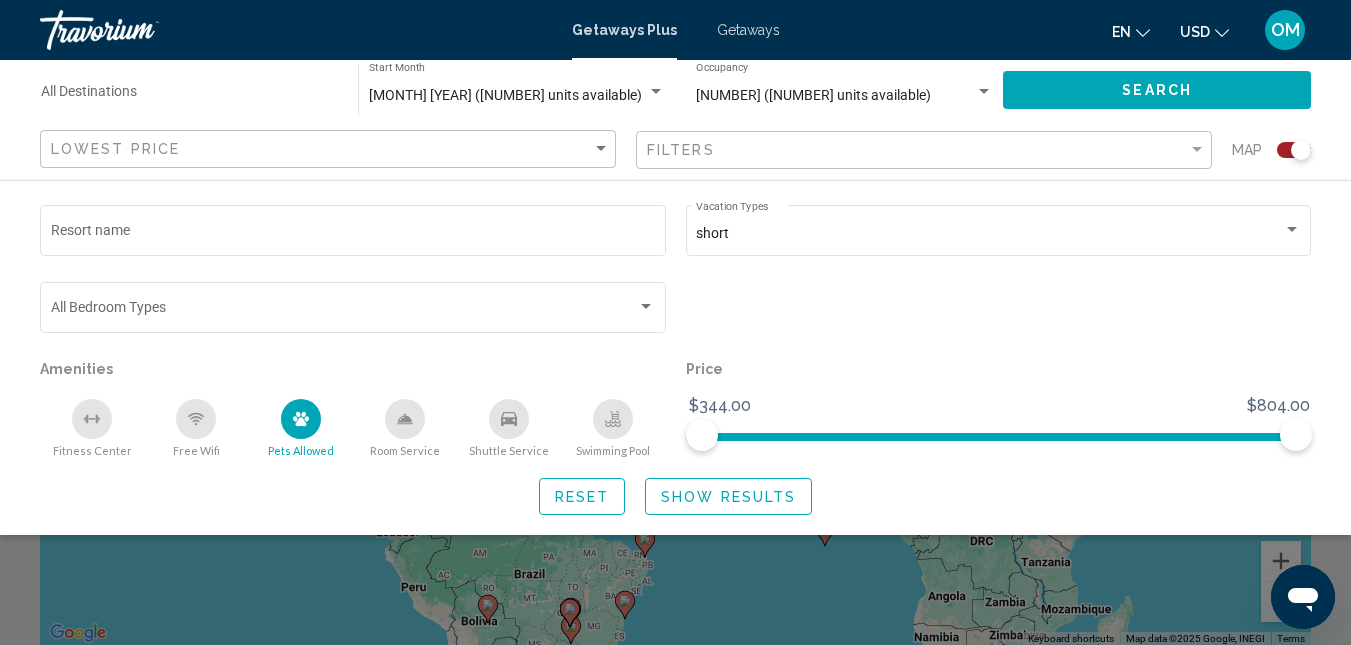 scroll, scrollTop: 200, scrollLeft: 0, axis: vertical 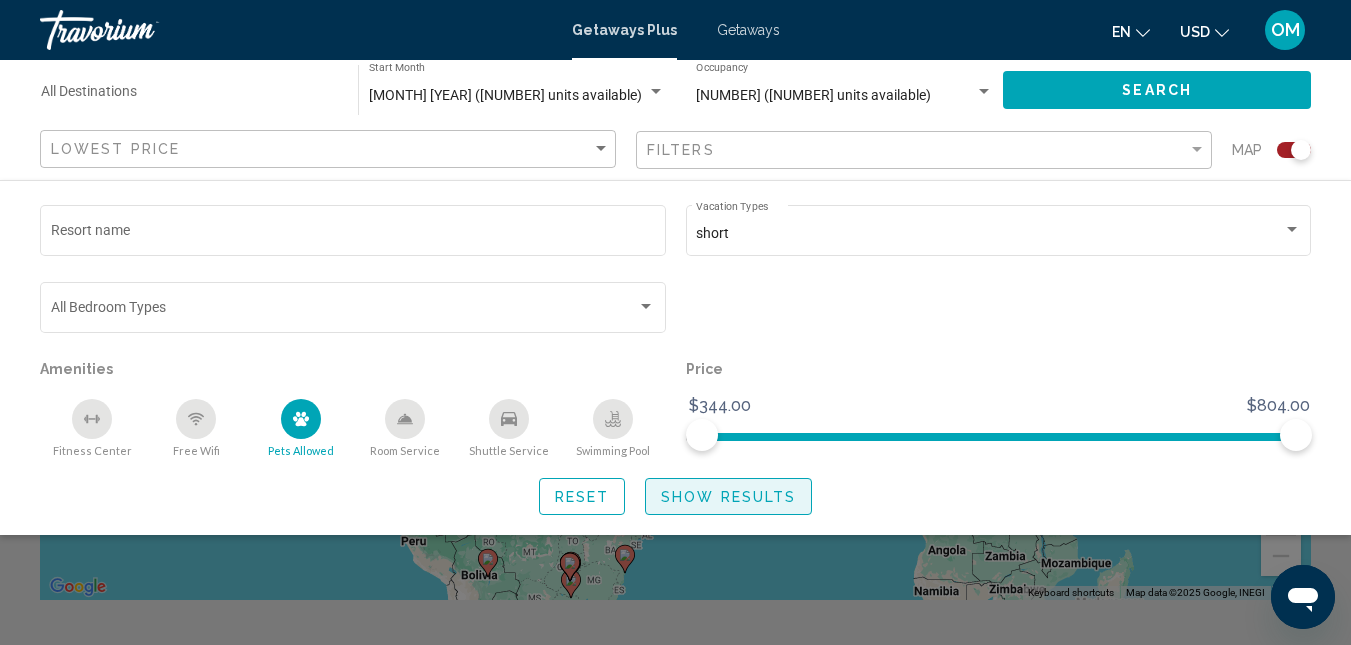 click on "Show Results" 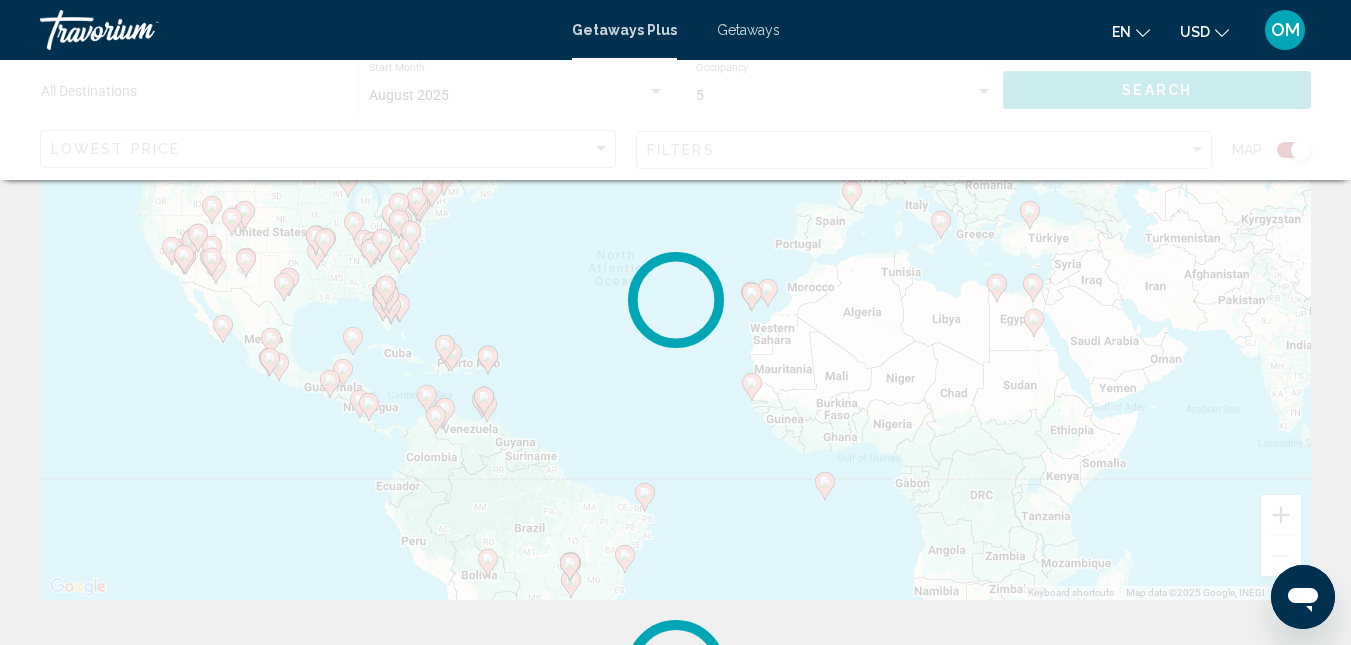 scroll, scrollTop: 0, scrollLeft: 0, axis: both 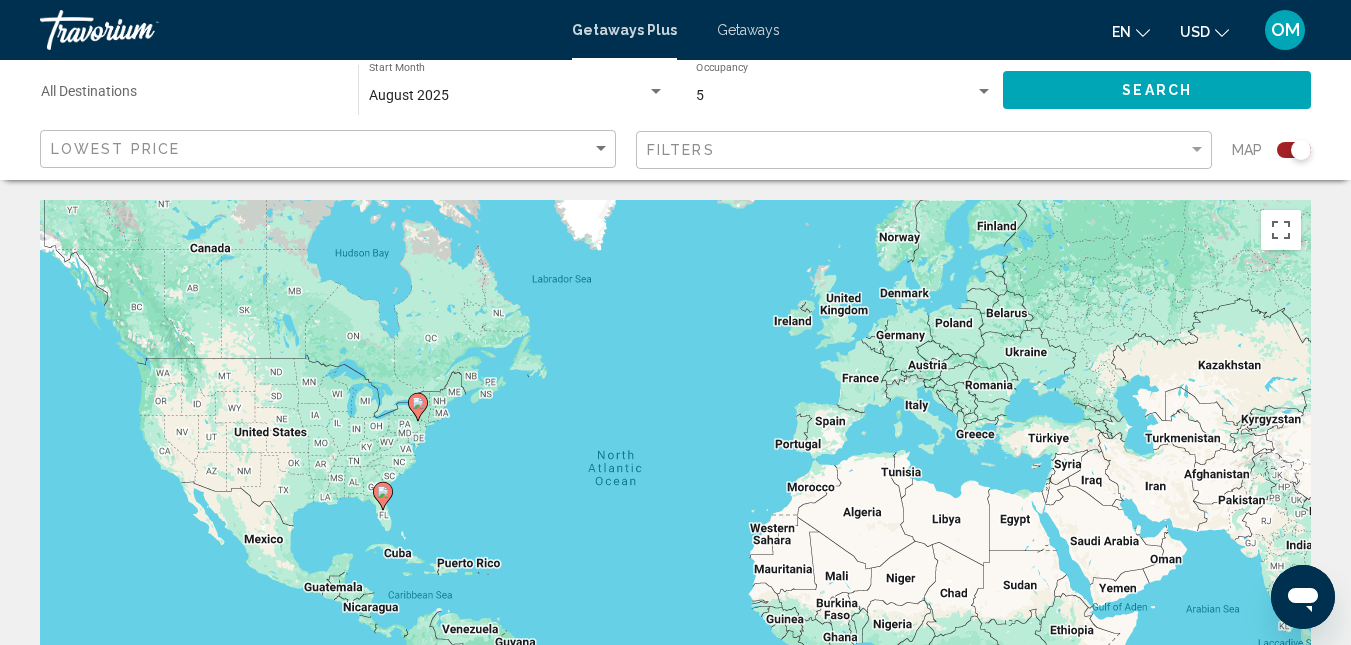 click 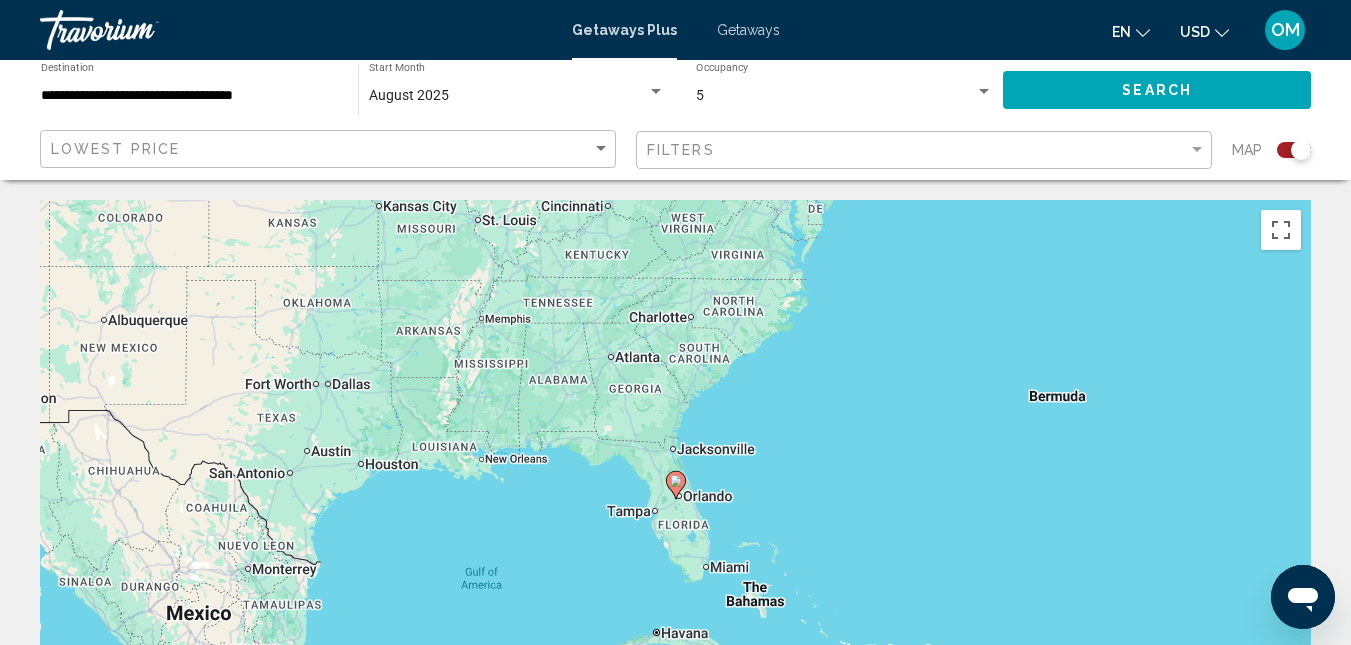 click on "To navigate, press the arrow keys. To activate drag with keyboard, press Alt + Enter. Once in keyboard drag state, use the arrow keys to move the marker. To complete the drag, press the Enter key. To cancel, press Escape." at bounding box center [675, 500] 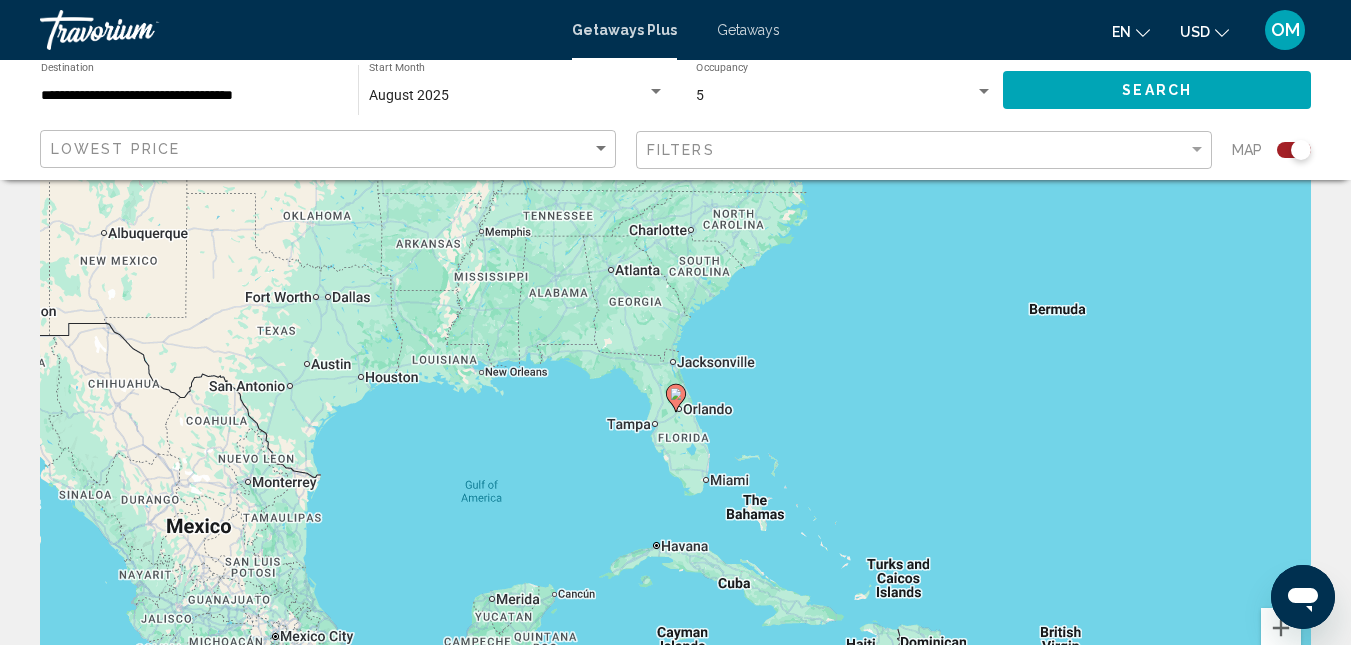scroll, scrollTop: 0, scrollLeft: 0, axis: both 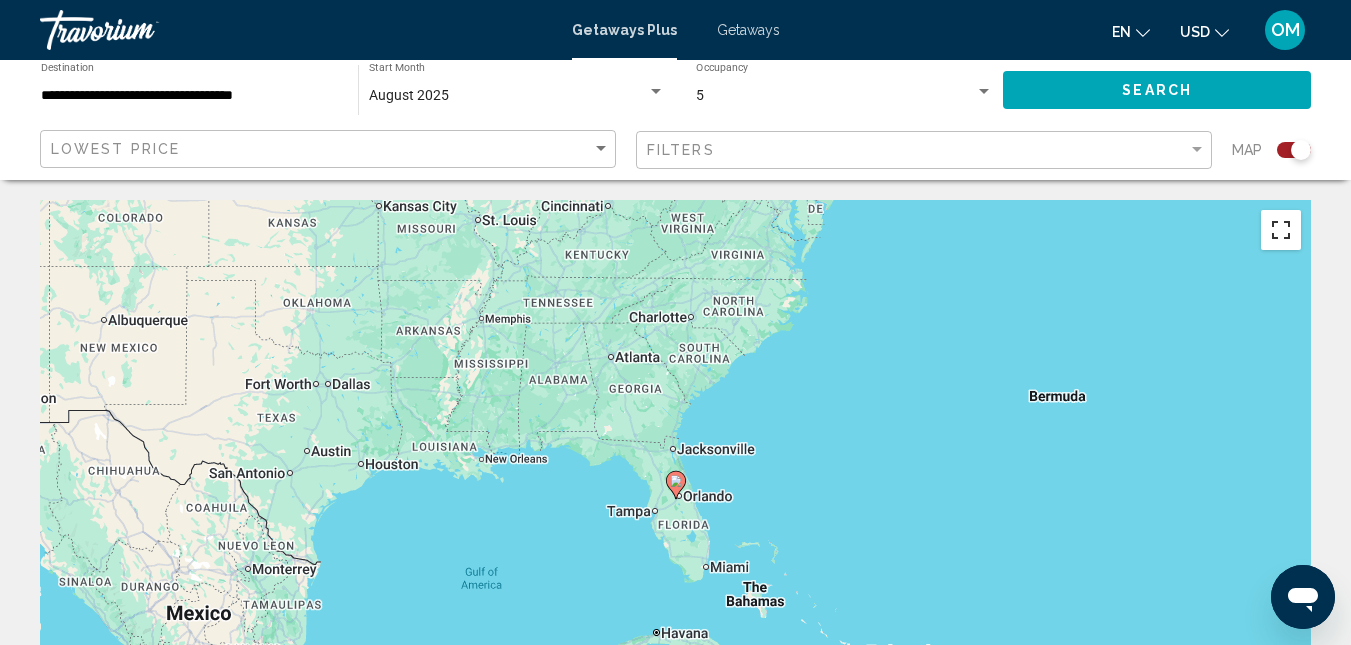 click at bounding box center (1281, 230) 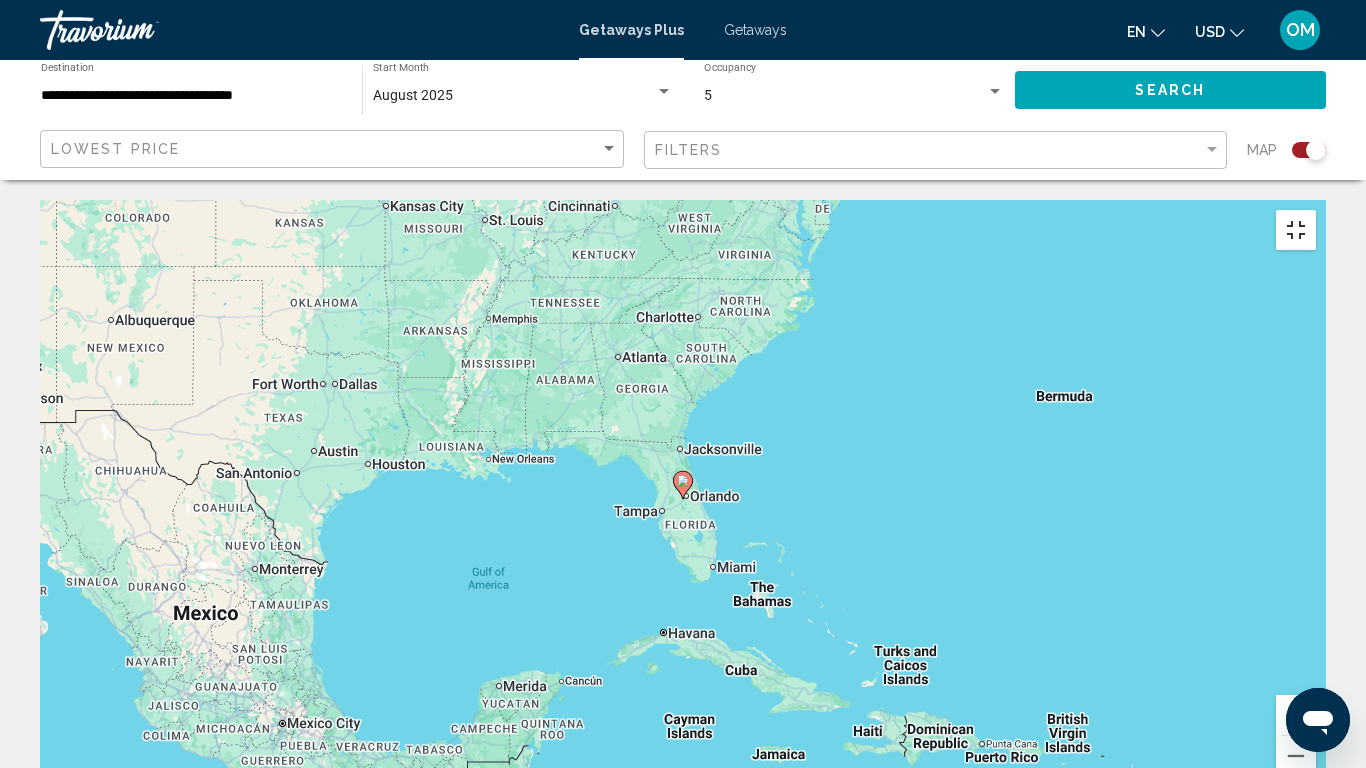 click at bounding box center (1296, 230) 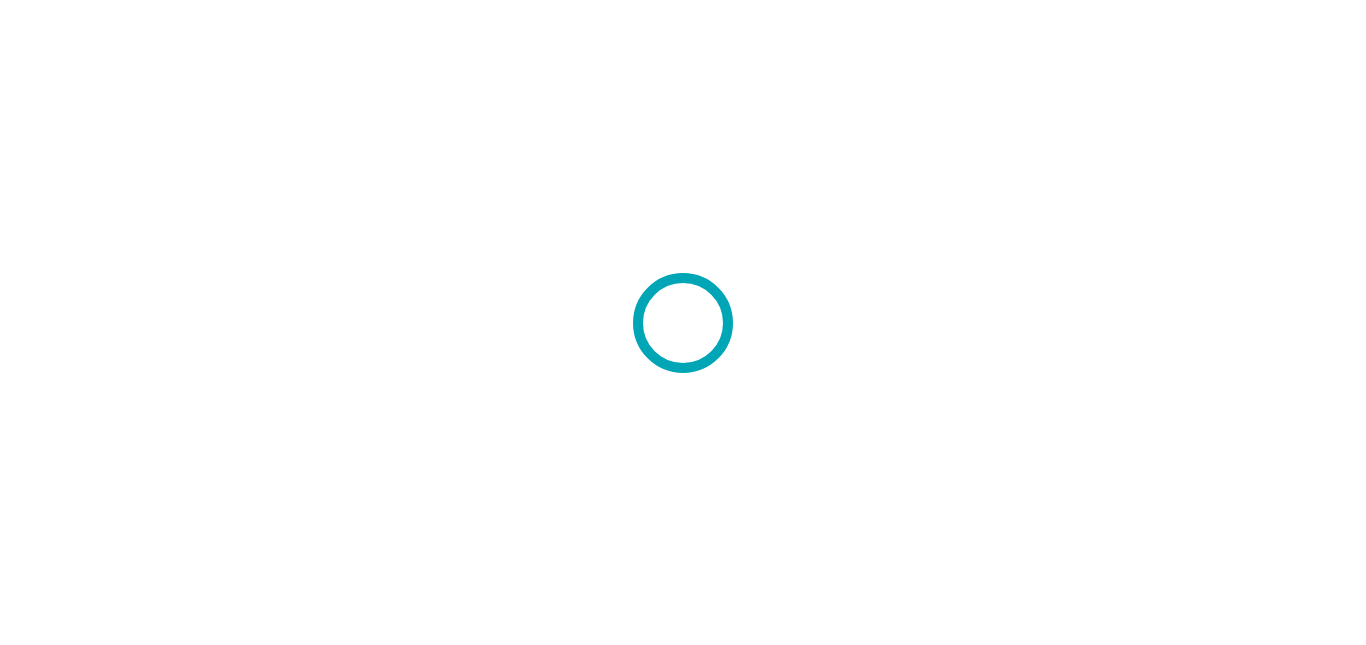 scroll, scrollTop: 0, scrollLeft: 0, axis: both 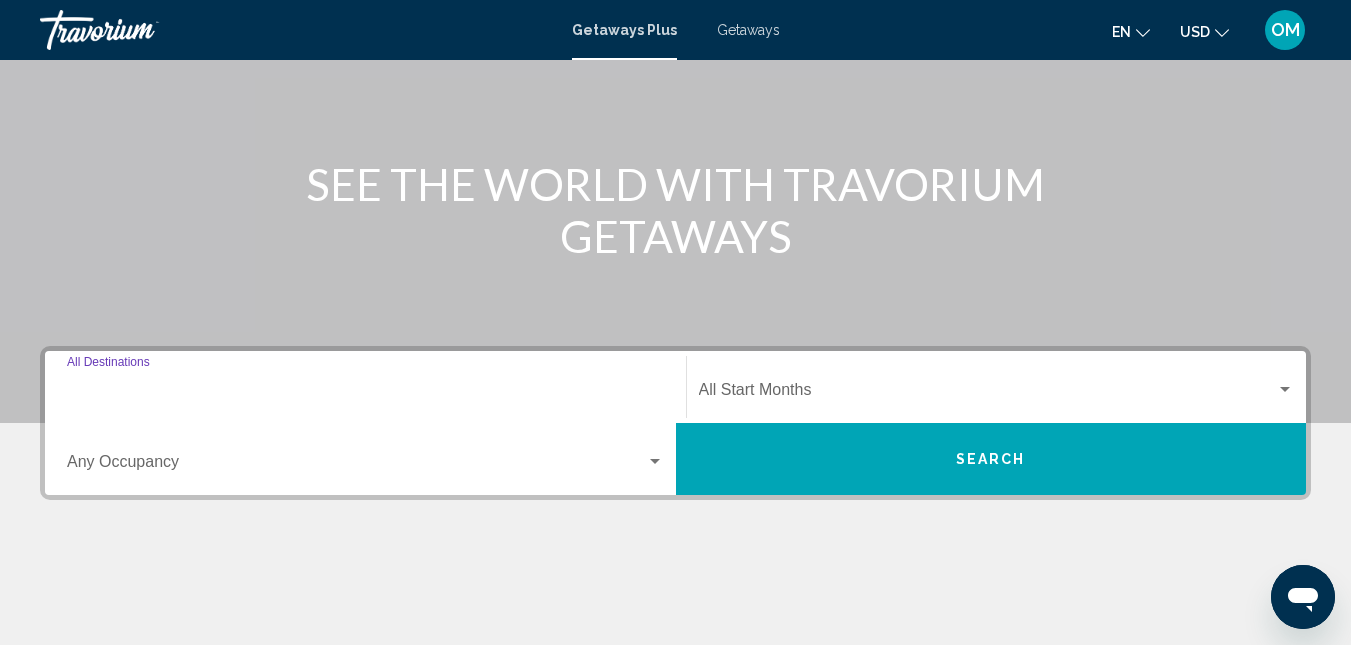 click on "Destination All Destinations" at bounding box center [365, 394] 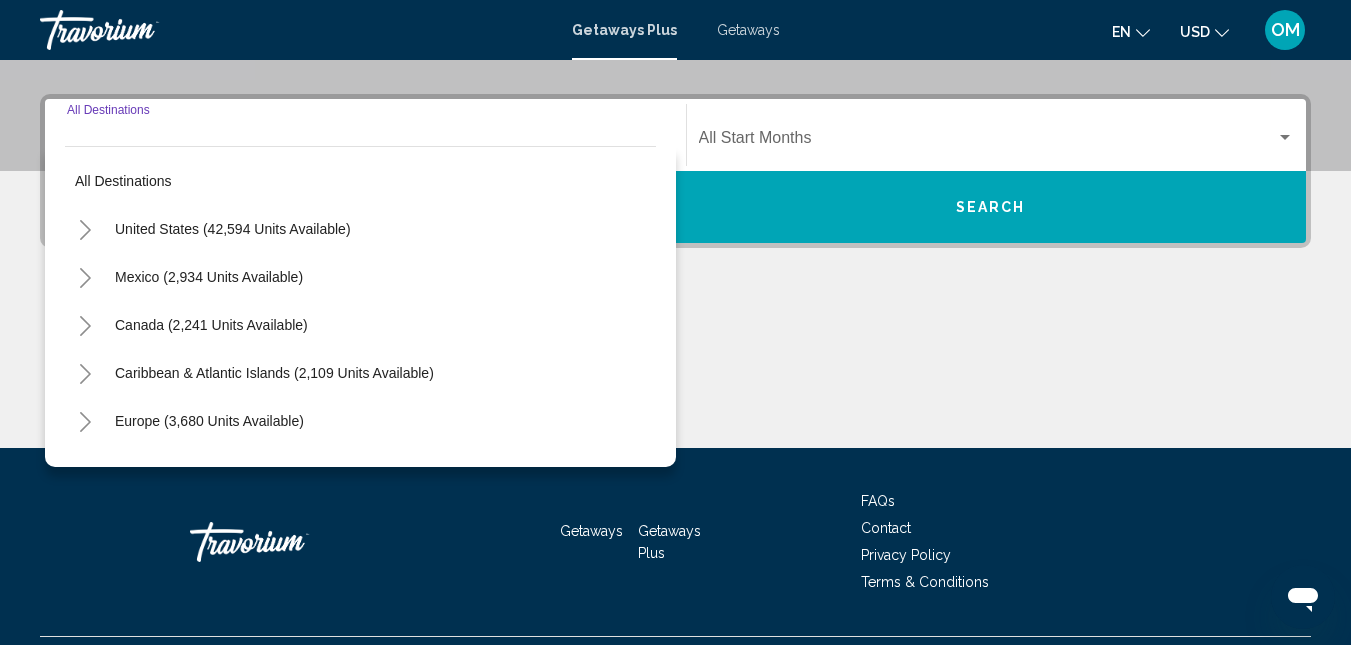 scroll, scrollTop: 458, scrollLeft: 0, axis: vertical 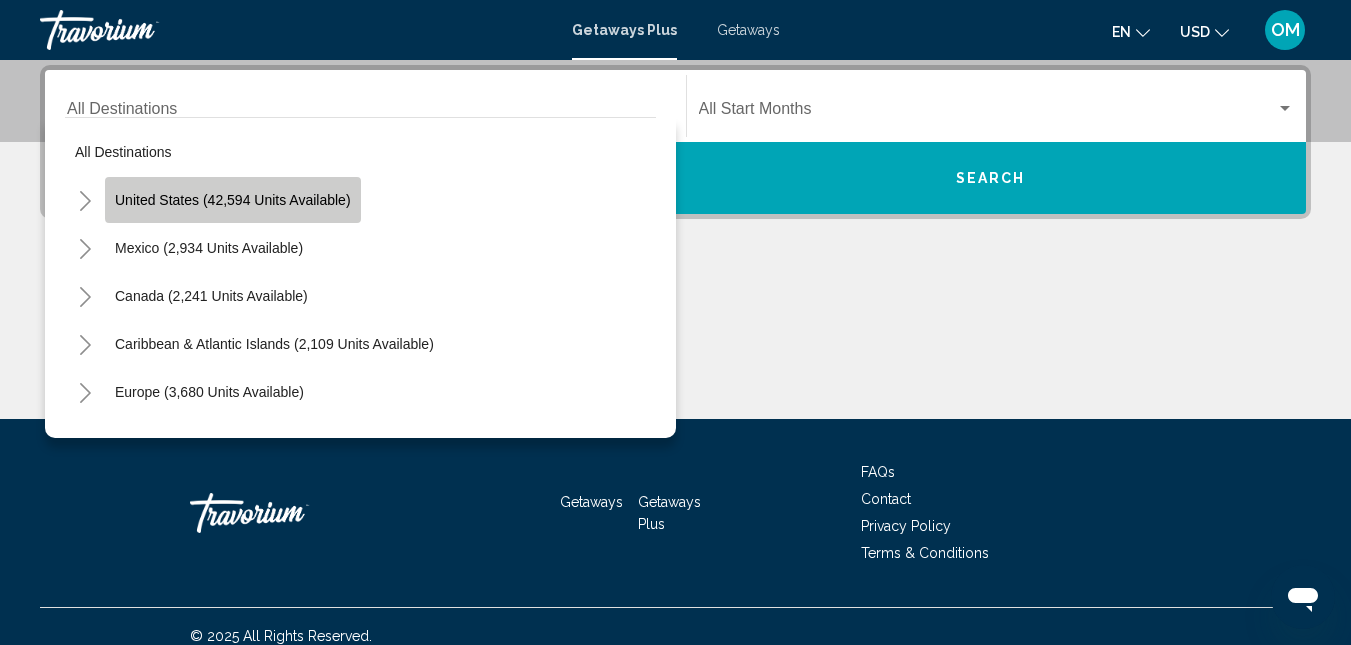 click on "United States (42,594 units available)" 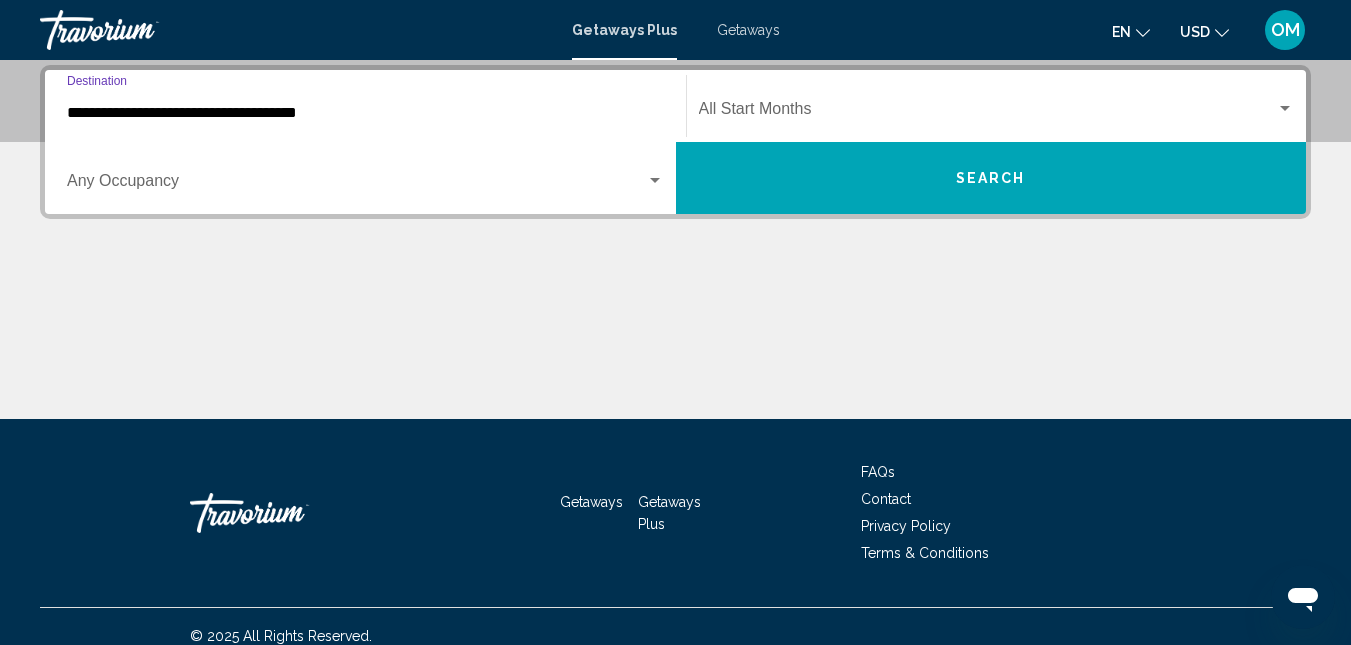 click at bounding box center (356, 185) 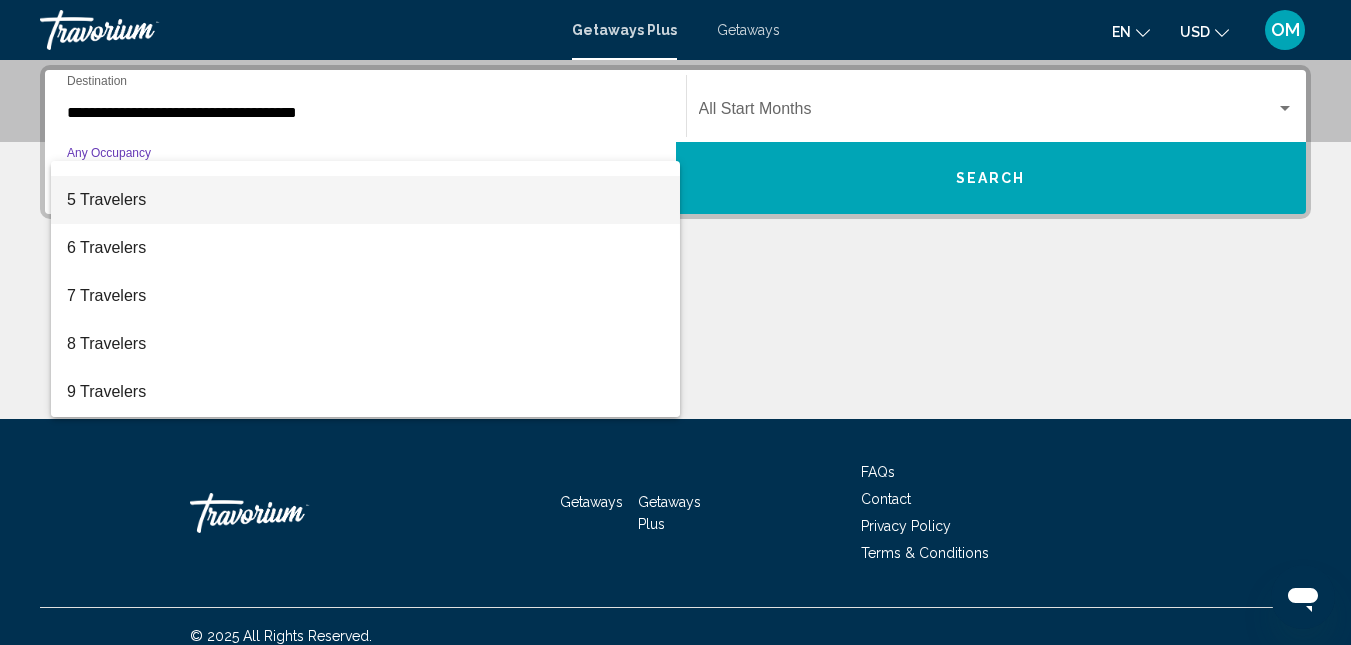 scroll, scrollTop: 200, scrollLeft: 0, axis: vertical 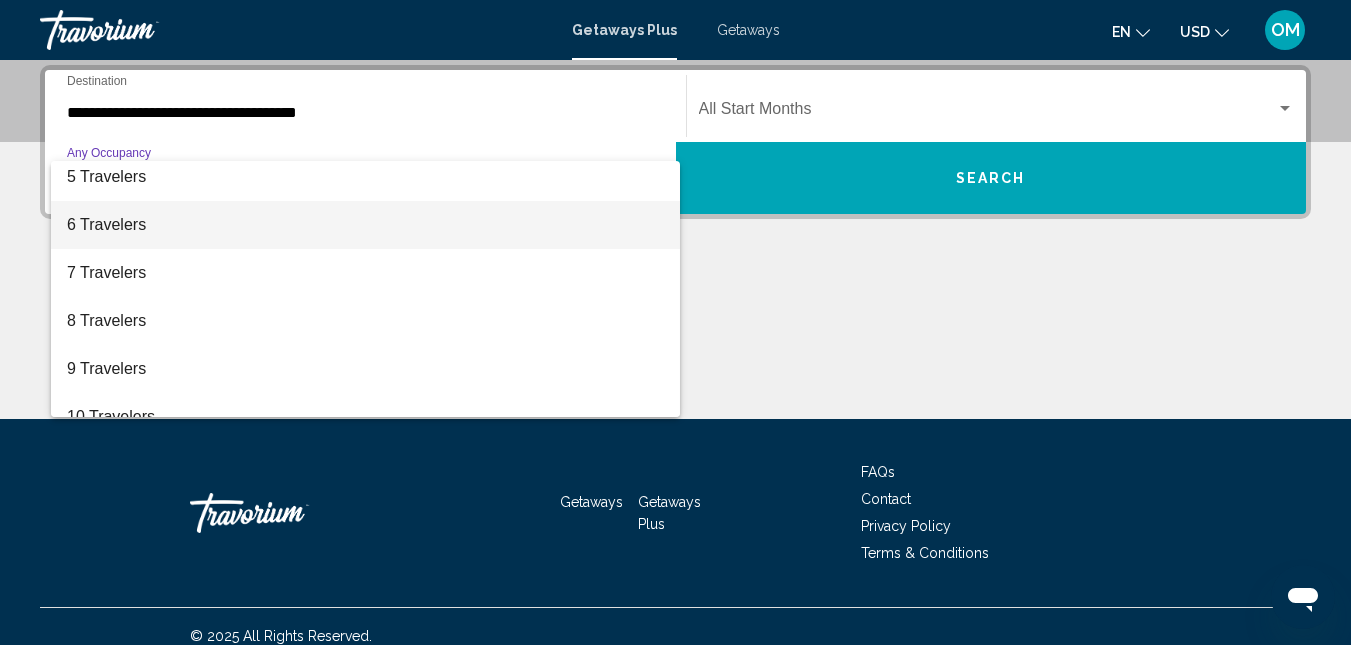 click on "6 Travelers" at bounding box center (365, 225) 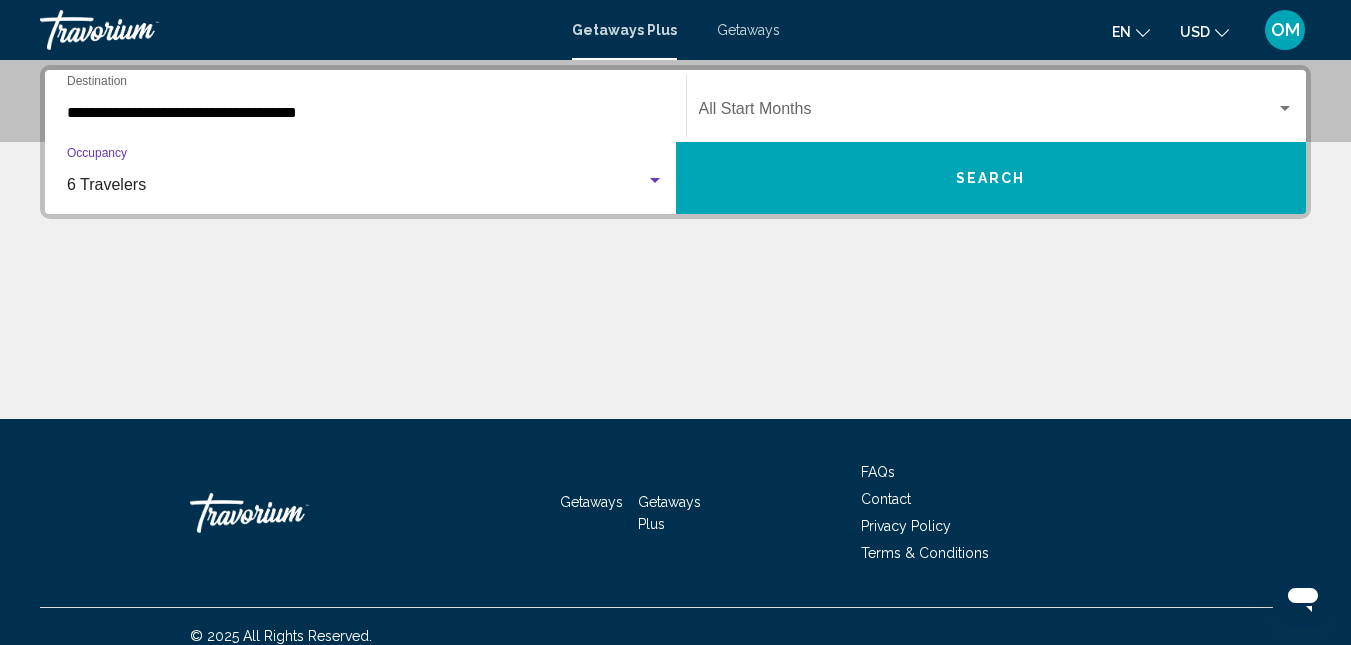 click at bounding box center (988, 113) 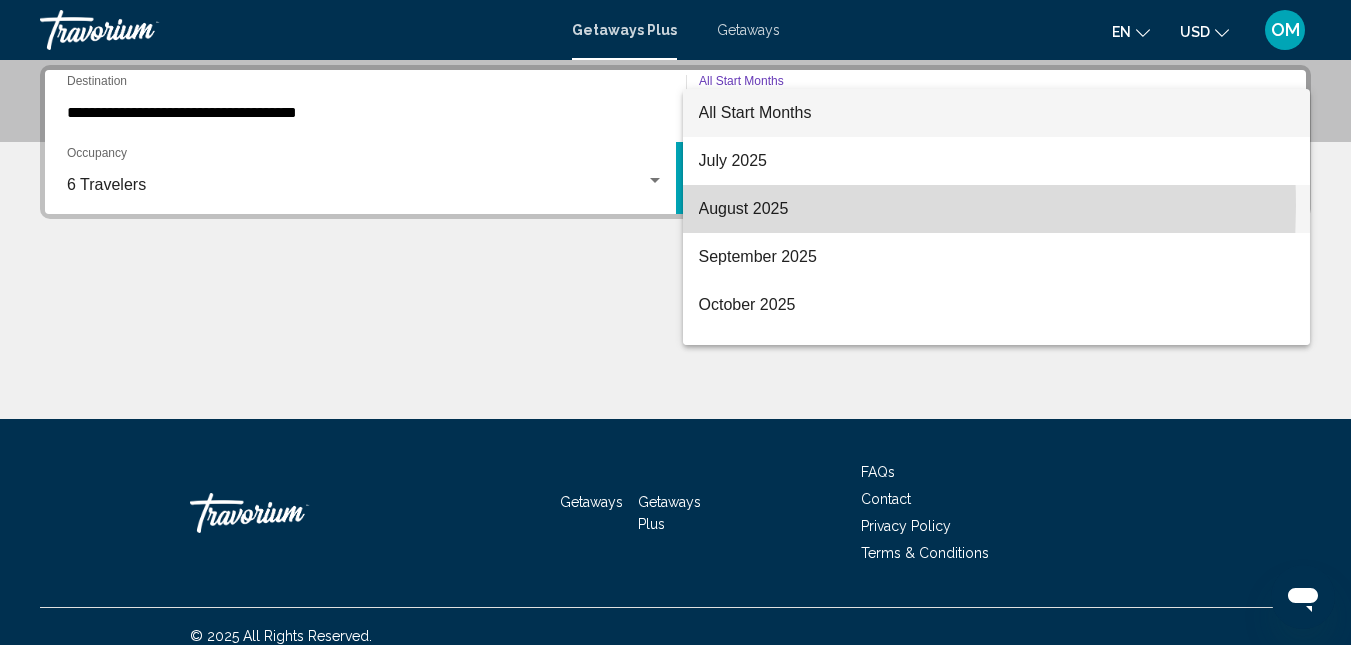 click on "August 2025" at bounding box center (997, 209) 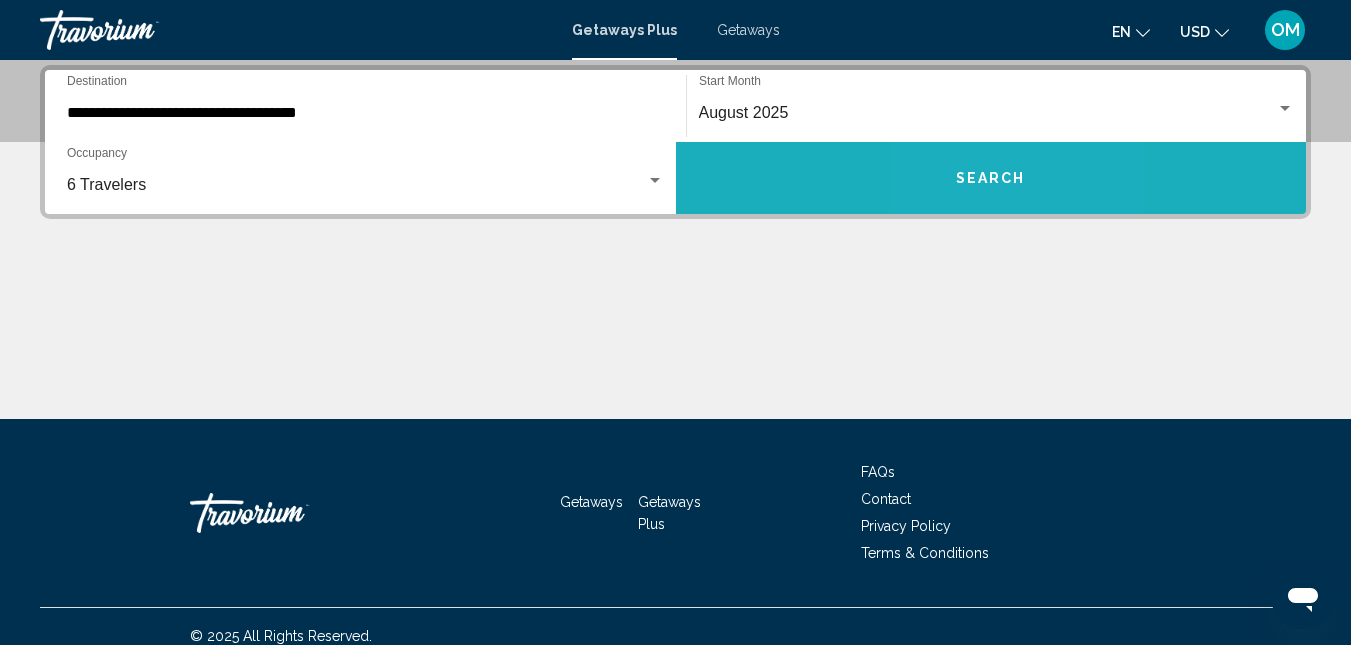 click on "Search" at bounding box center [991, 179] 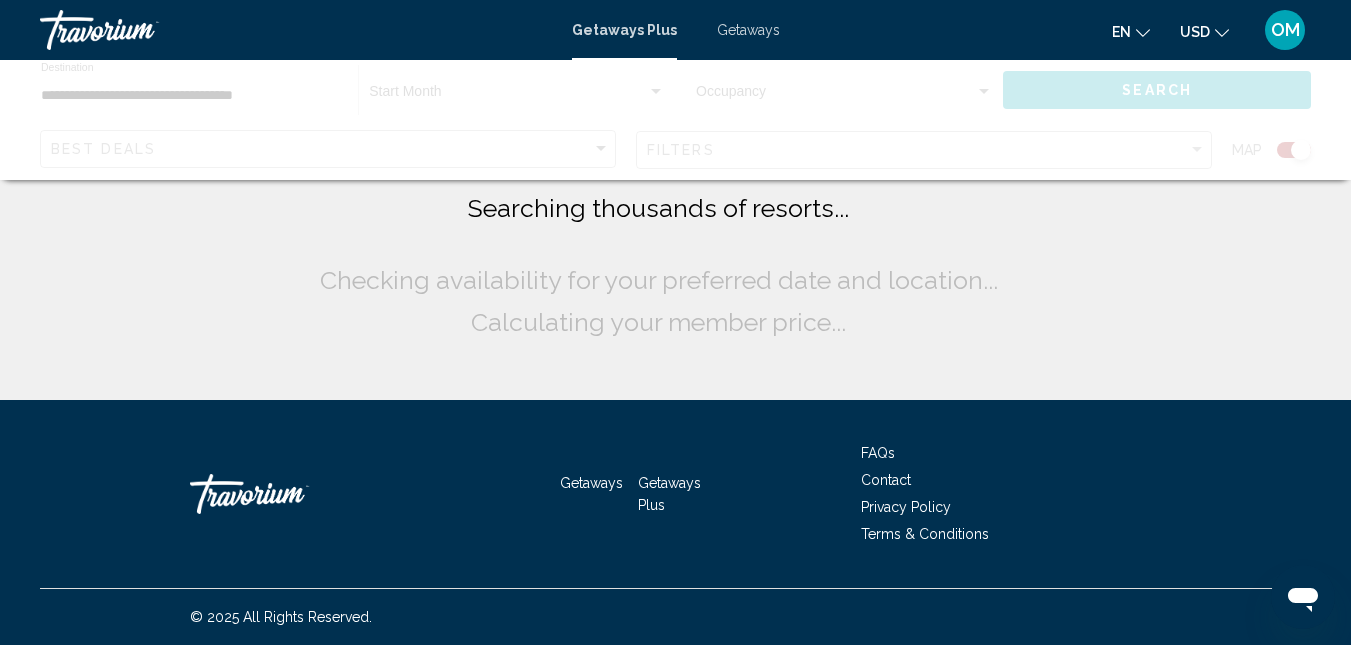 scroll, scrollTop: 0, scrollLeft: 0, axis: both 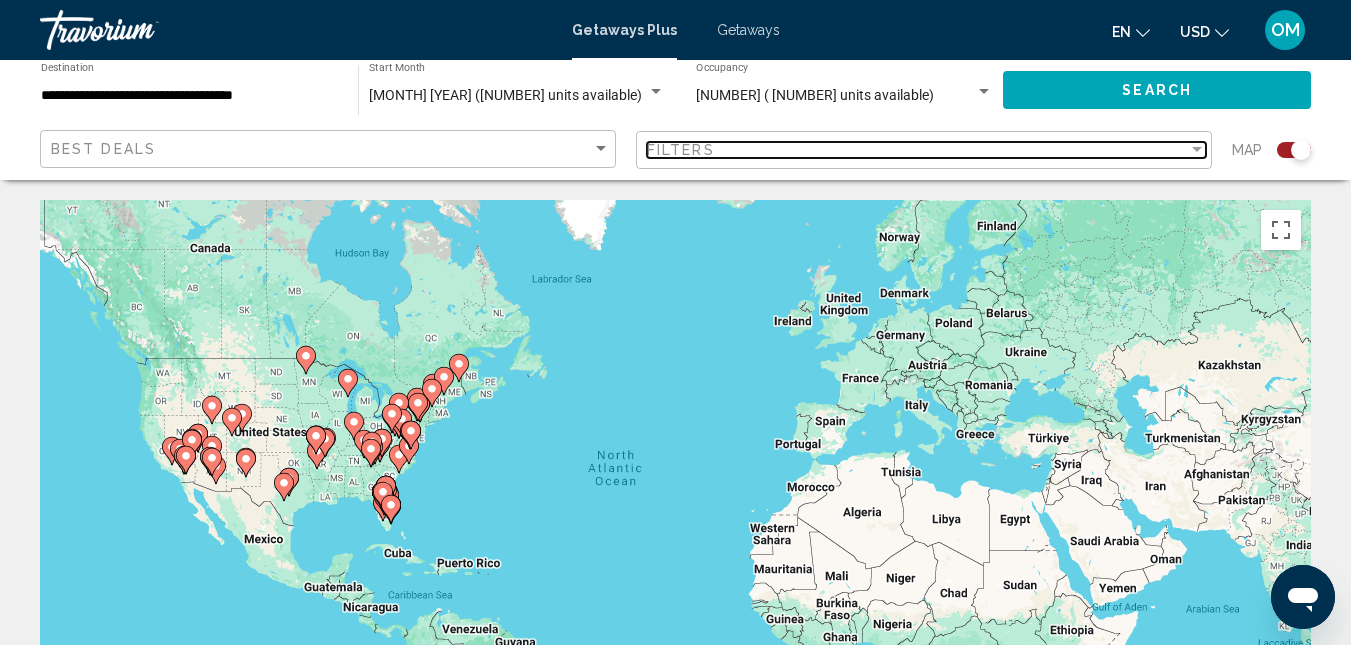 click on "Filters" at bounding box center [681, 150] 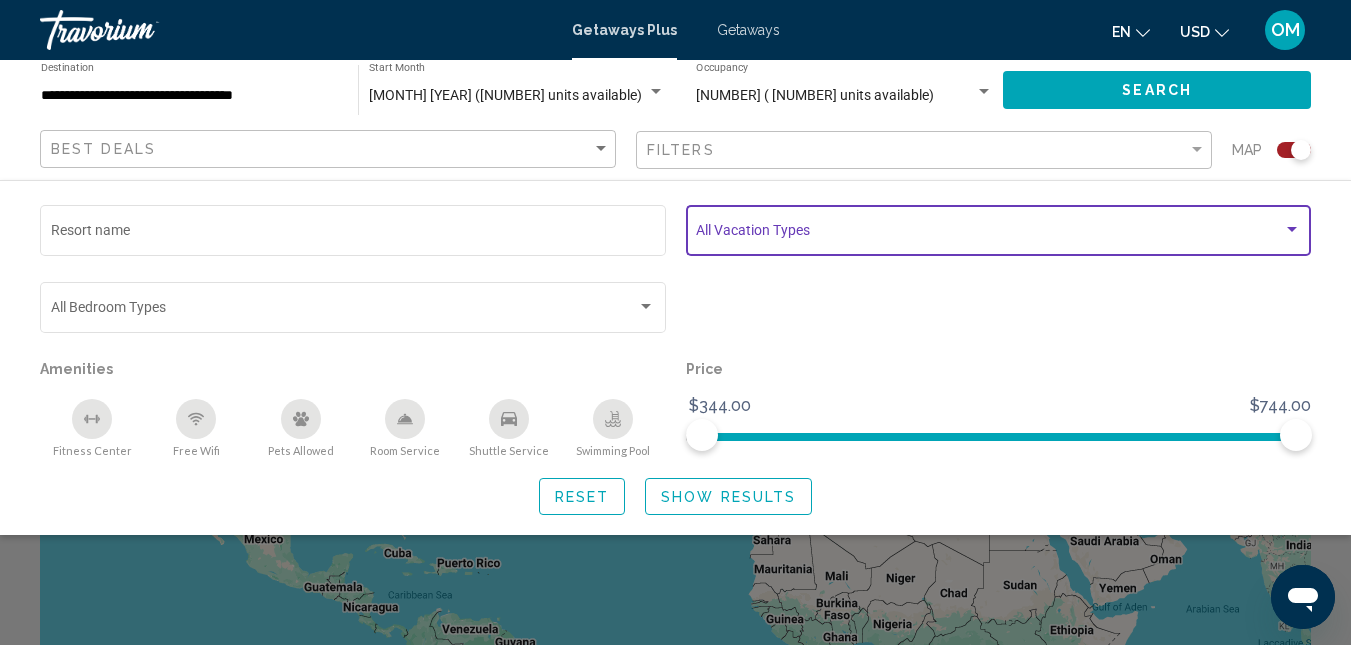 click at bounding box center [989, 234] 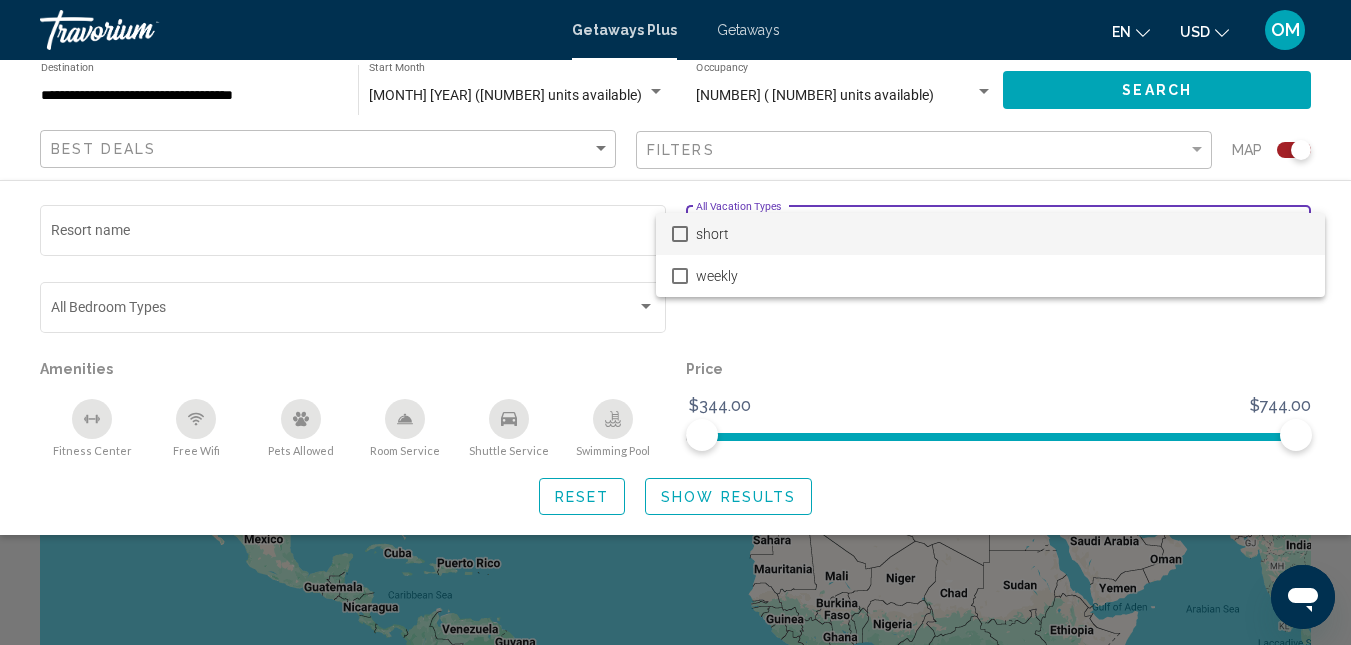 click on "short" at bounding box center (1002, 234) 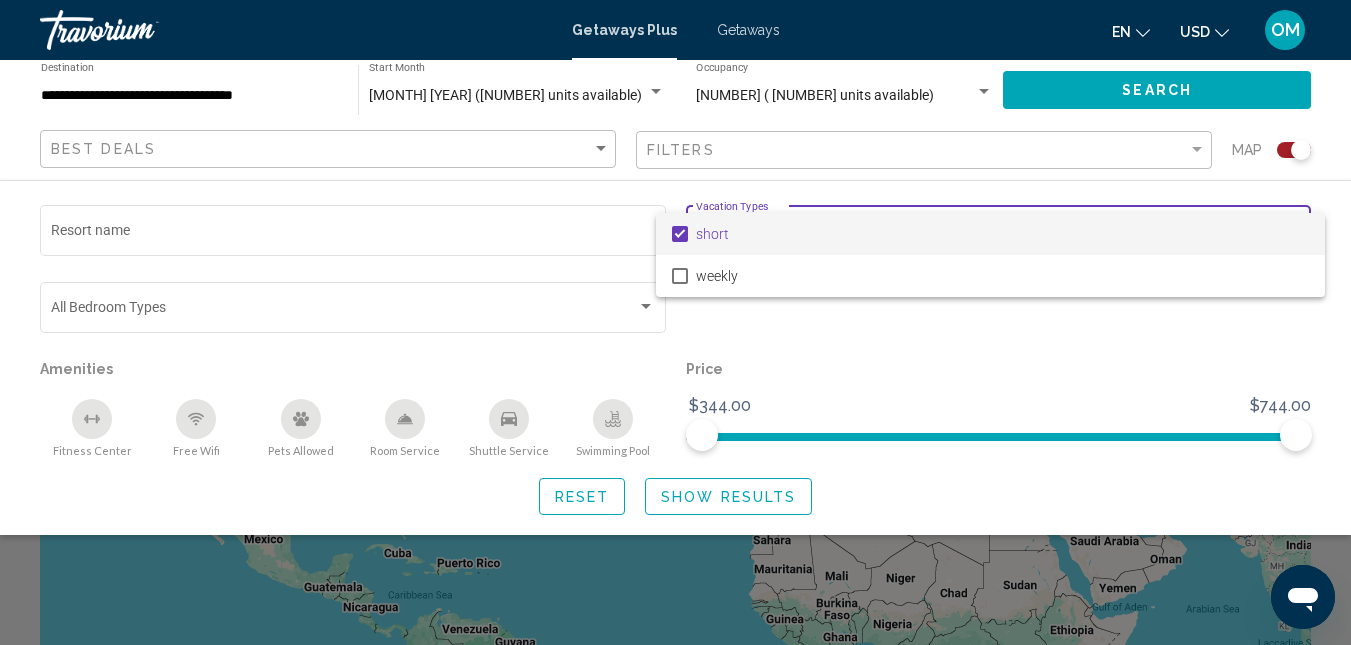click at bounding box center [675, 322] 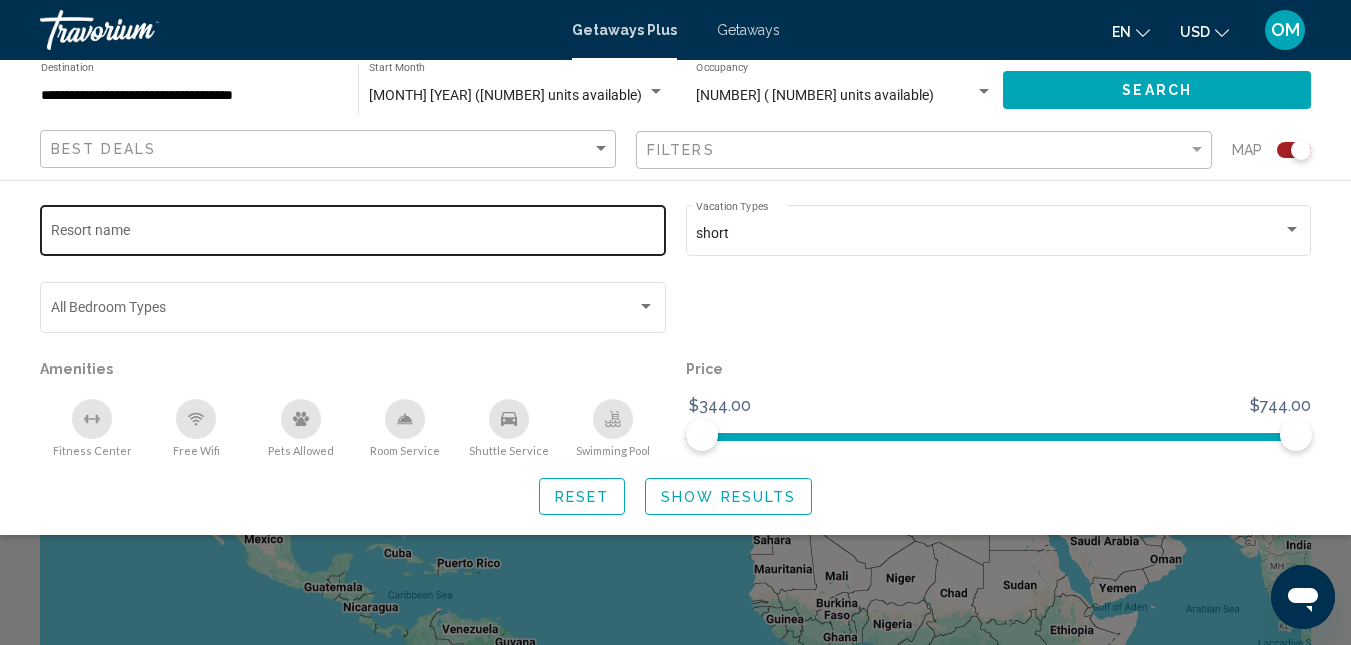 click on "Resort name" at bounding box center [353, 234] 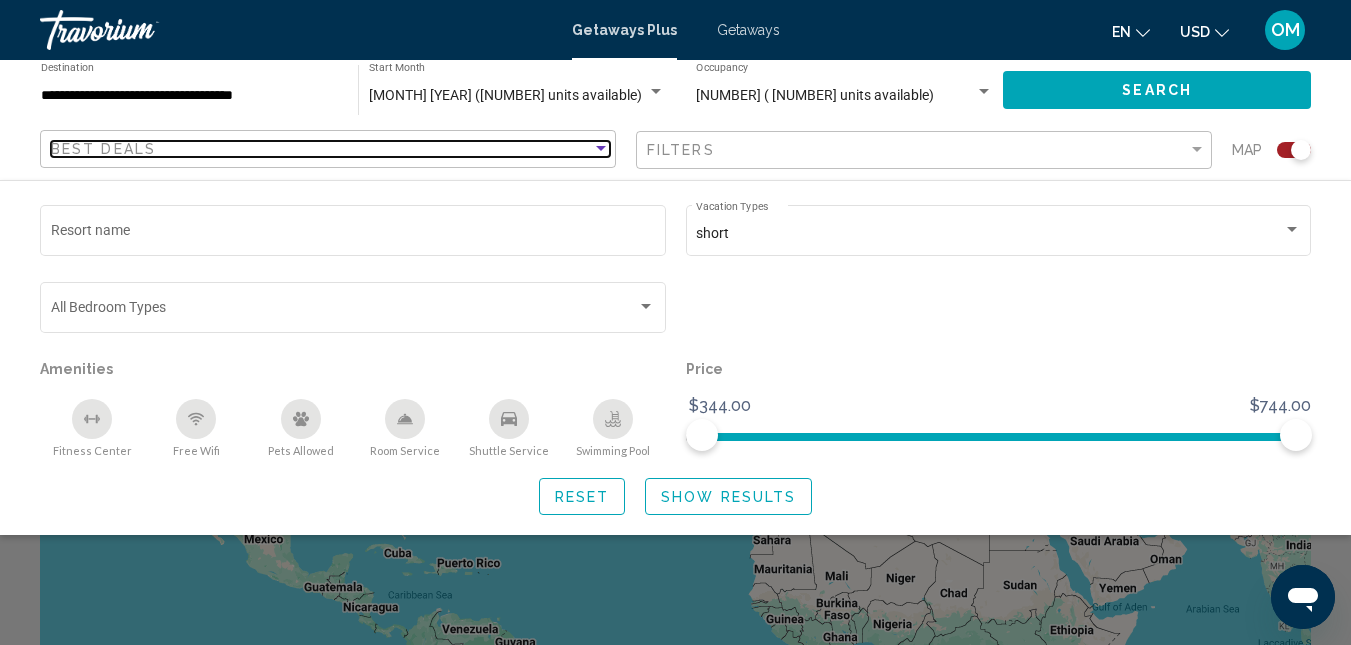click on "Best Deals" at bounding box center (103, 149) 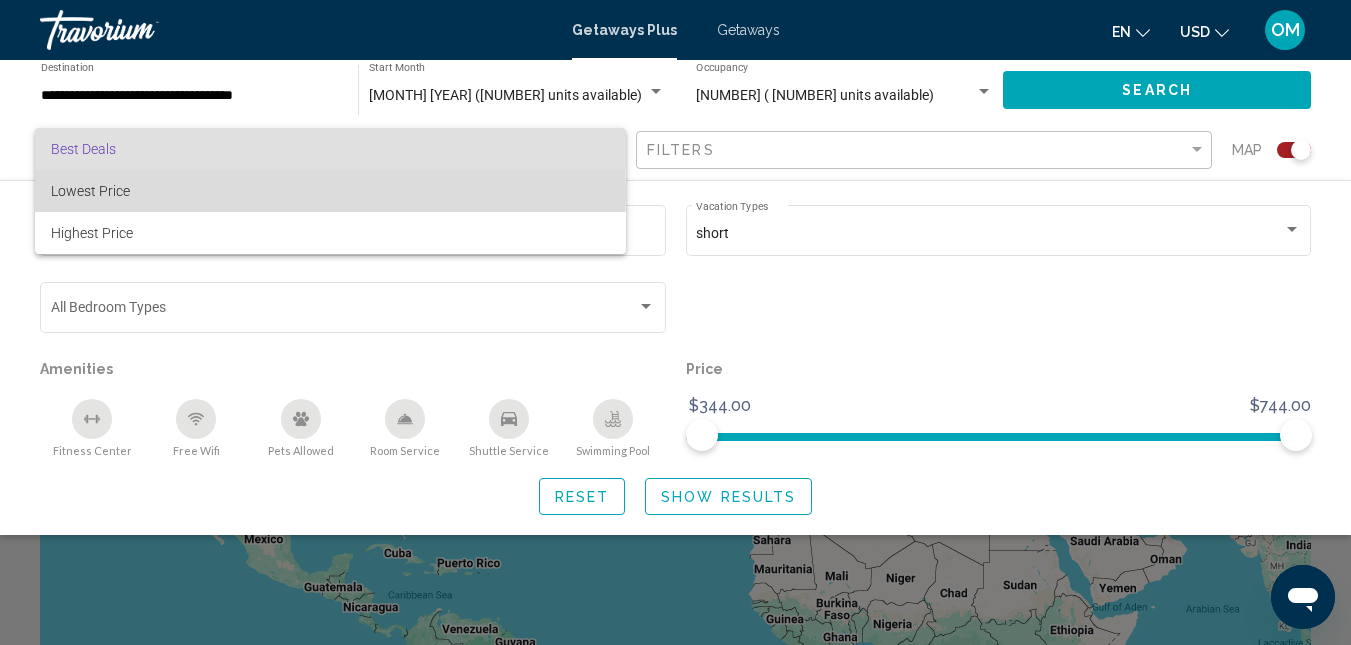 click on "Lowest Price" at bounding box center [90, 191] 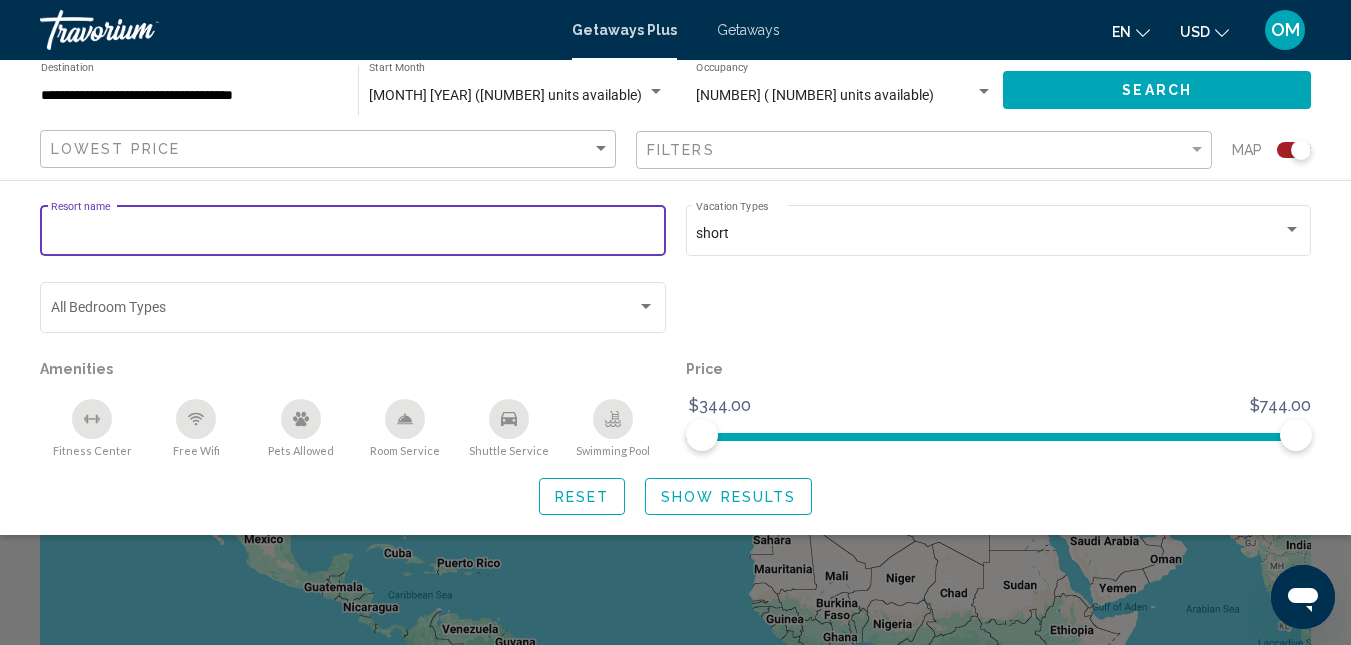 click on "Resort name" at bounding box center (353, 234) 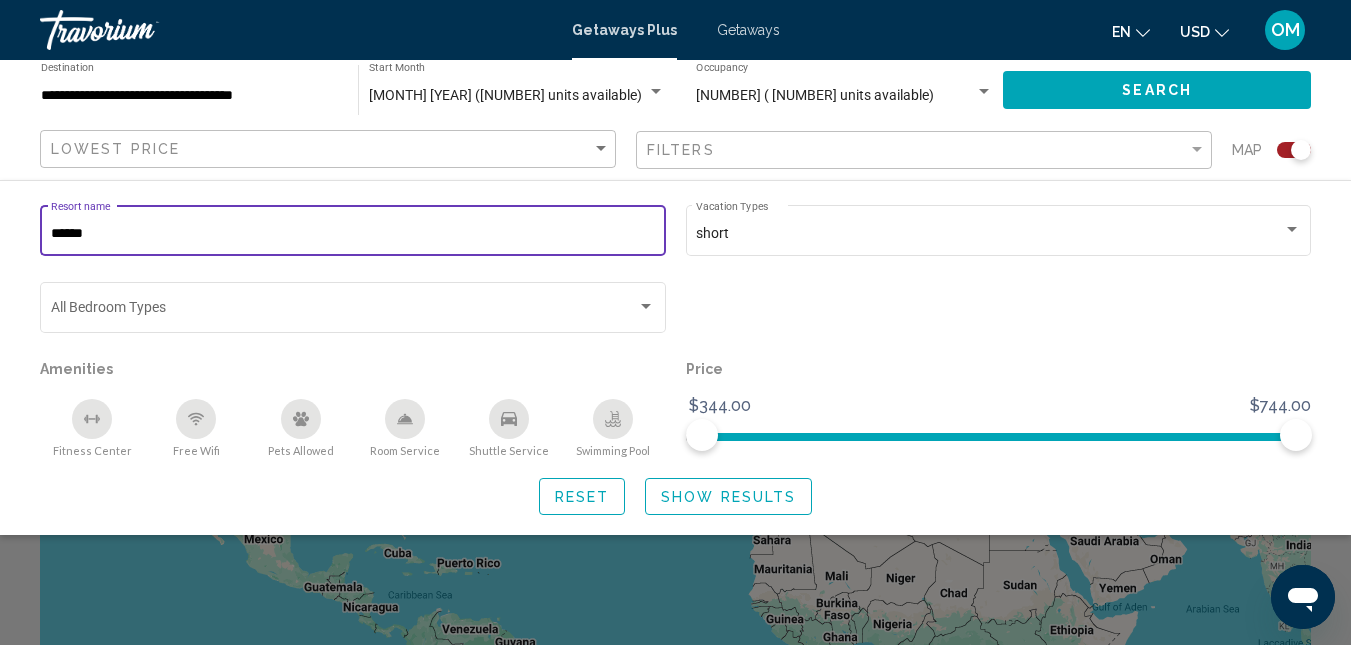 click on "****** Resort name" 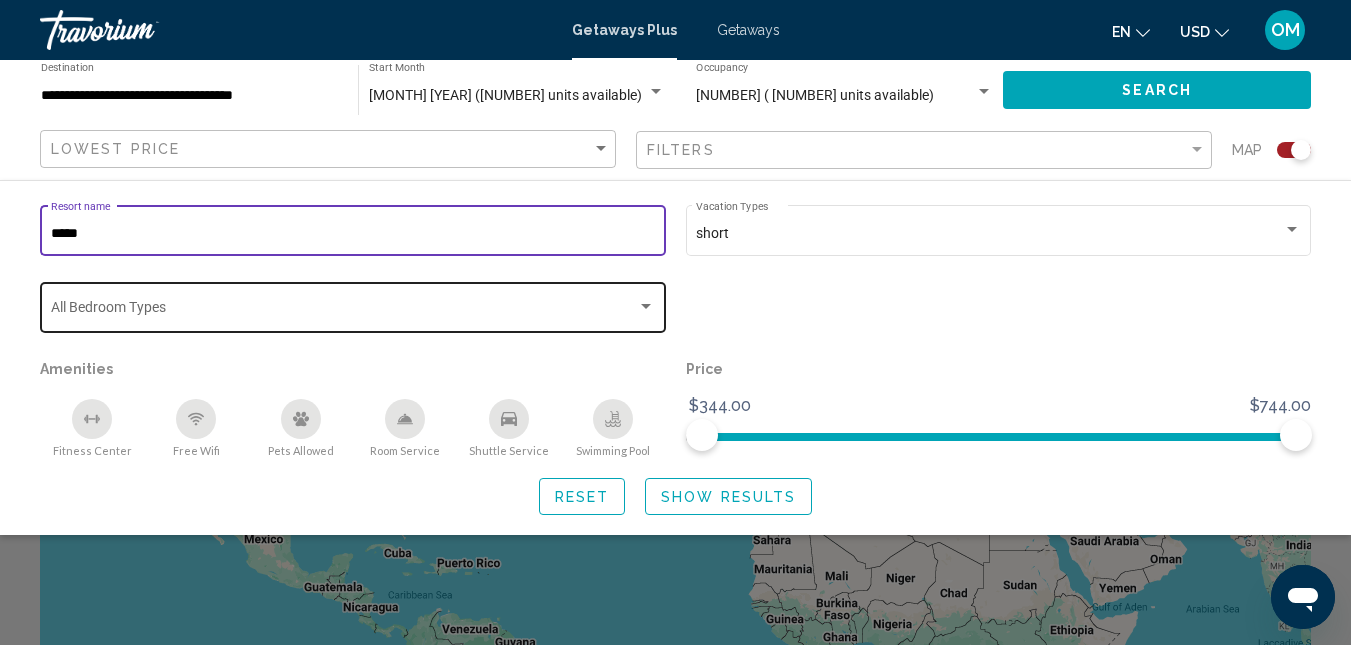 type on "*****" 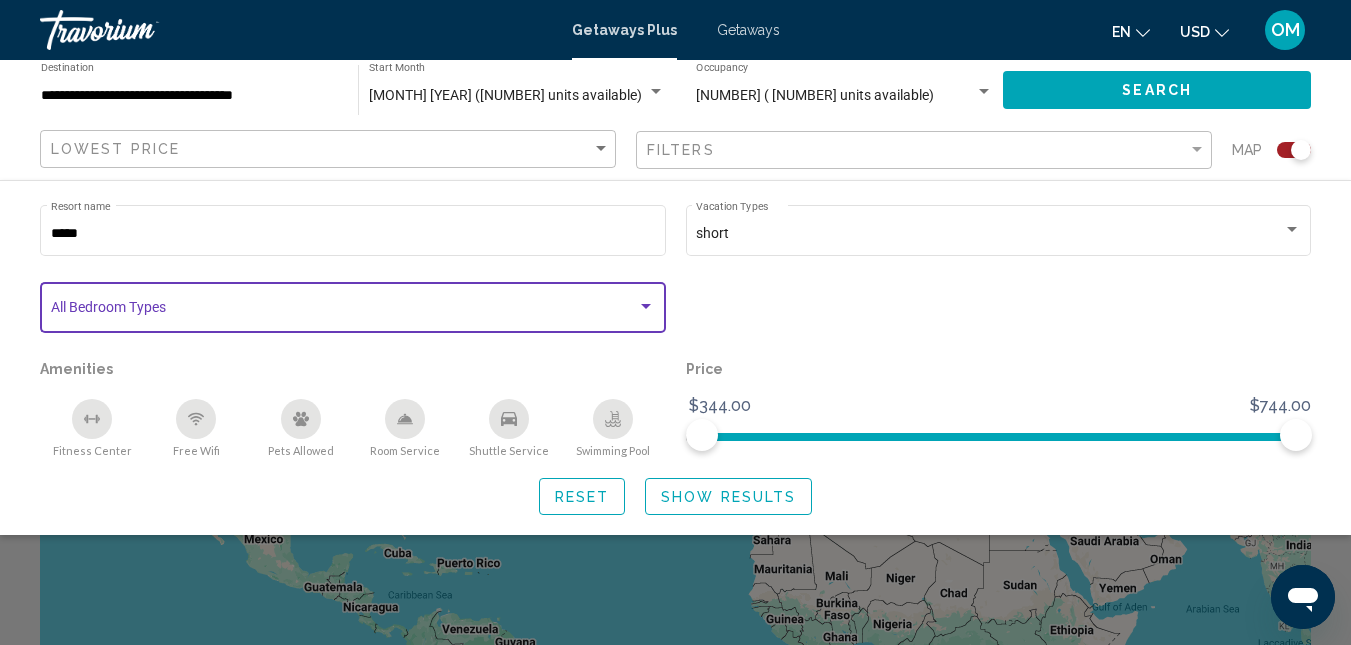 click at bounding box center (344, 311) 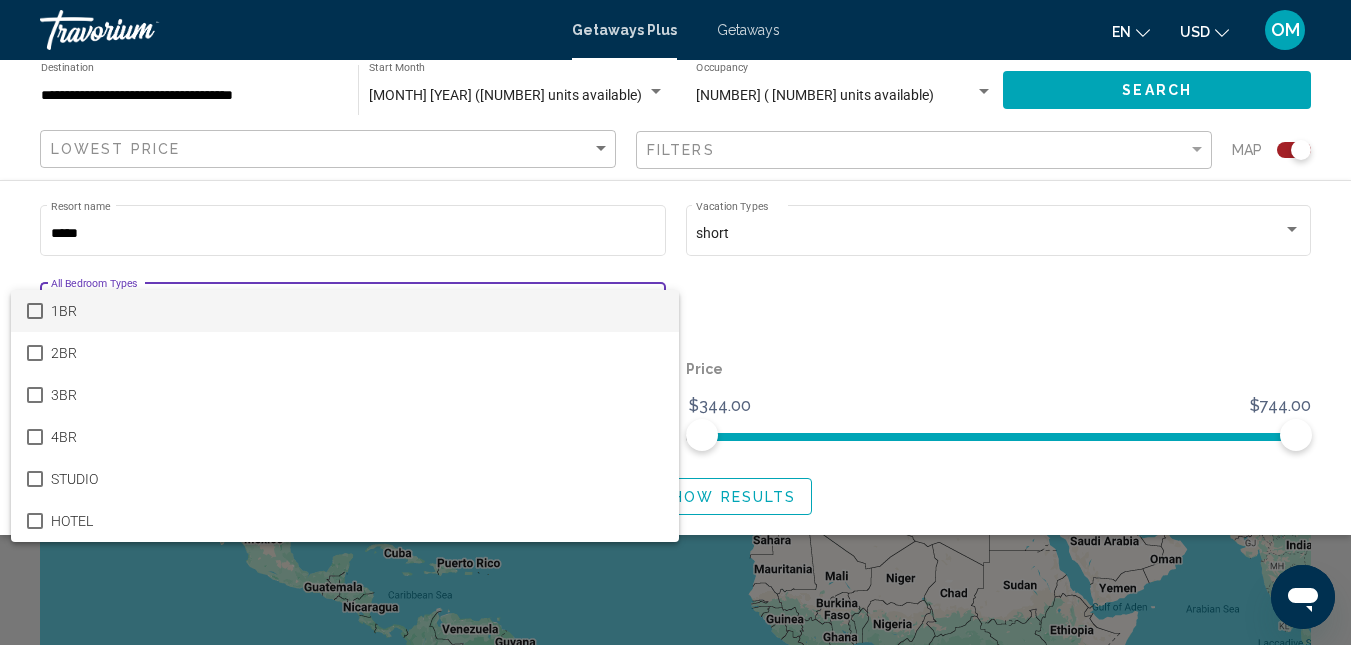 click at bounding box center [35, 311] 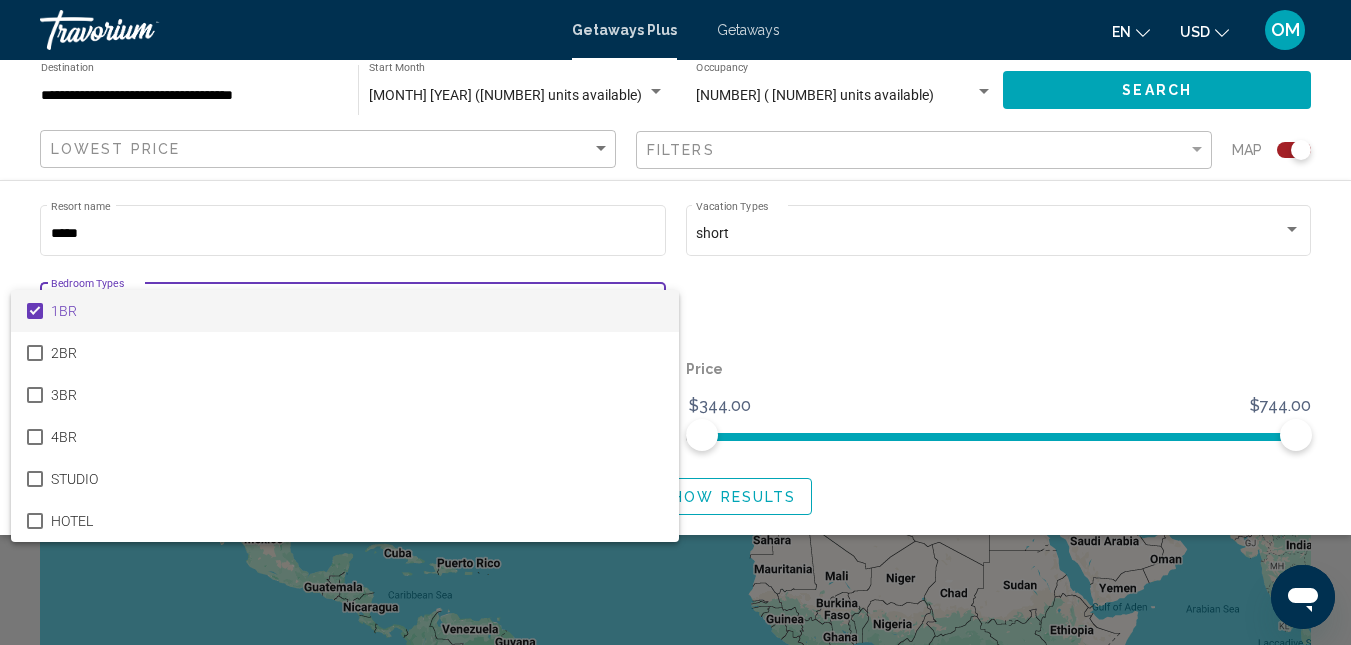 click at bounding box center [675, 322] 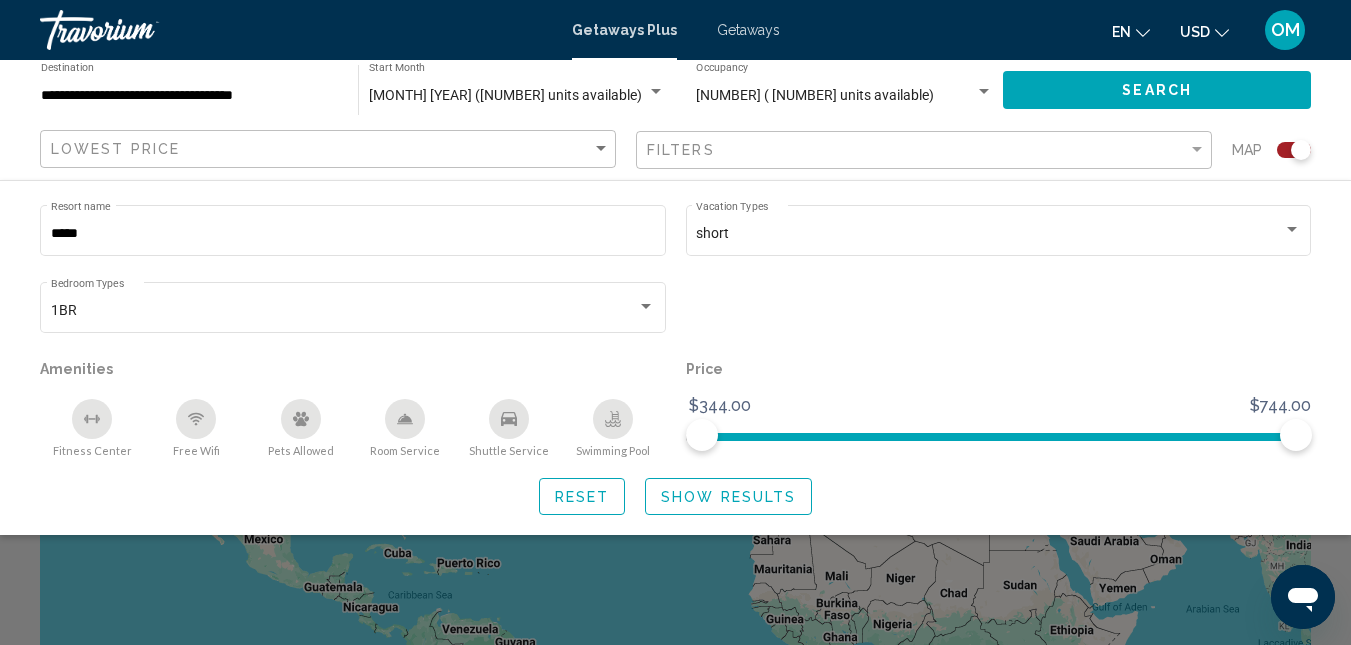 click on "Show Results" 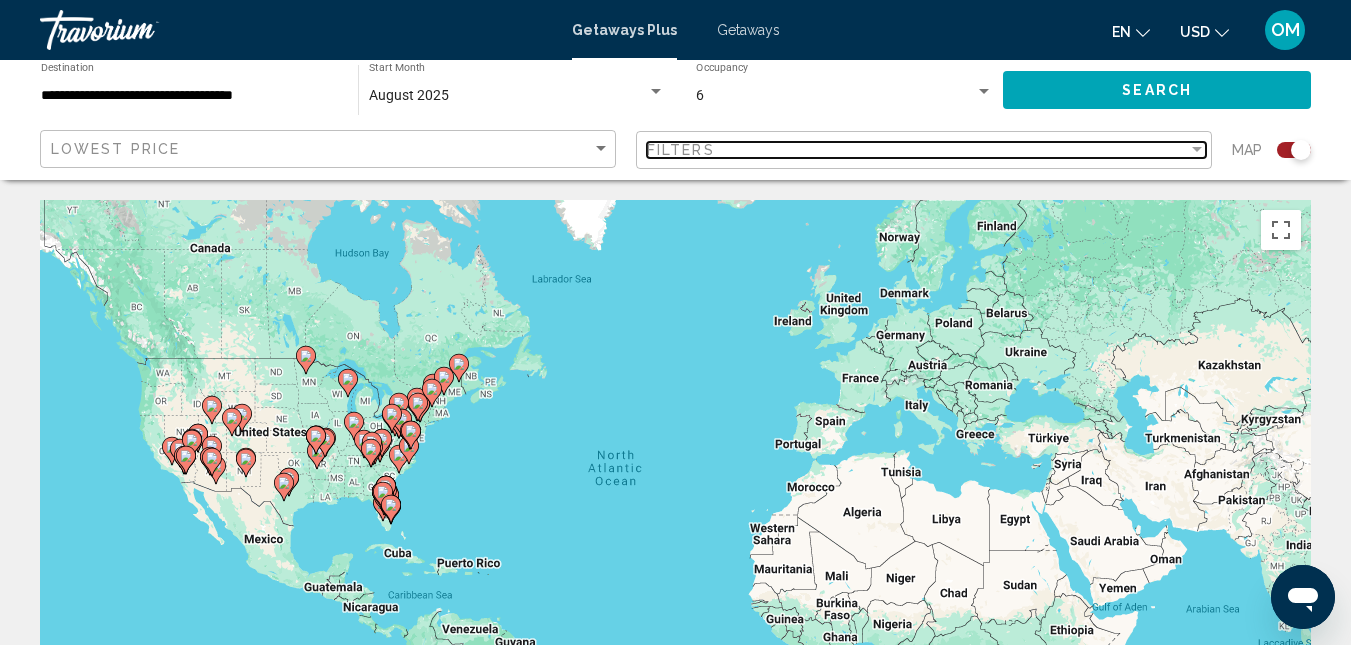 click on "Filters" at bounding box center [917, 150] 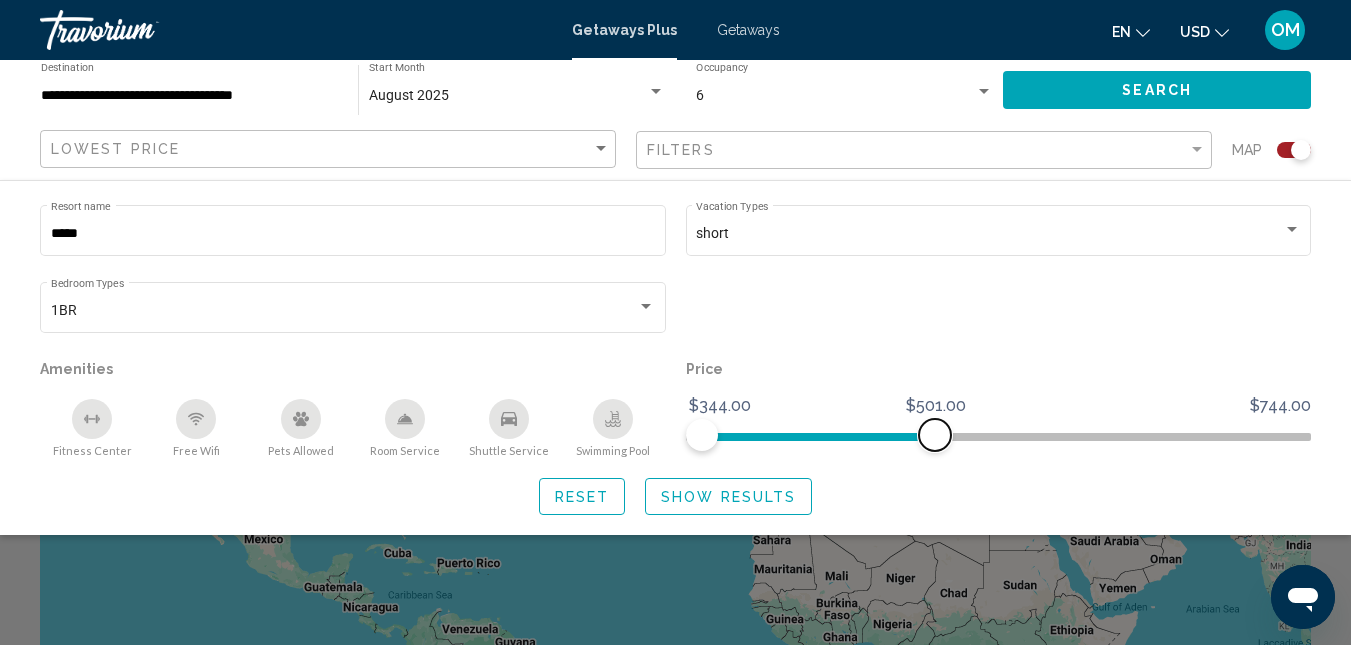 drag, startPoint x: 1297, startPoint y: 431, endPoint x: 683, endPoint y: 646, distance: 650.5544 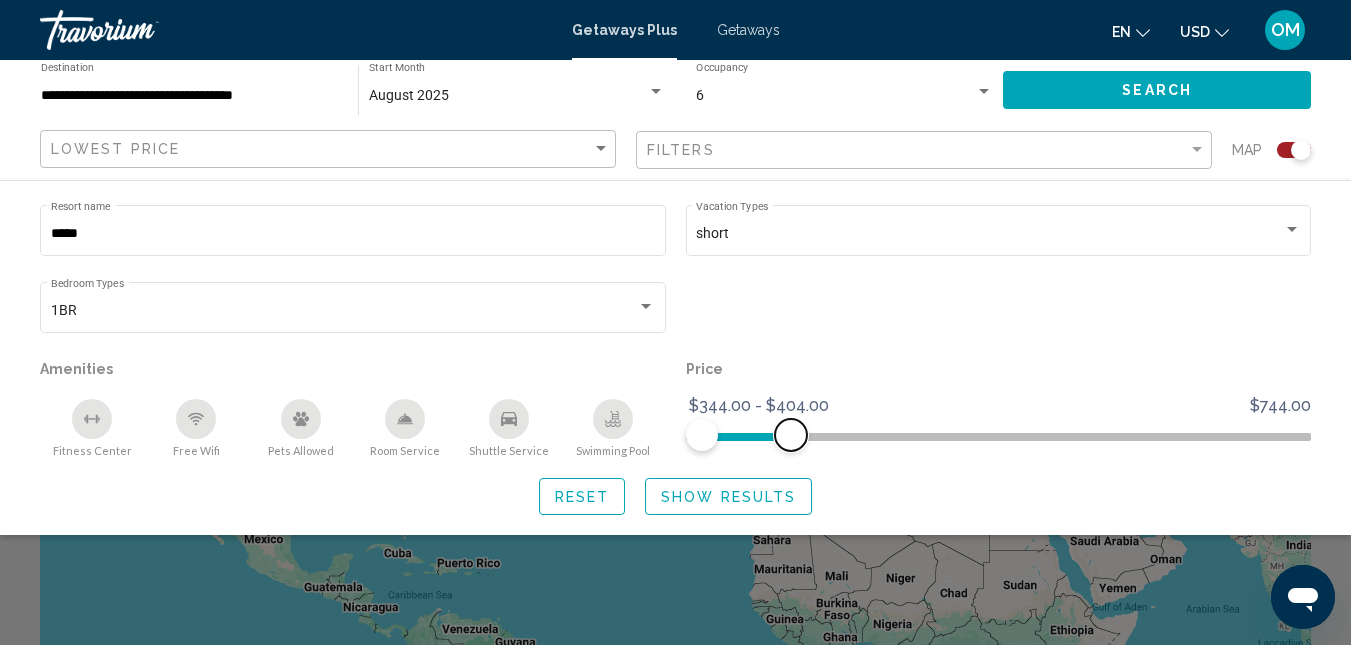 drag, startPoint x: 735, startPoint y: 437, endPoint x: 790, endPoint y: 426, distance: 56.089214 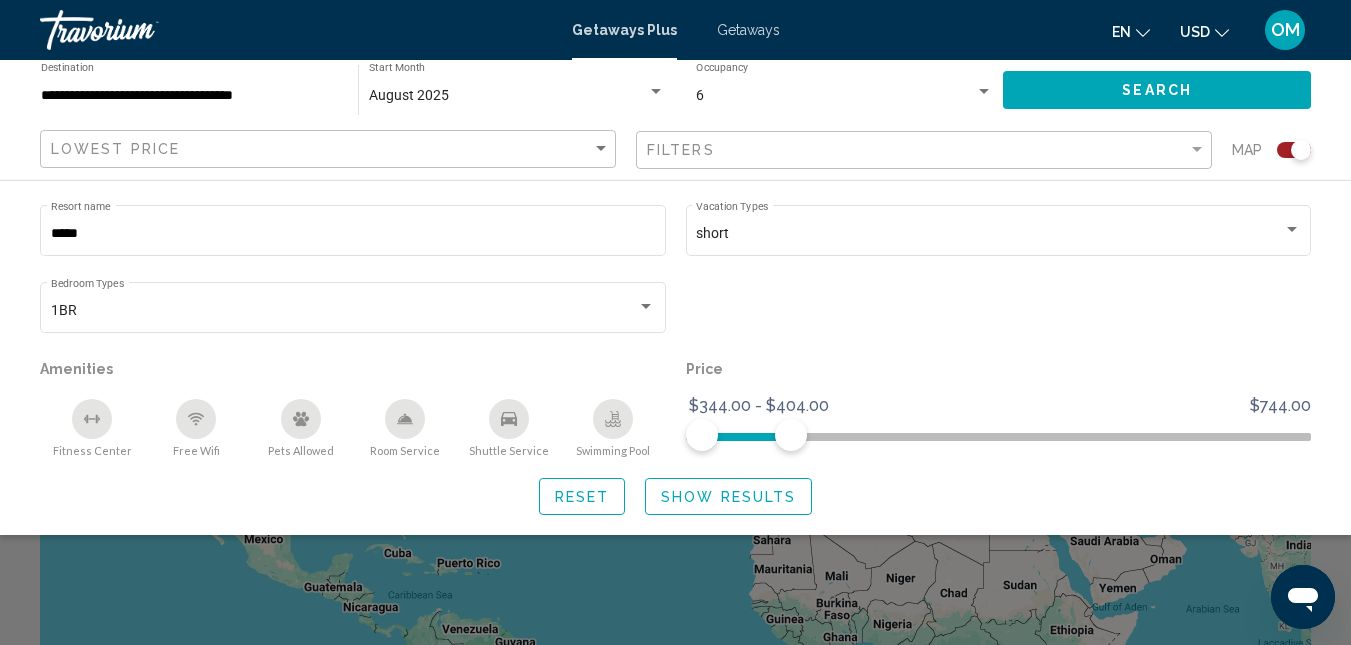 click on "Show Results" 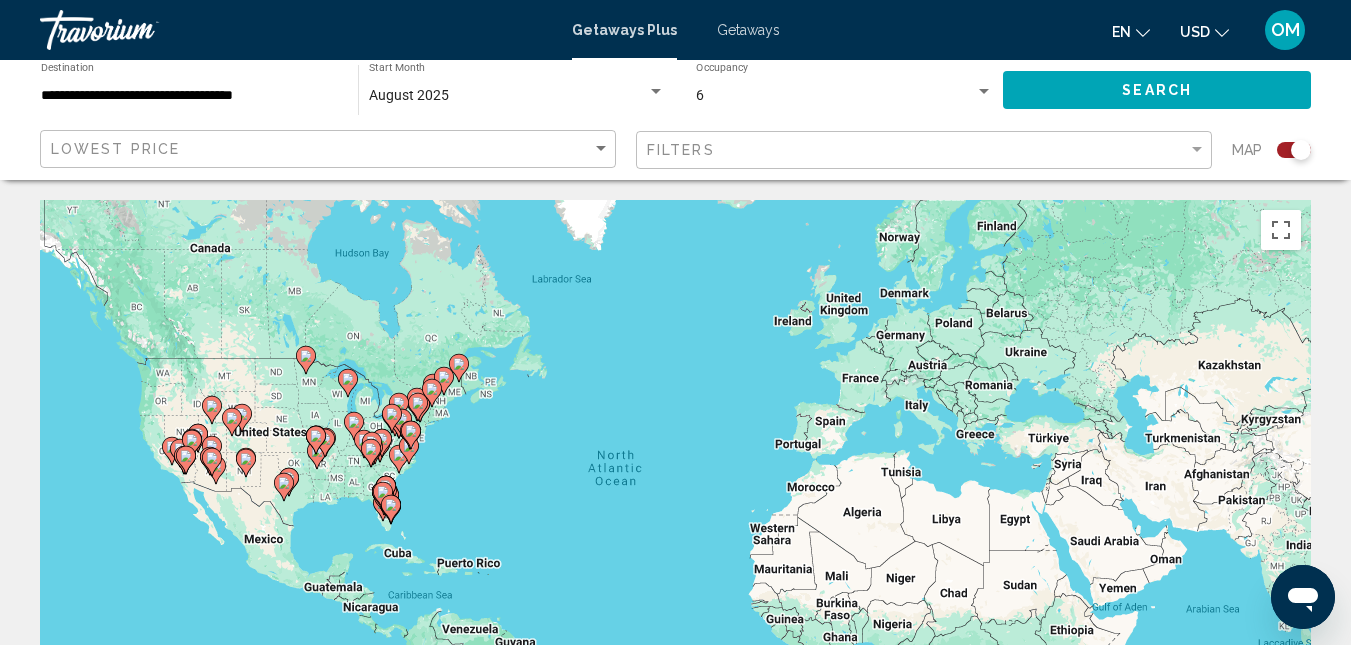 click 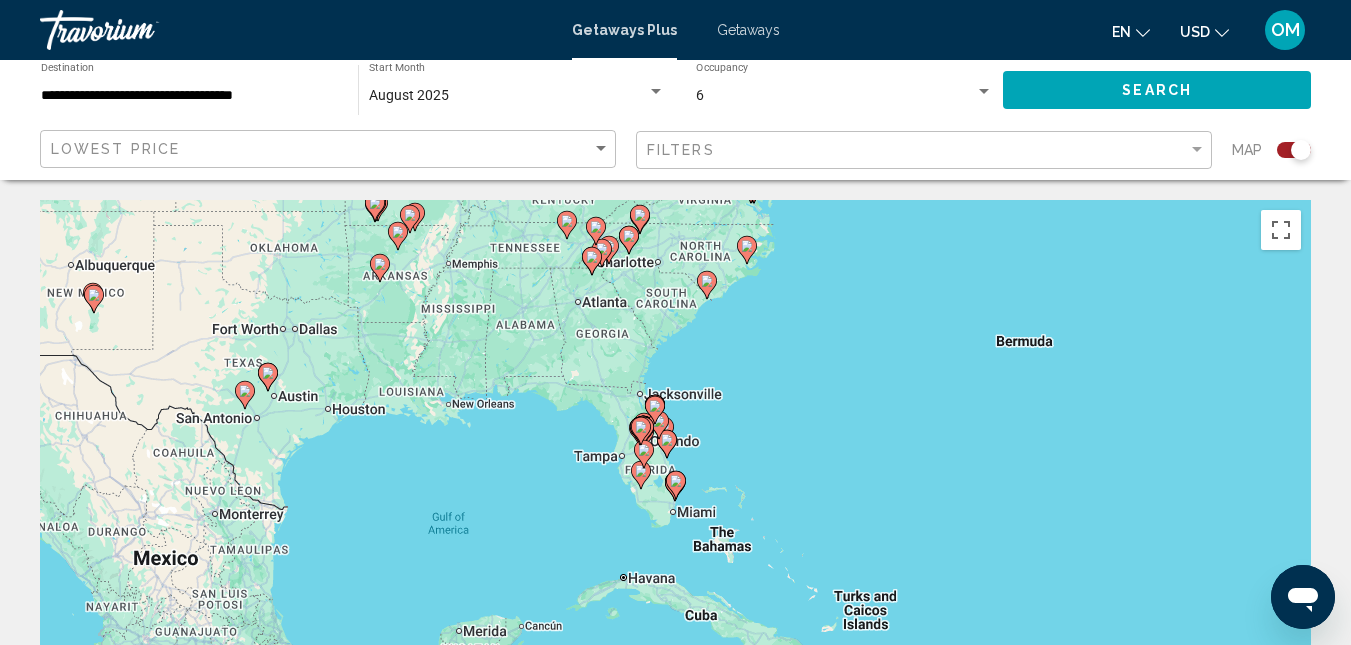 click 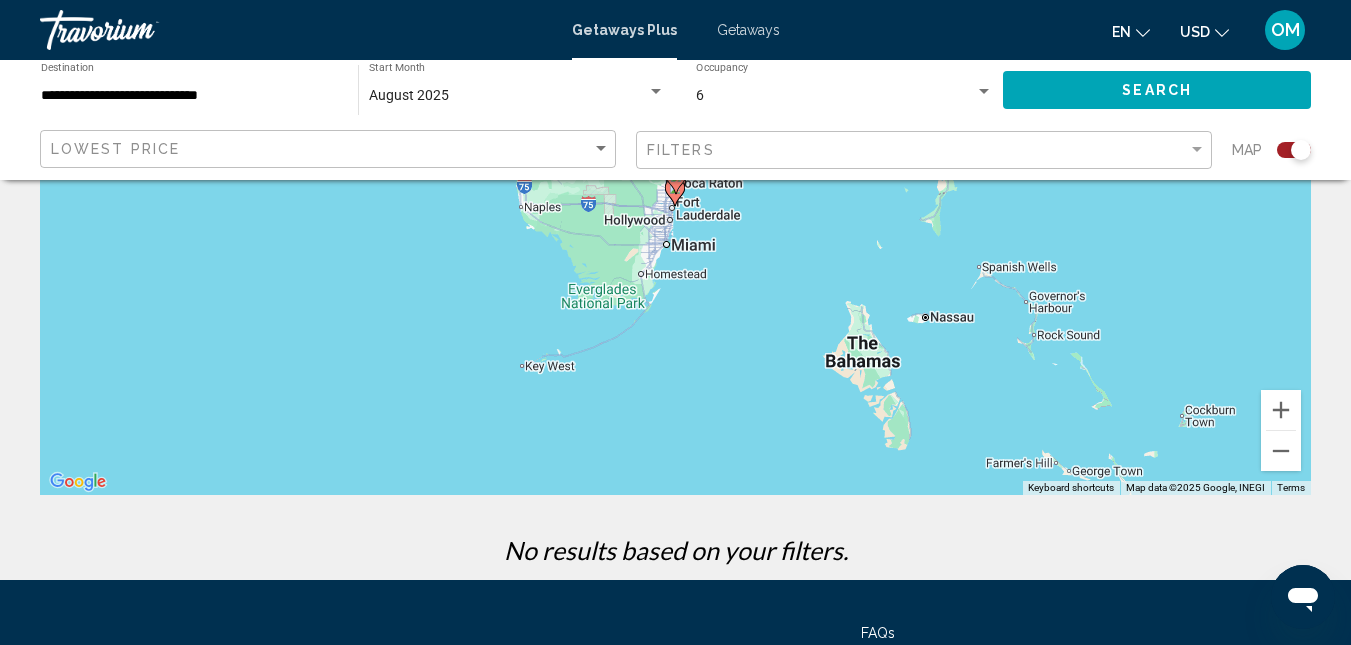 scroll, scrollTop: 0, scrollLeft: 0, axis: both 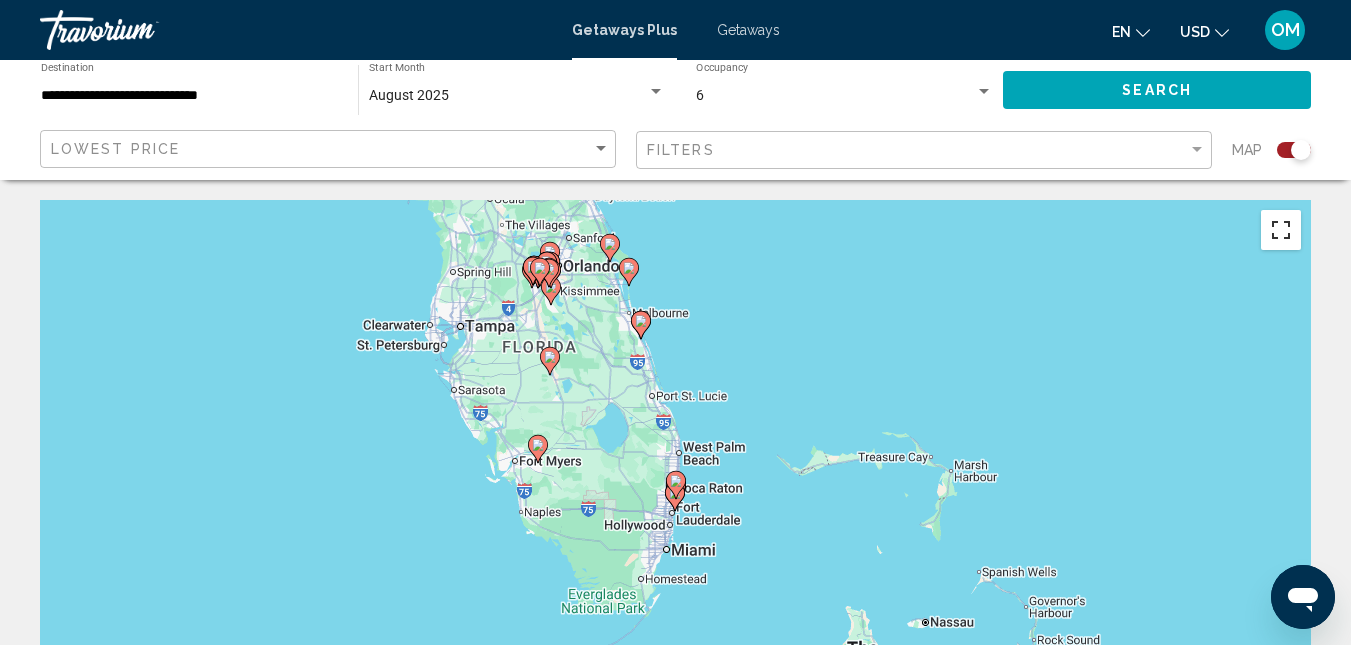 click at bounding box center [1281, 230] 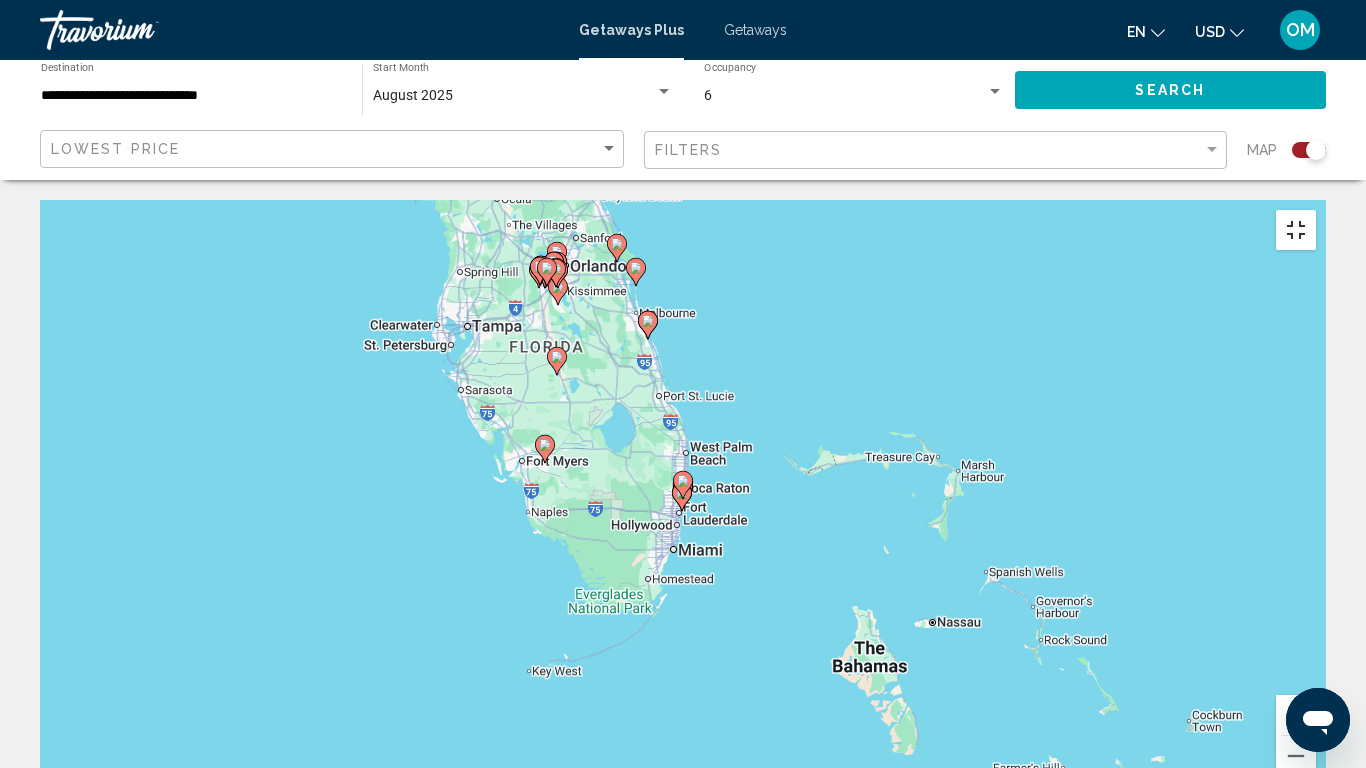 click at bounding box center [1296, 230] 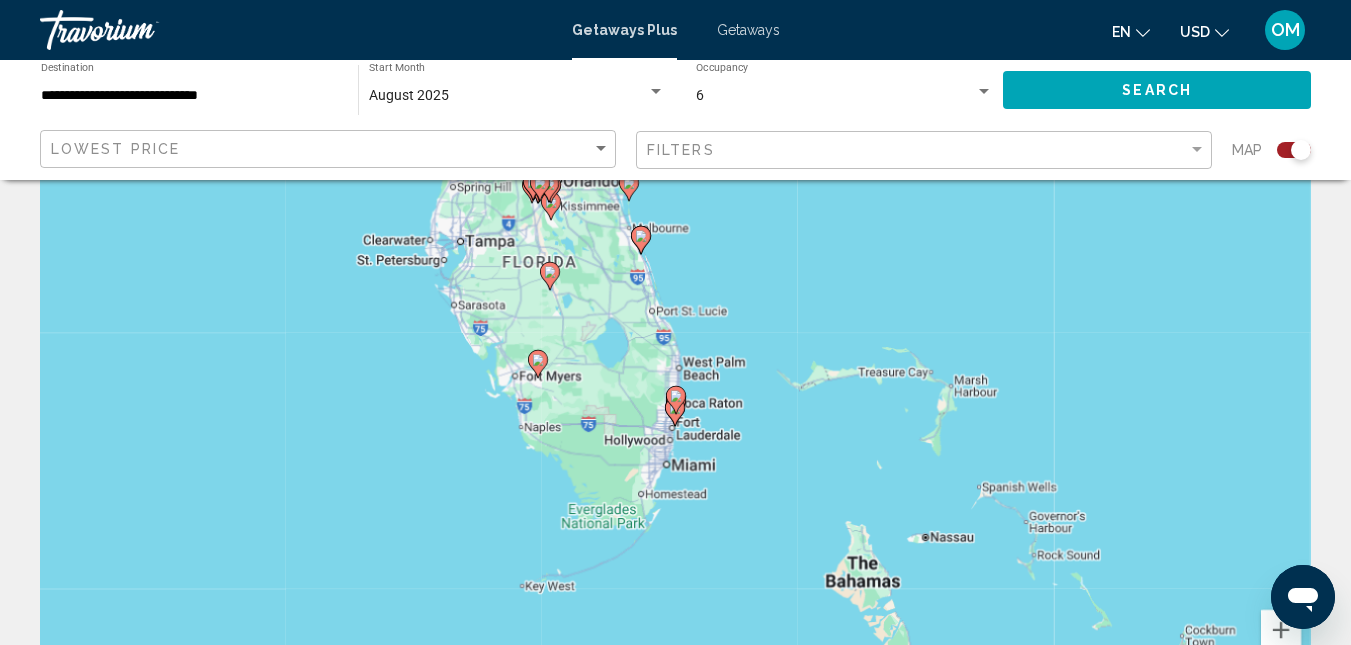 scroll, scrollTop: 0, scrollLeft: 0, axis: both 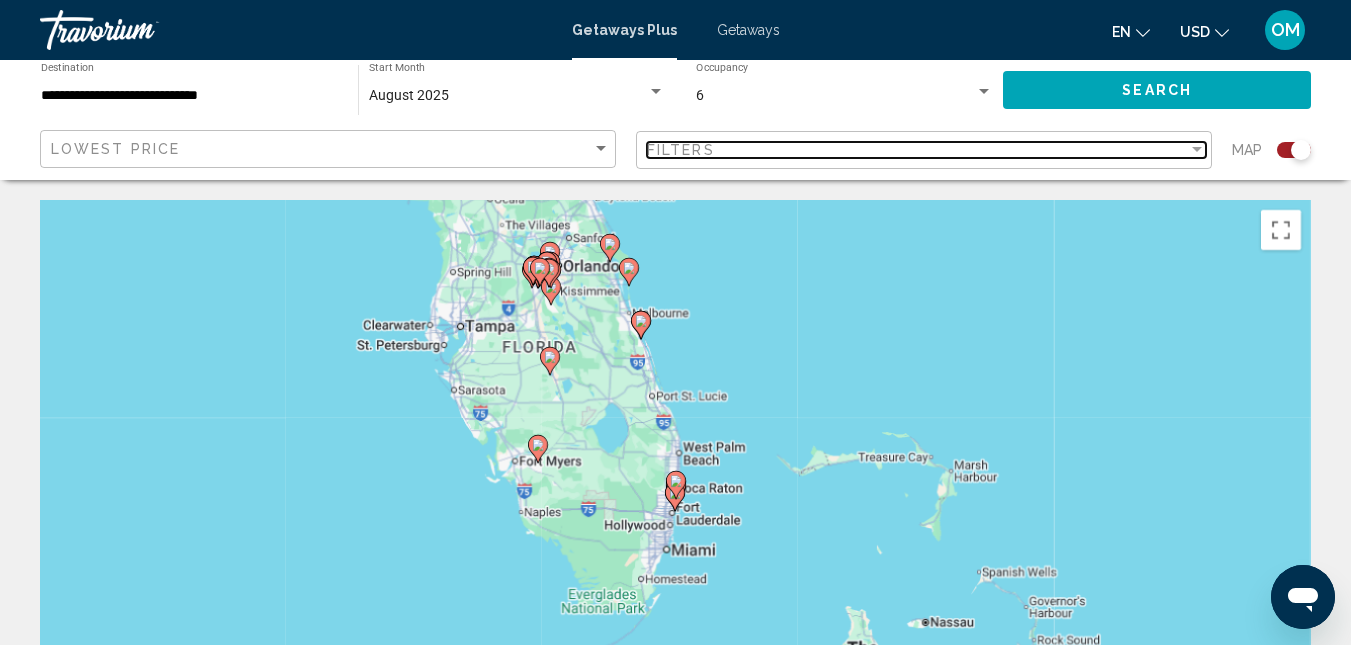 click on "Filters" at bounding box center [917, 150] 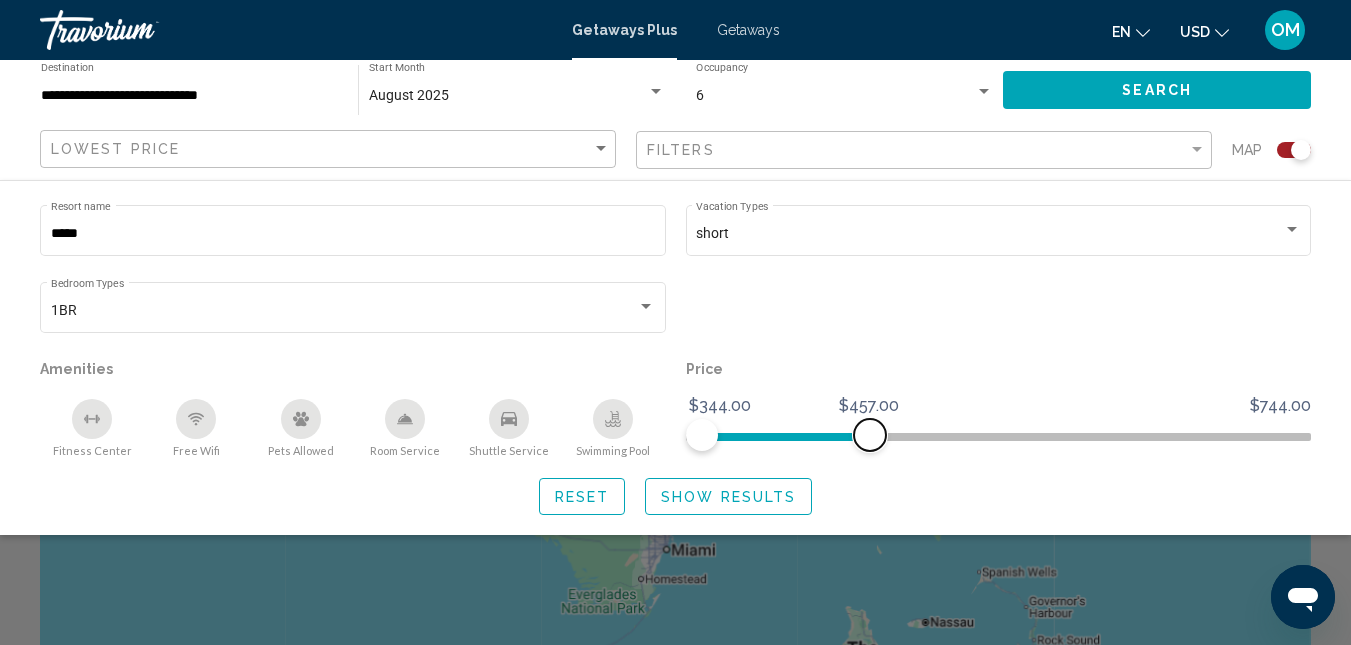 drag, startPoint x: 798, startPoint y: 433, endPoint x: 869, endPoint y: 441, distance: 71.44928 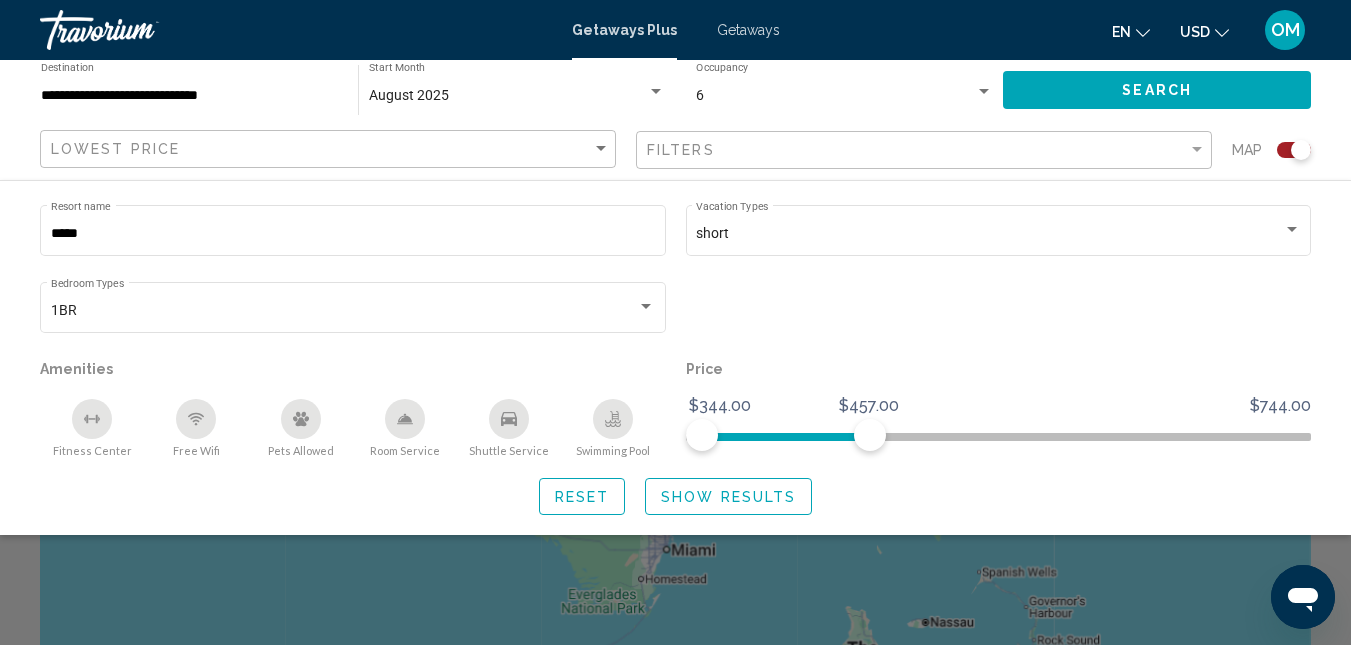 click on "Show Results" 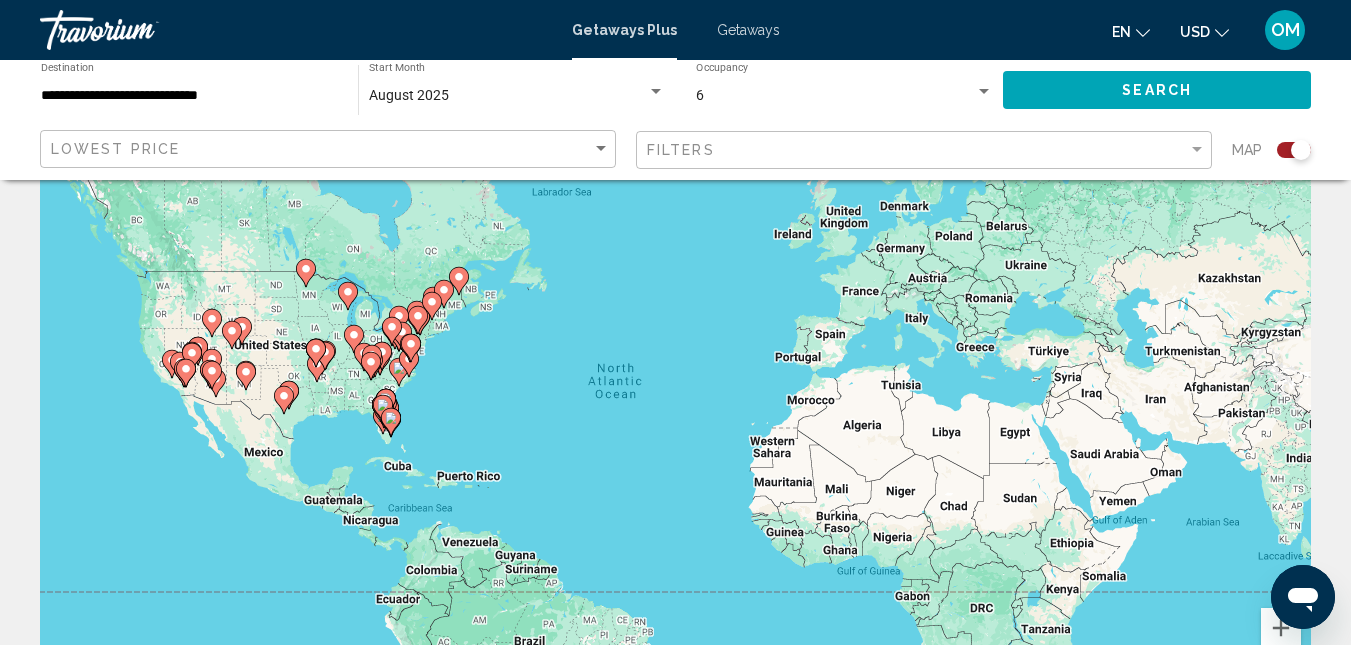 scroll, scrollTop: 0, scrollLeft: 0, axis: both 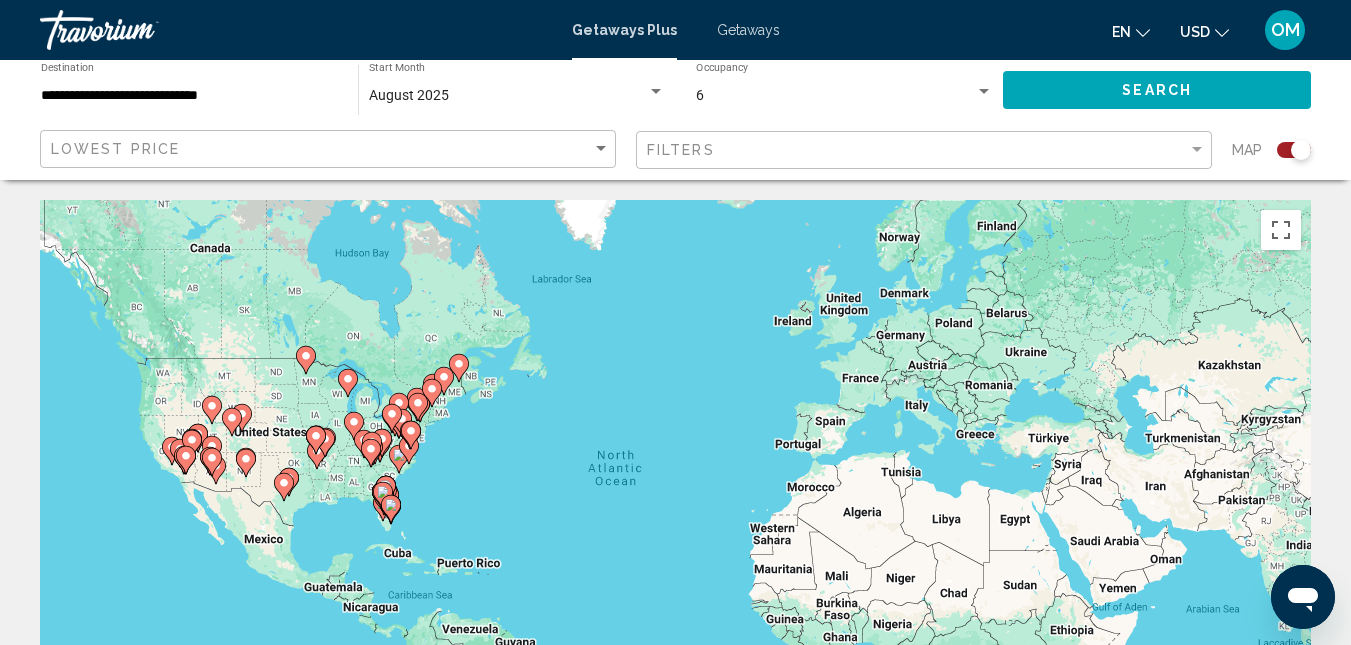 click 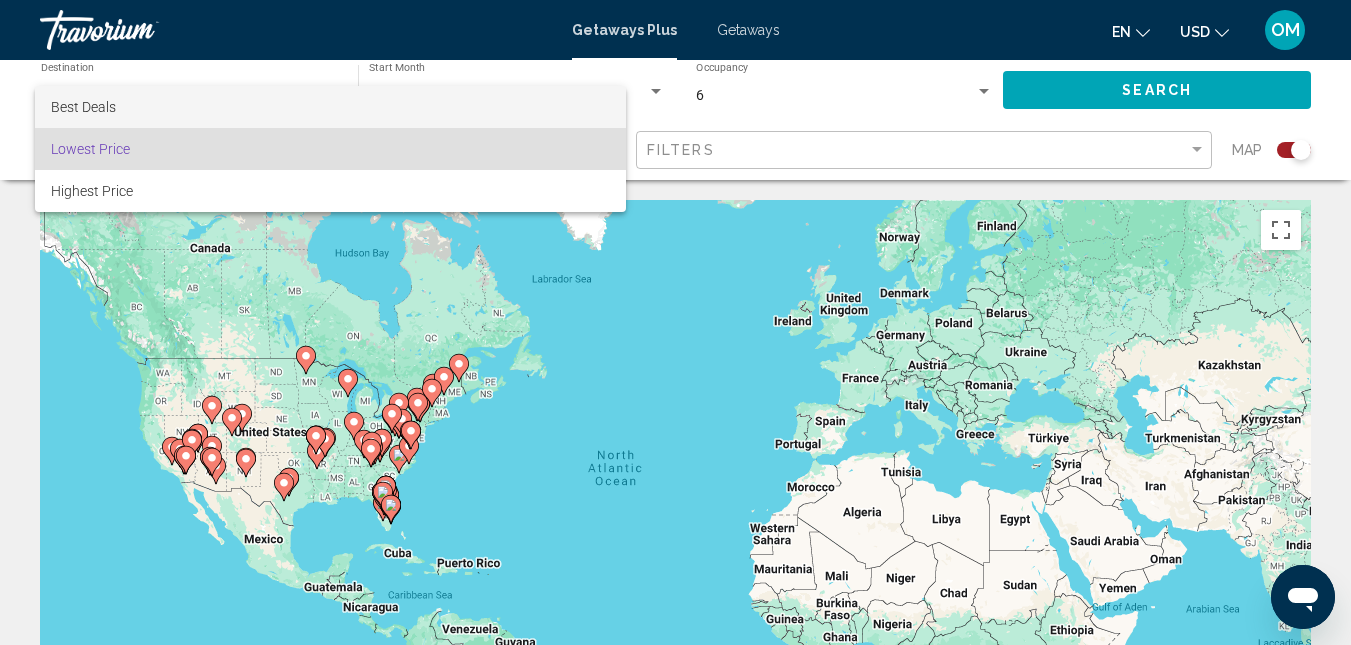 click on "Best Deals" at bounding box center [330, 107] 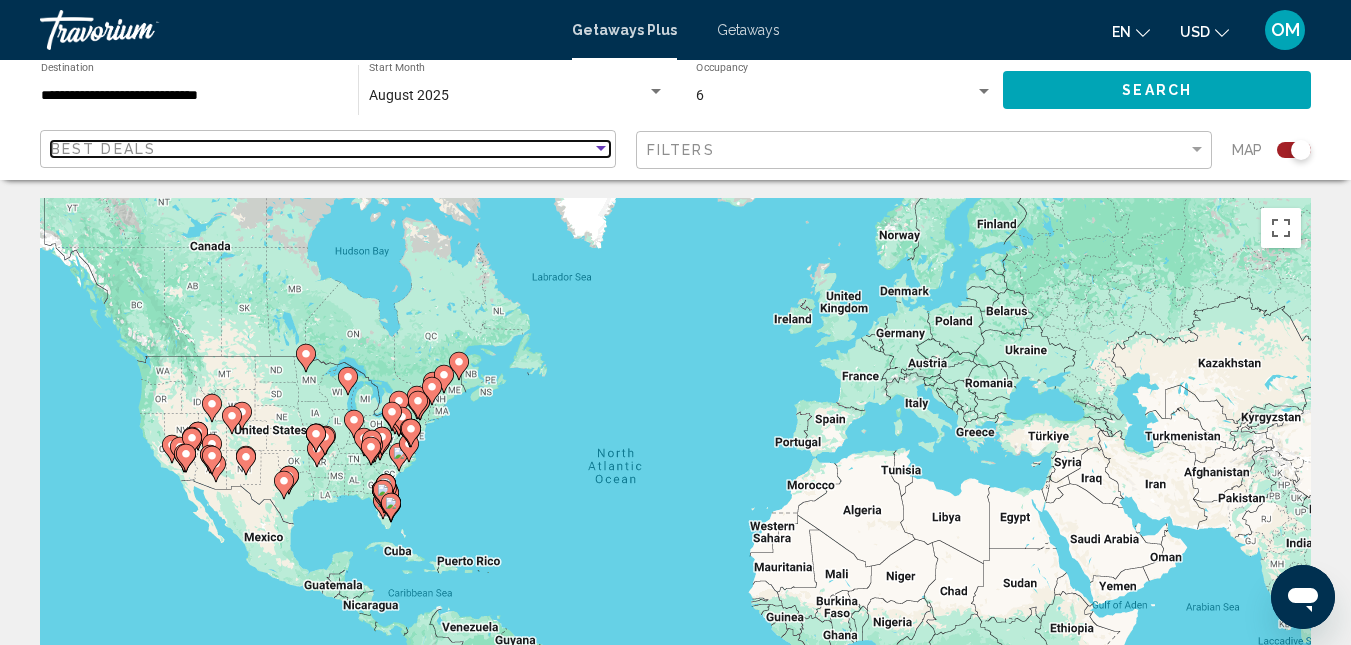 scroll, scrollTop: 0, scrollLeft: 0, axis: both 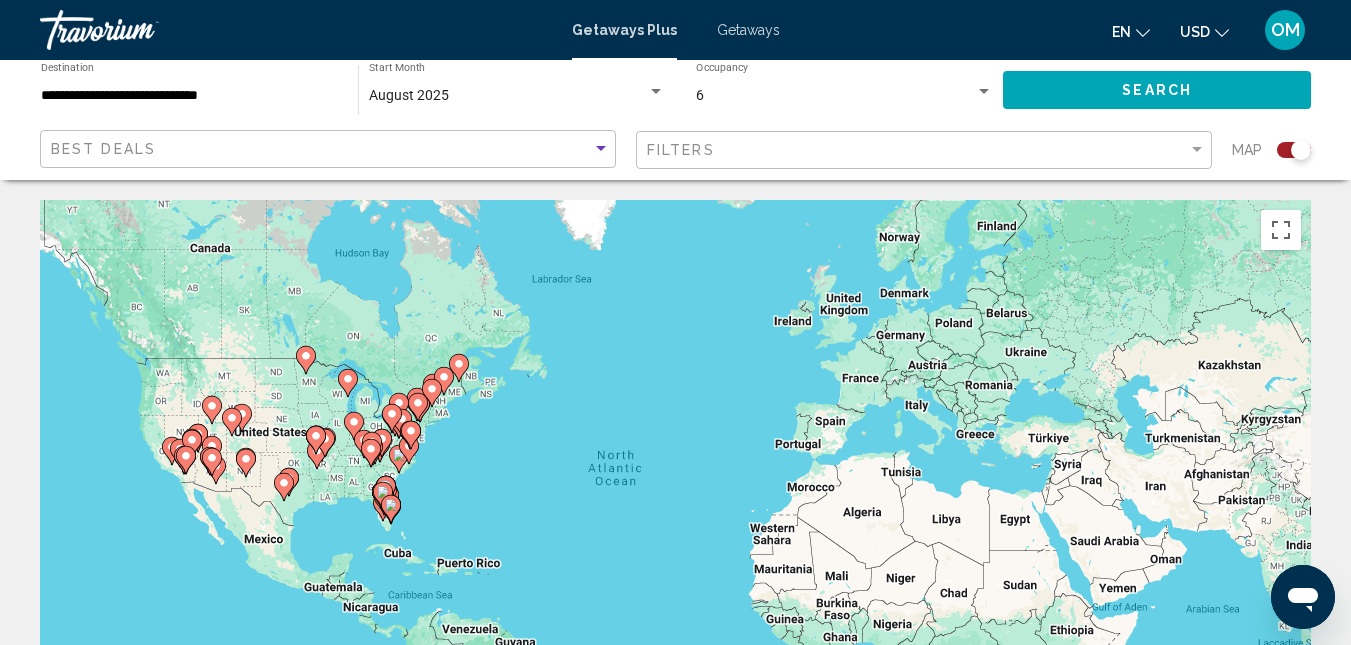click on "Filters" 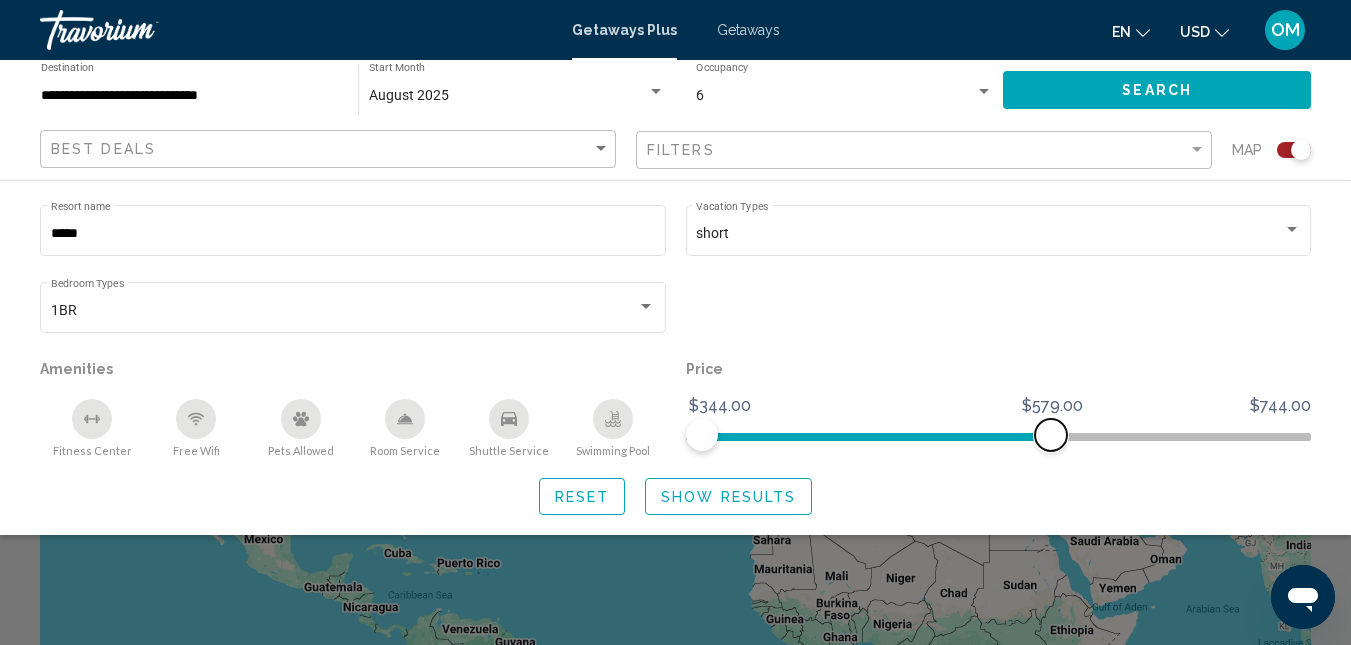 drag, startPoint x: 873, startPoint y: 431, endPoint x: 1050, endPoint y: 434, distance: 177.02542 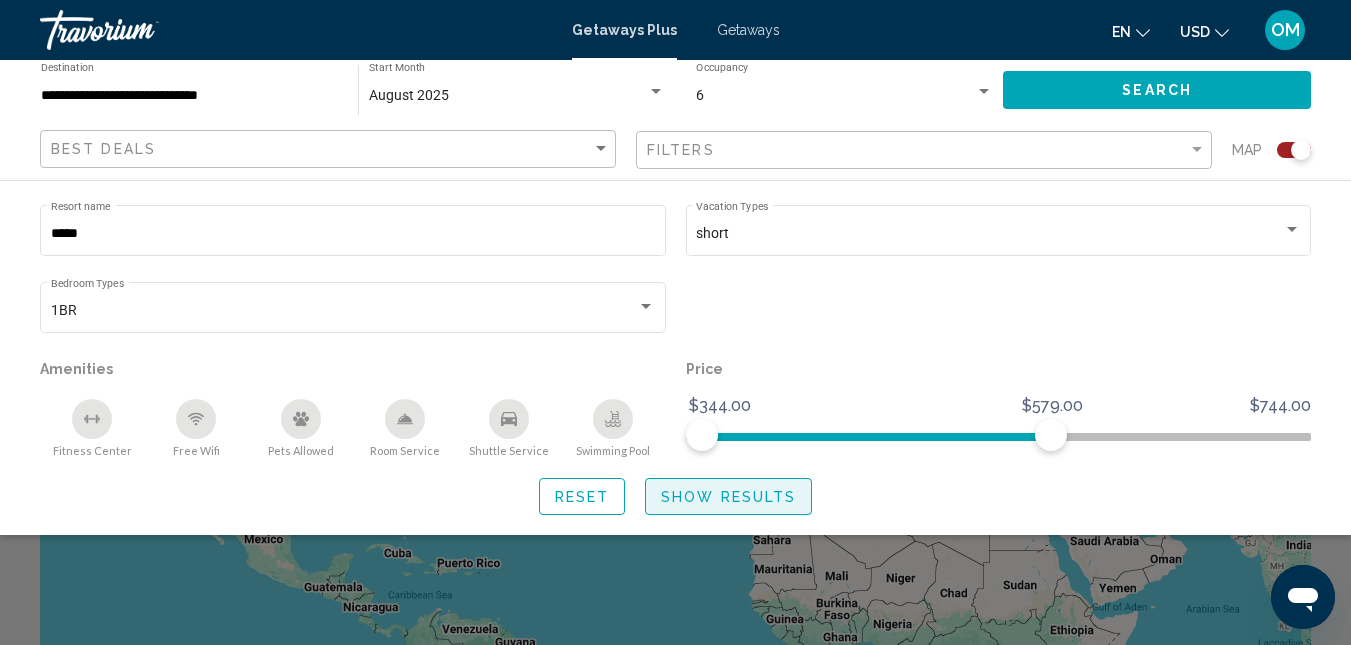 click on "Show Results" 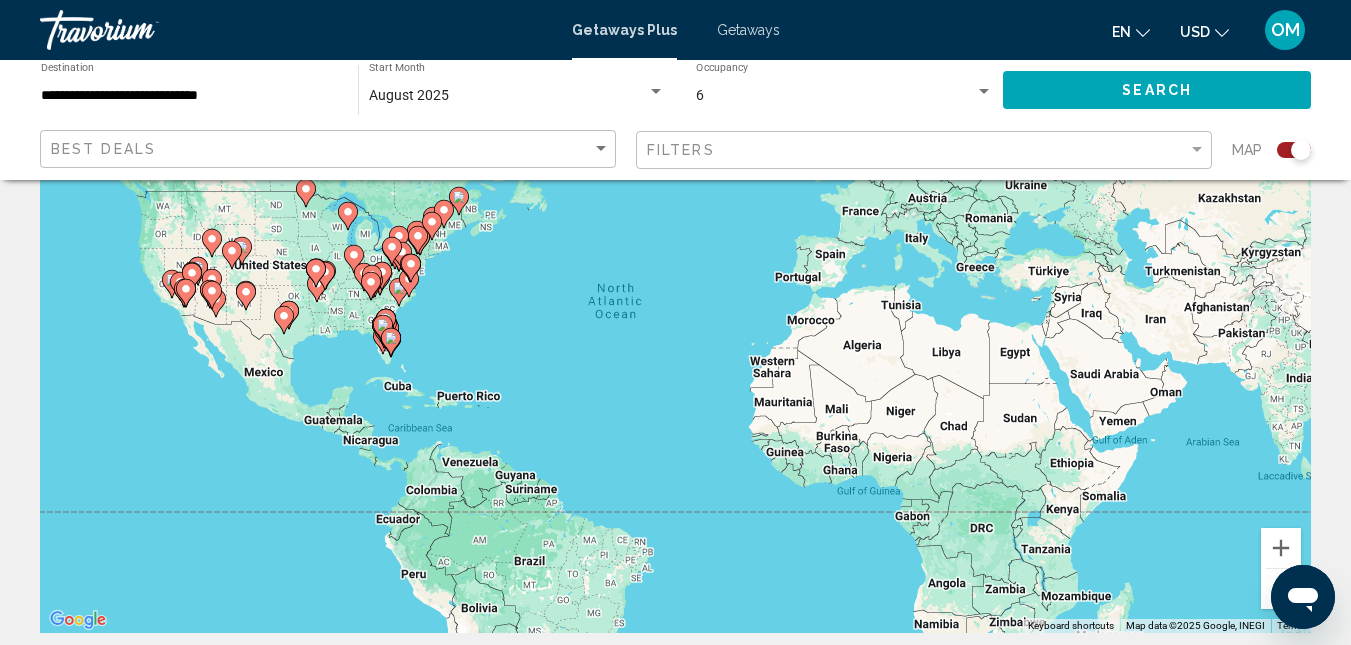 scroll, scrollTop: 100, scrollLeft: 0, axis: vertical 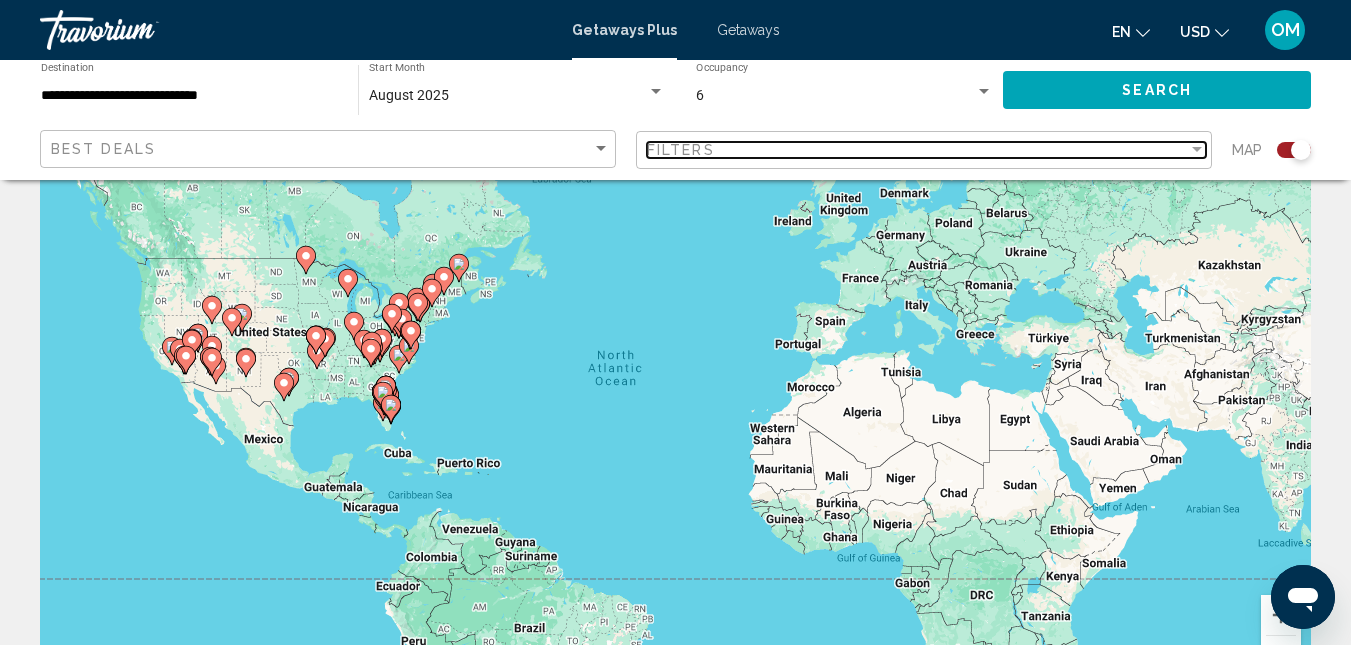 click on "Filters" at bounding box center (917, 150) 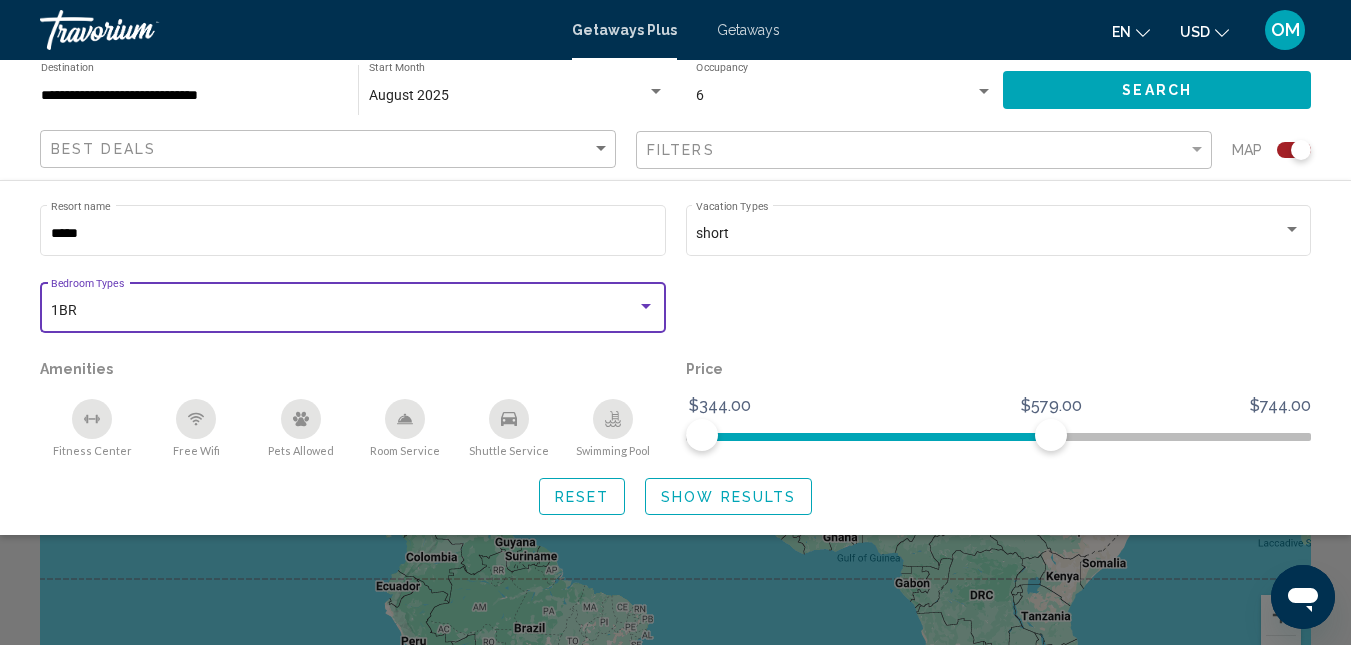 click on "1BR" at bounding box center (344, 311) 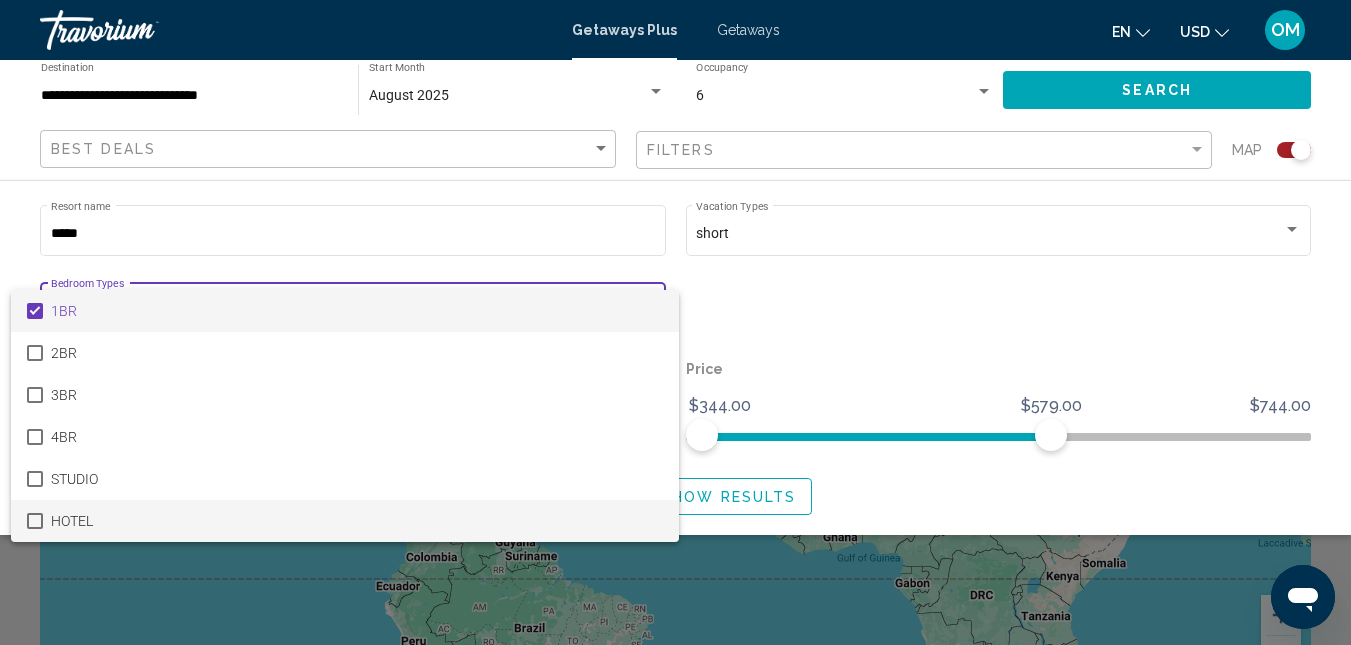 click on "HOTEL" at bounding box center [357, 521] 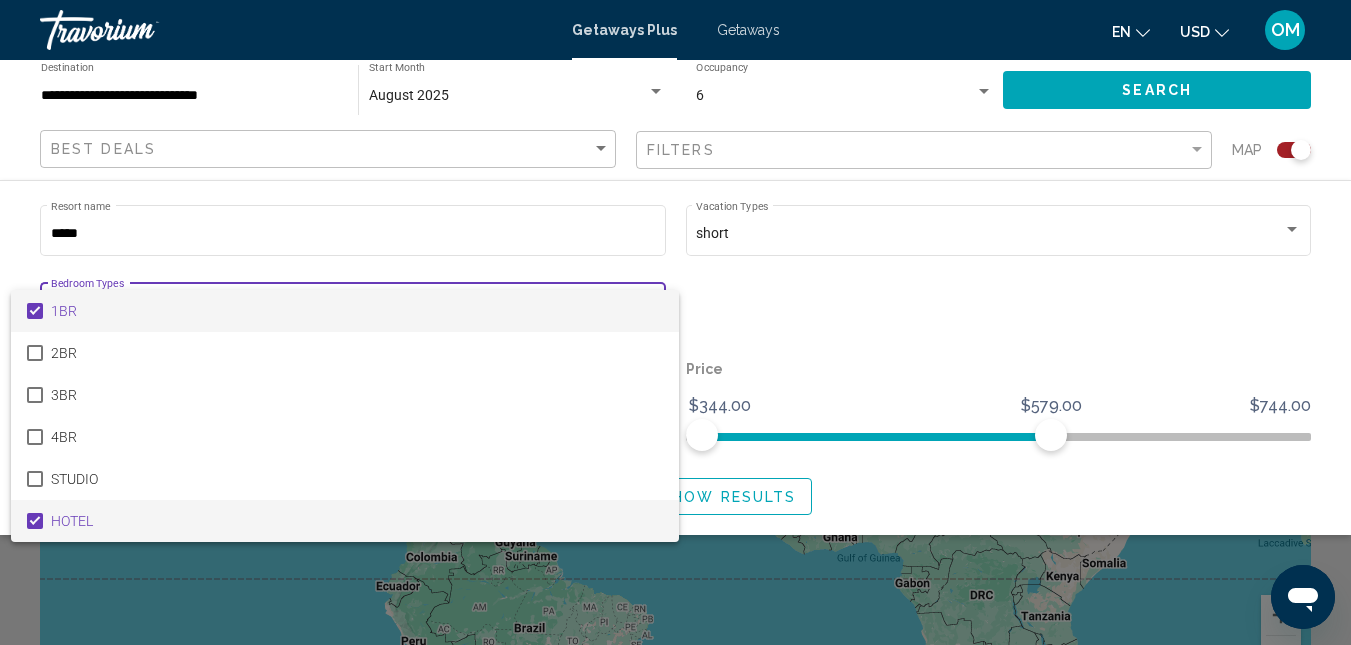 click on "1BR" at bounding box center (357, 311) 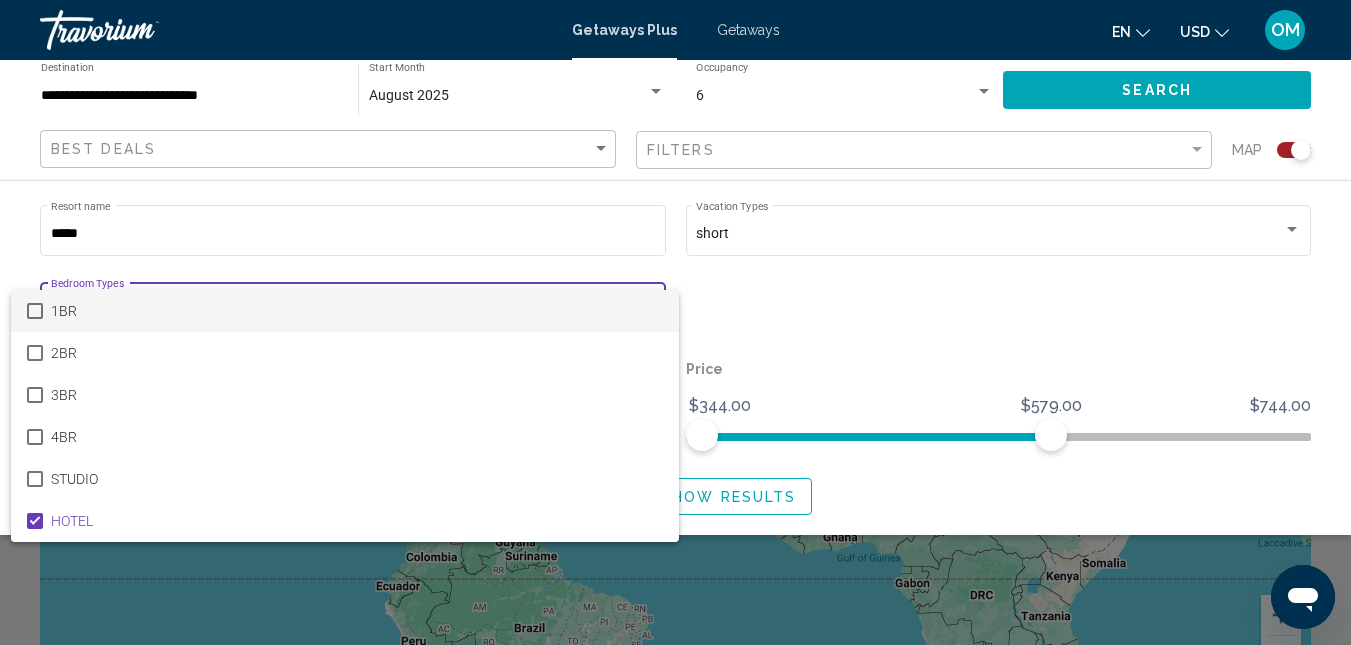 click at bounding box center (675, 322) 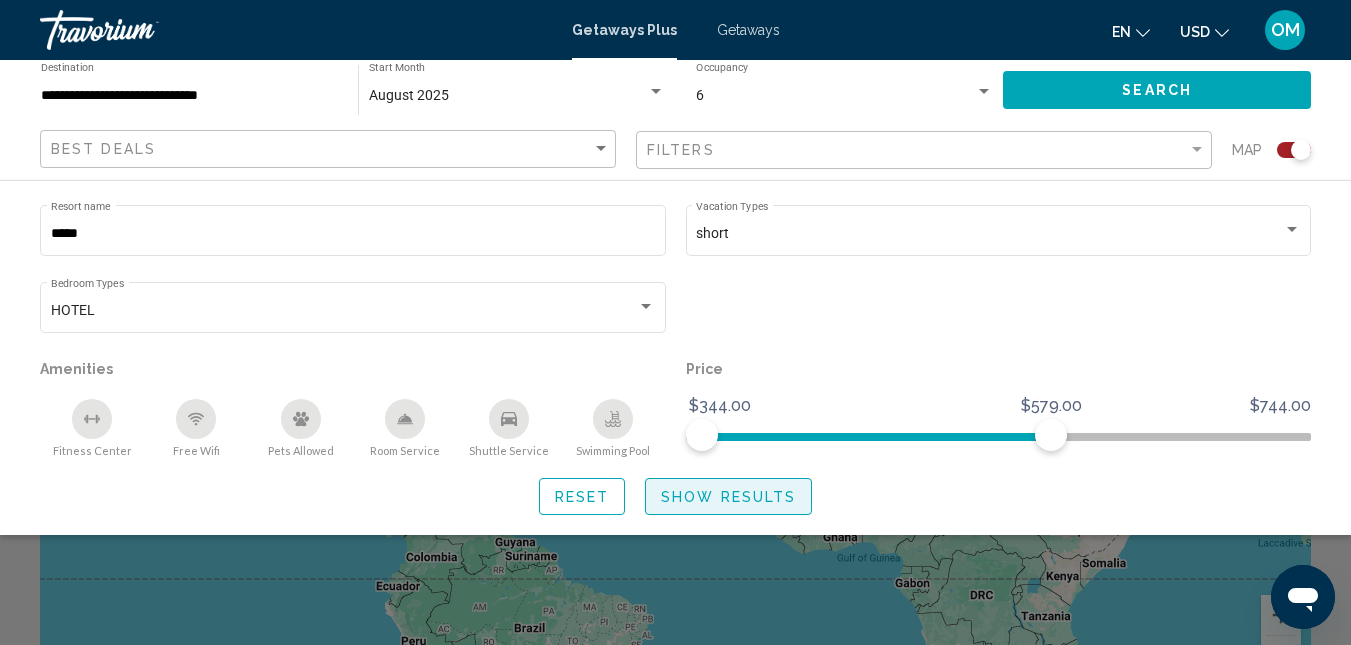 click on "Show Results" 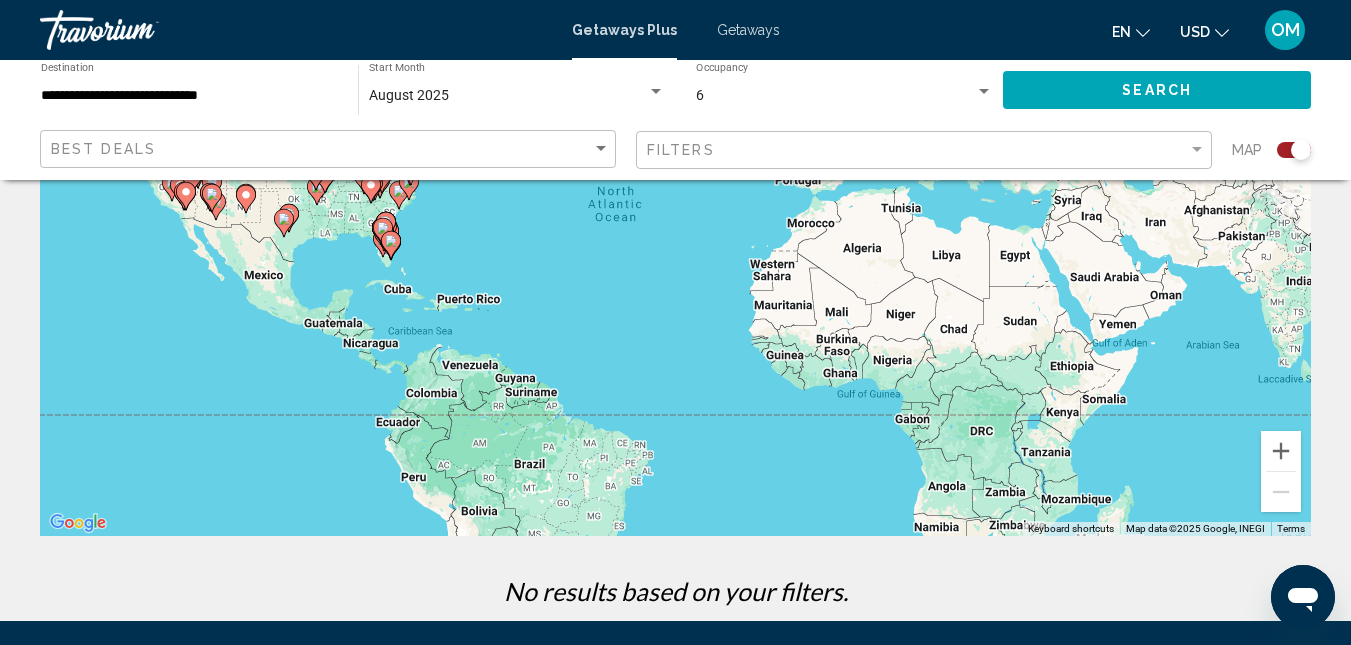 scroll, scrollTop: 100, scrollLeft: 0, axis: vertical 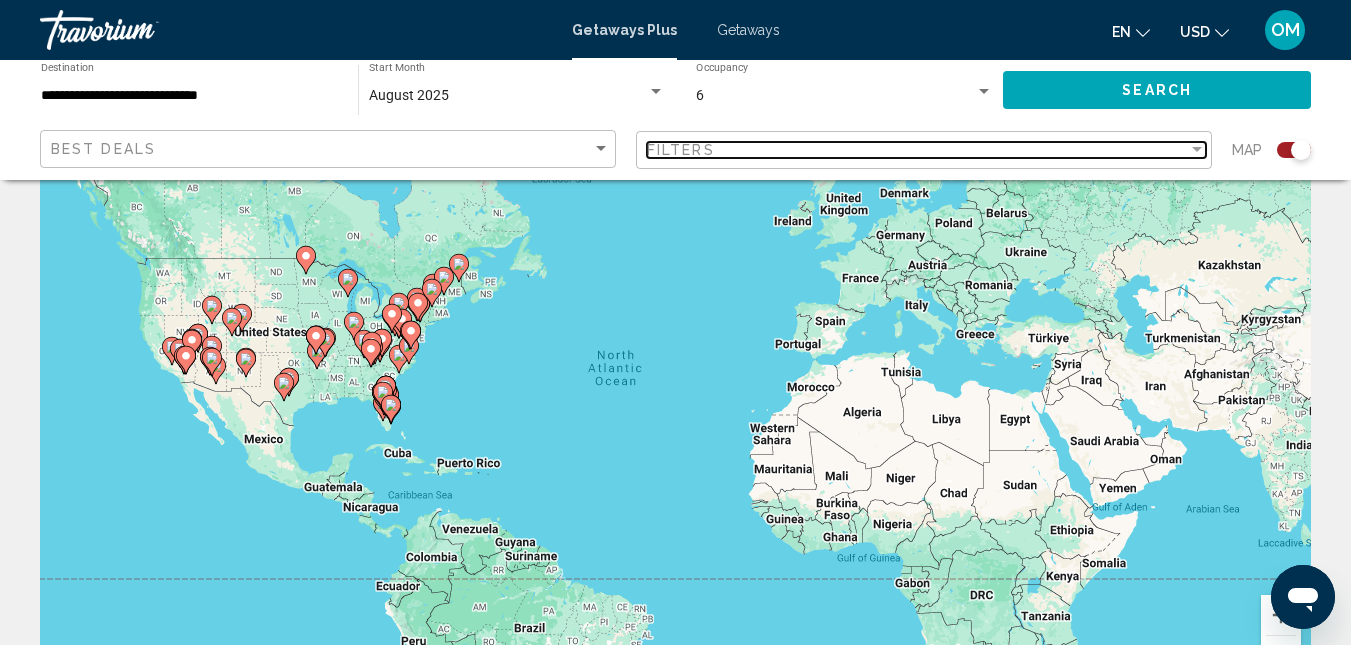 click on "Filters" at bounding box center [917, 150] 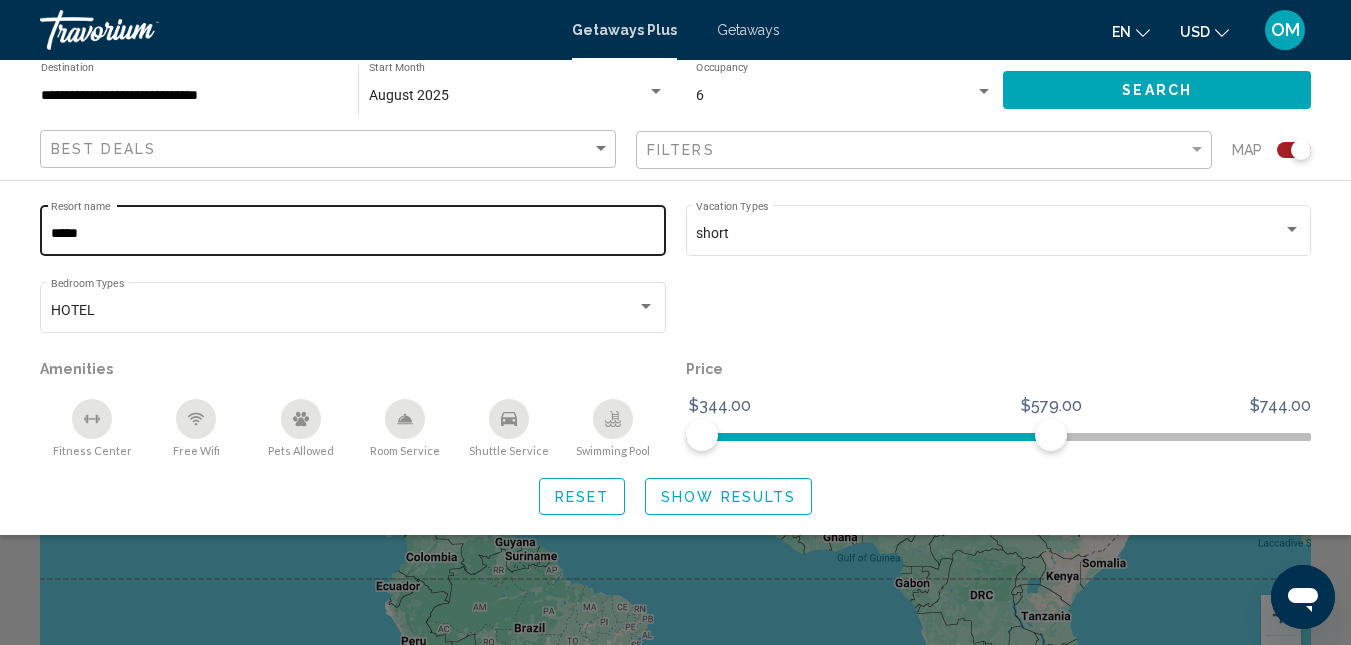 click on "***** Resort name" 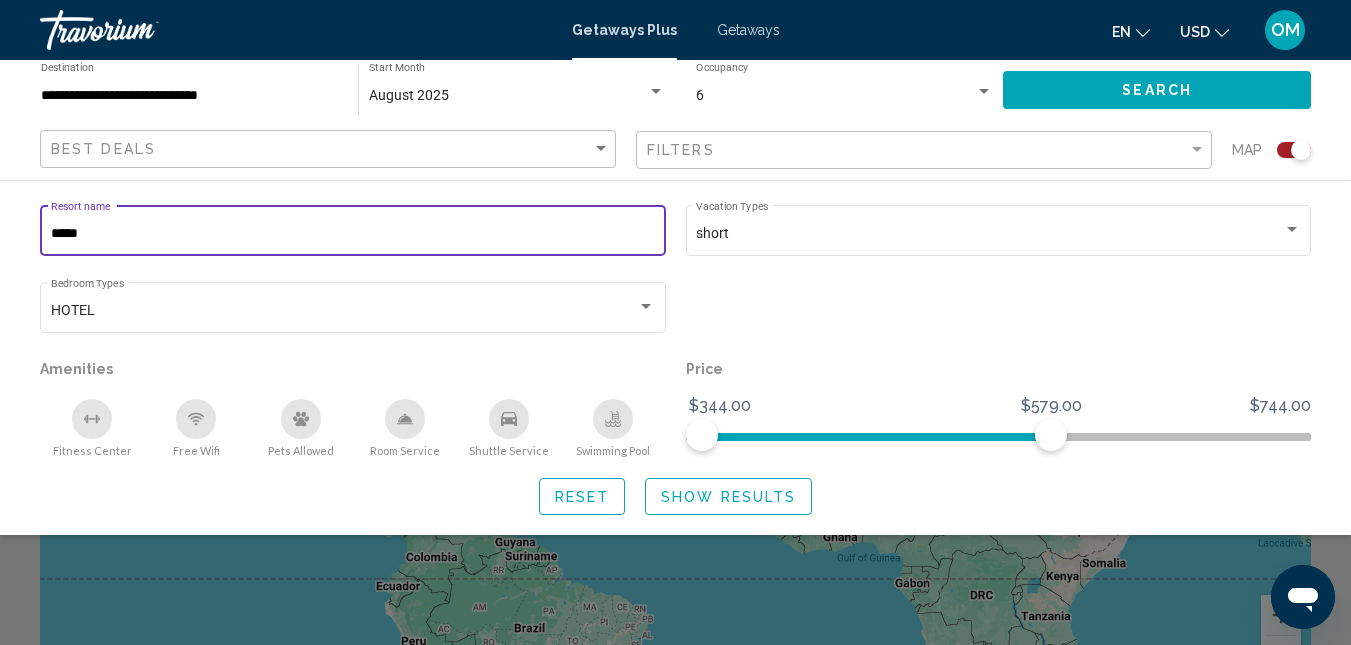 drag, startPoint x: 105, startPoint y: 229, endPoint x: 0, endPoint y: 221, distance: 105.30432 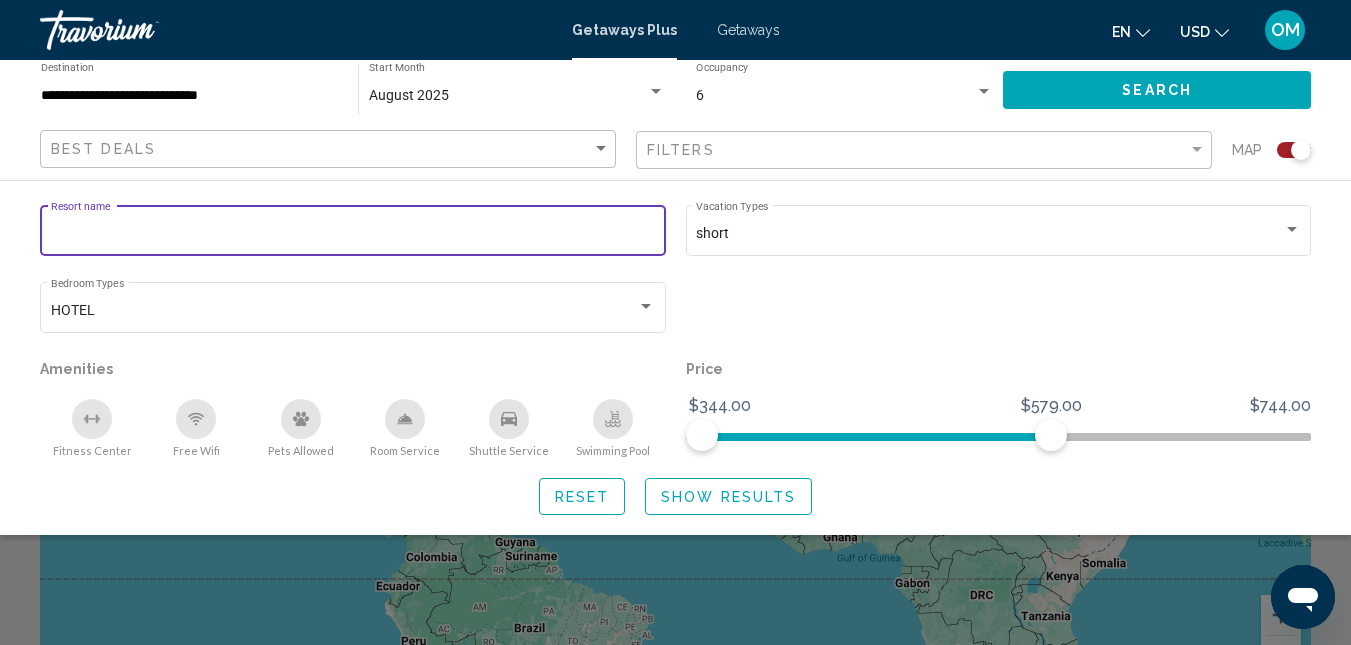 type 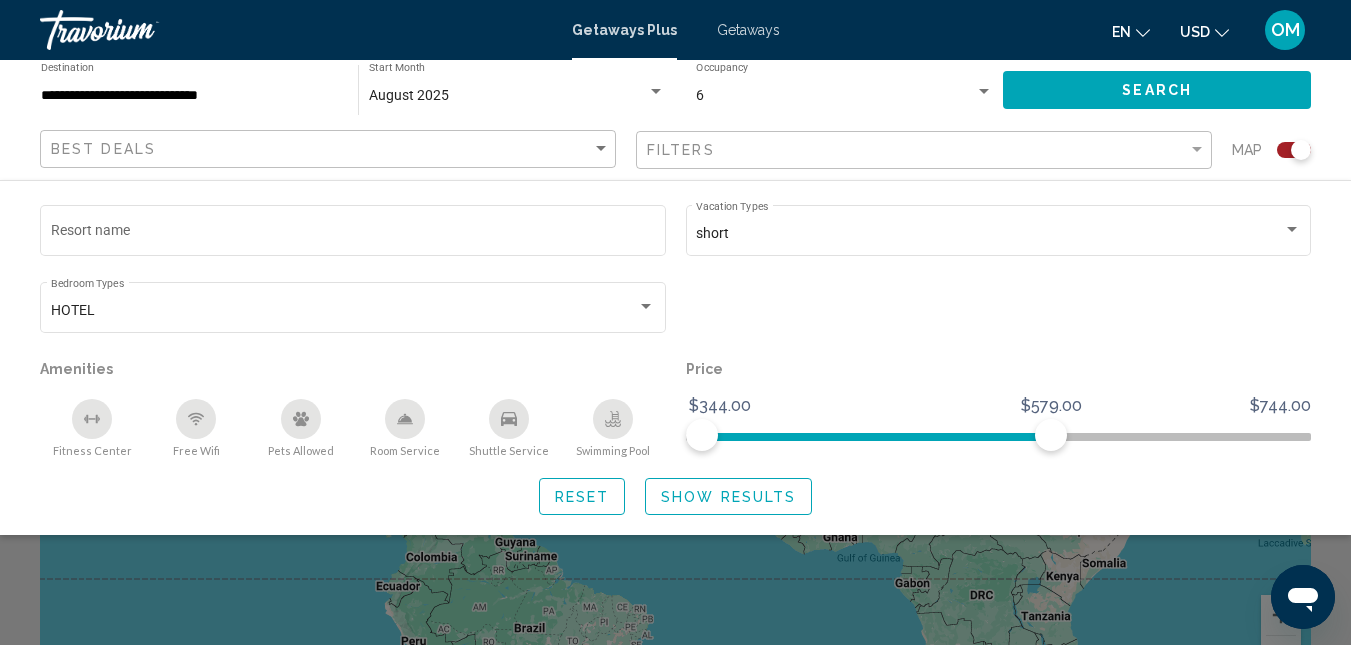 click 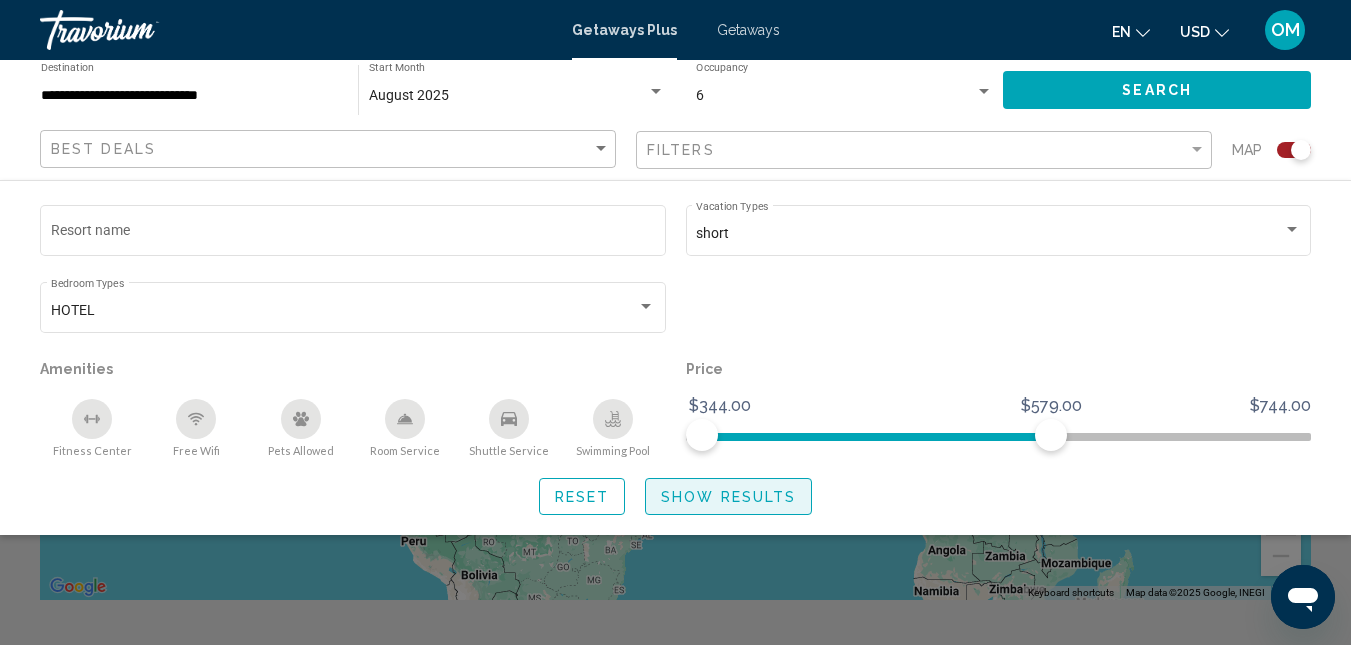 click on "Show Results" 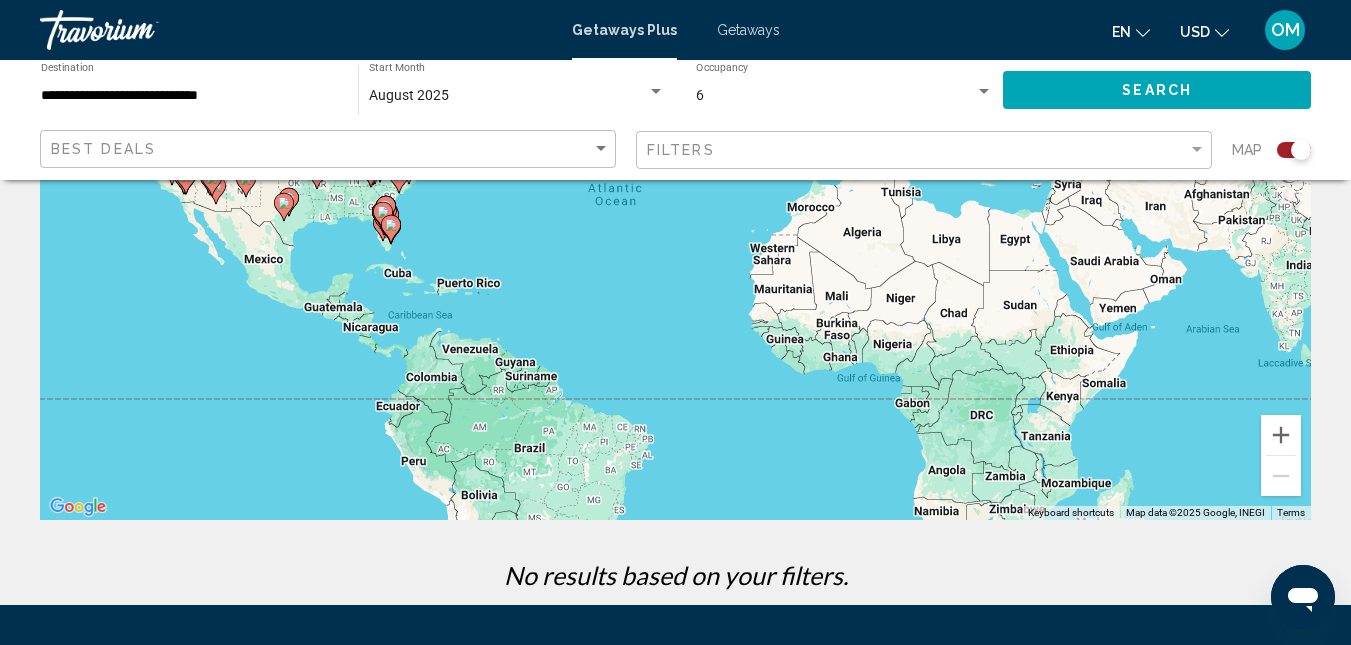 scroll, scrollTop: 100, scrollLeft: 0, axis: vertical 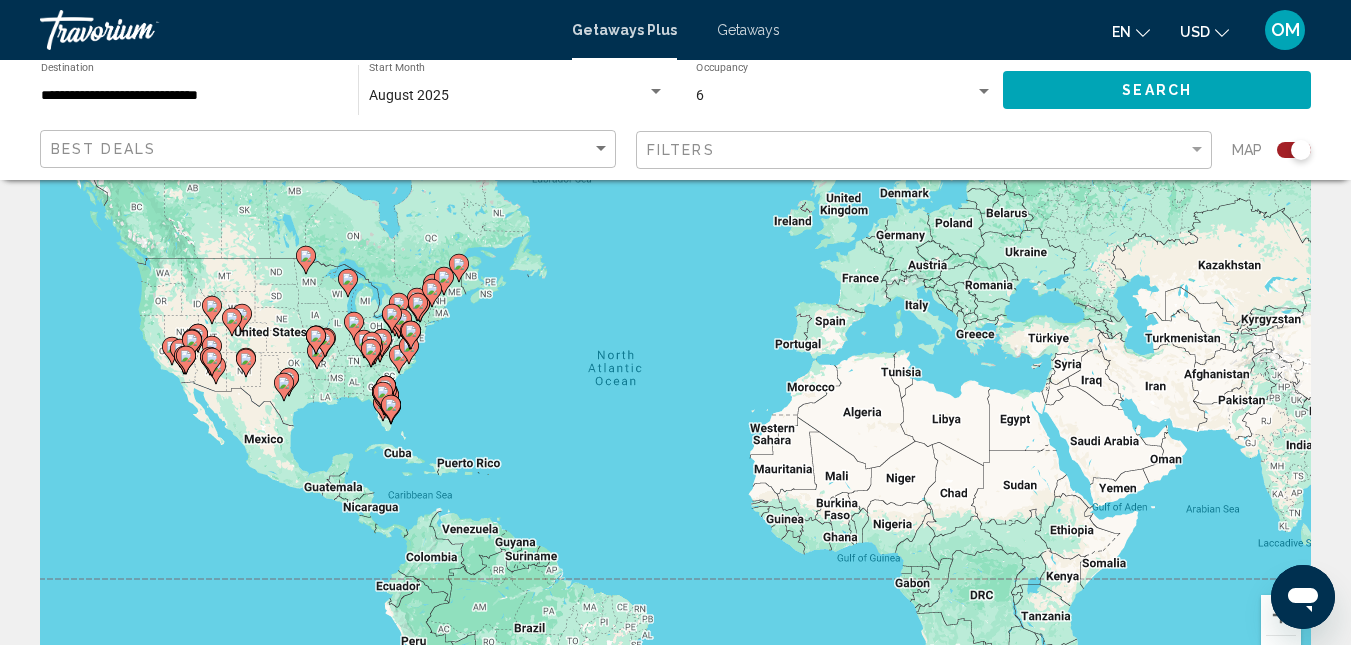 click on "Search" 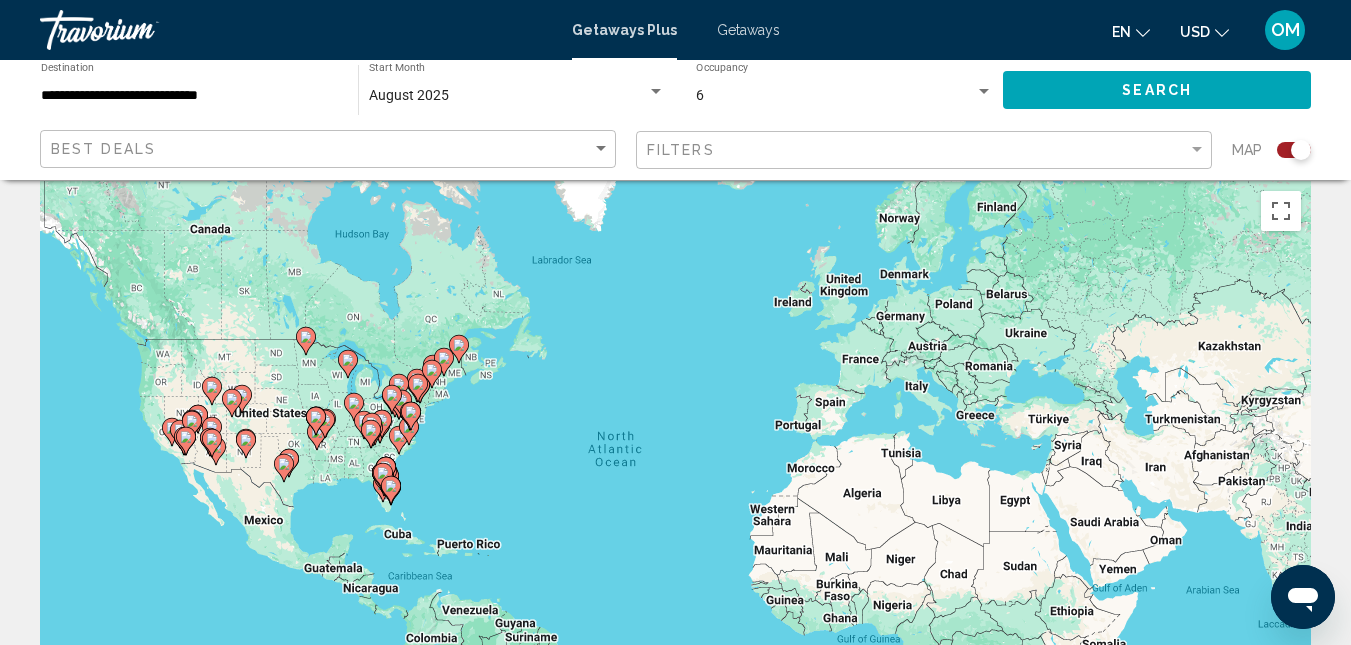 scroll, scrollTop: 0, scrollLeft: 0, axis: both 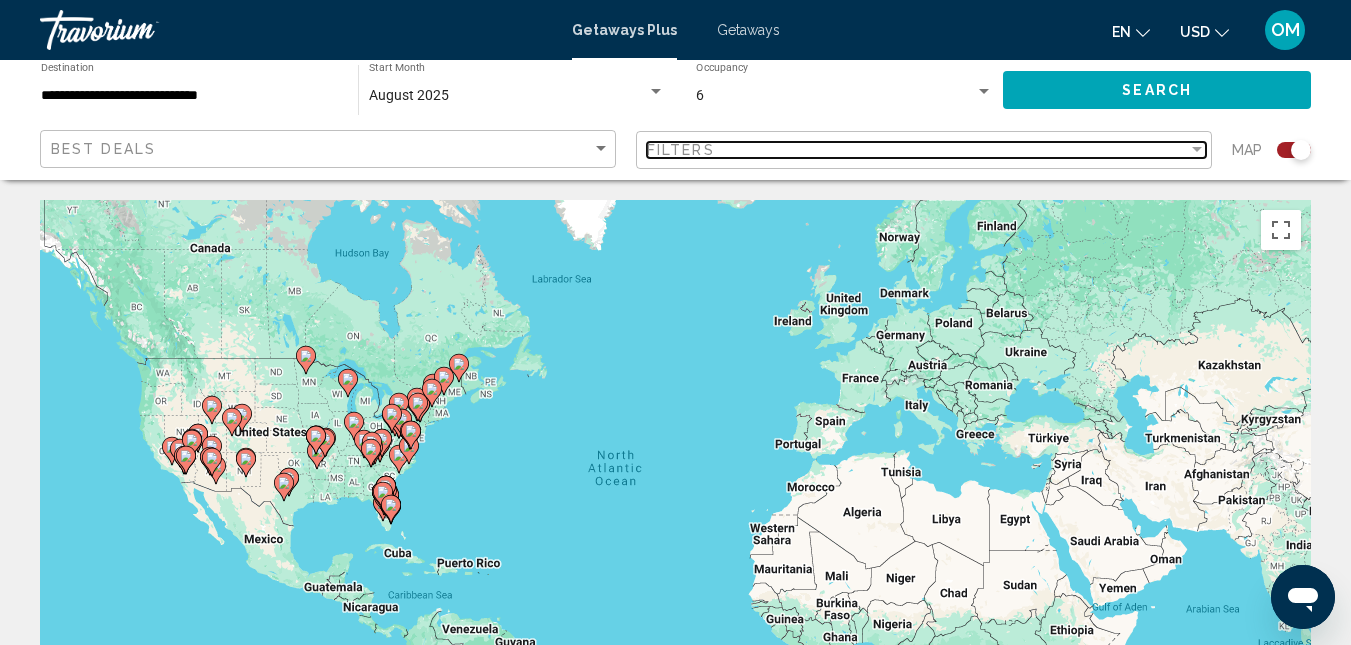 click on "Filters" at bounding box center [917, 150] 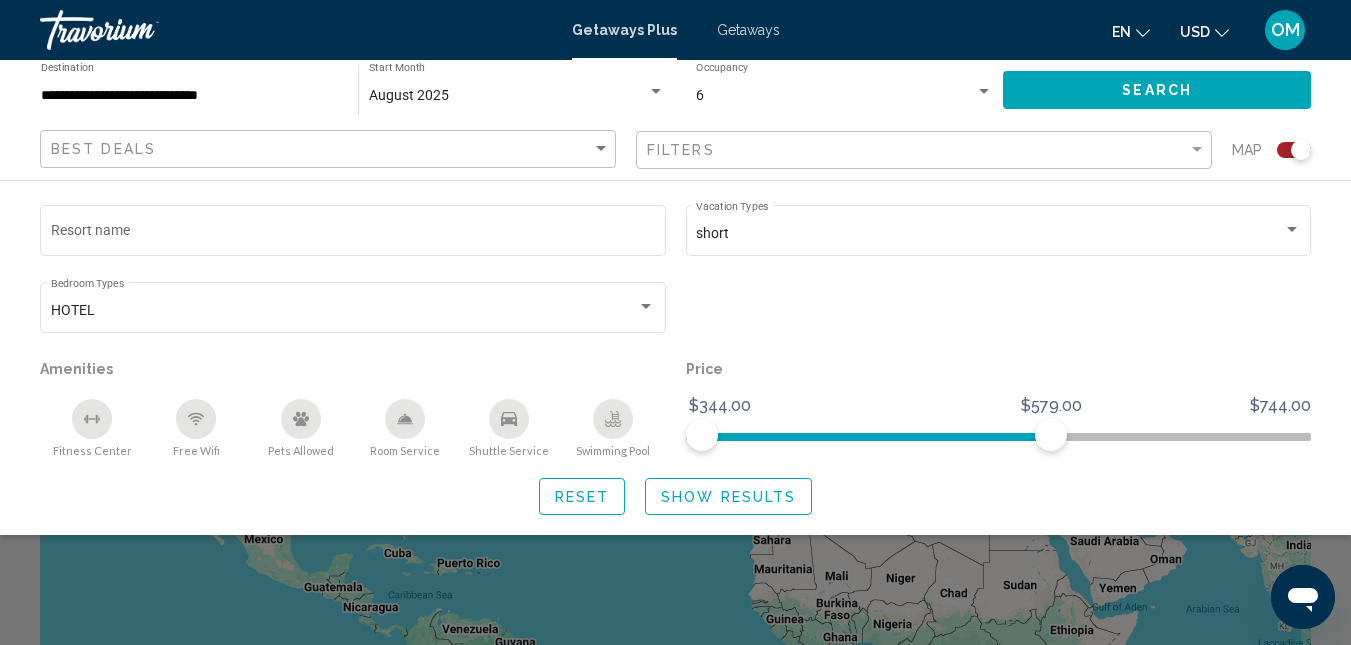 click on "Show Results" 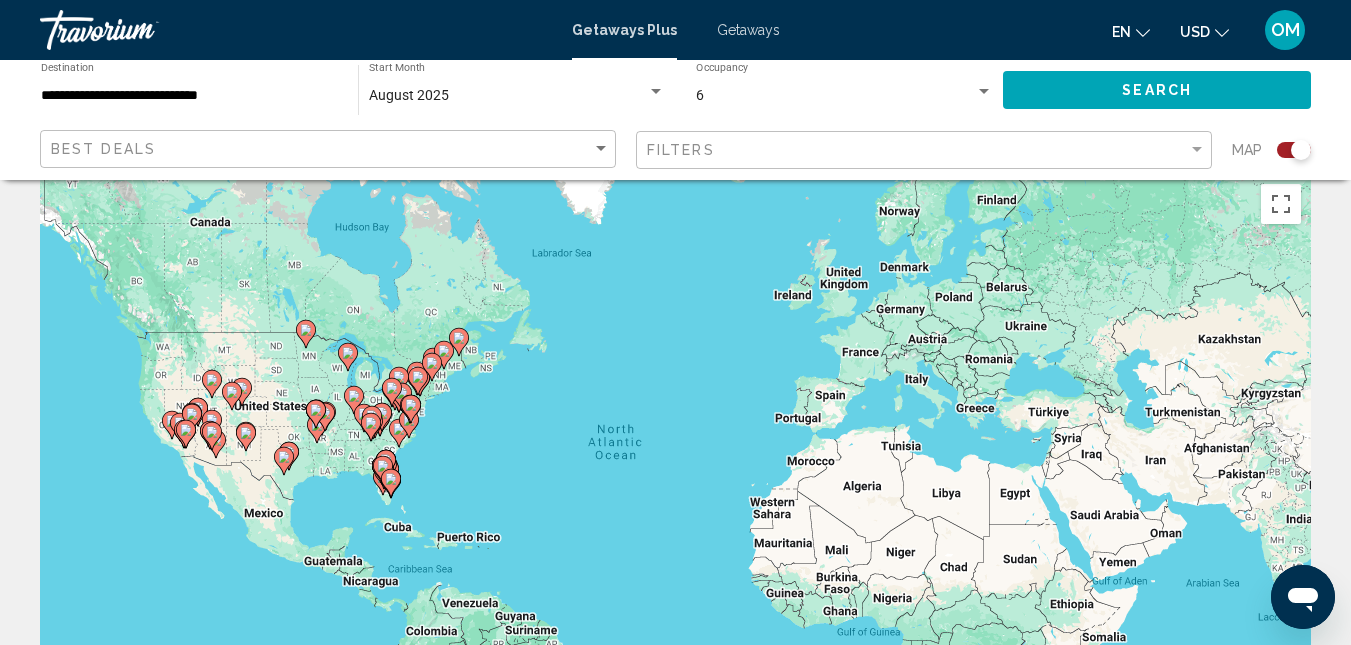 scroll, scrollTop: 0, scrollLeft: 0, axis: both 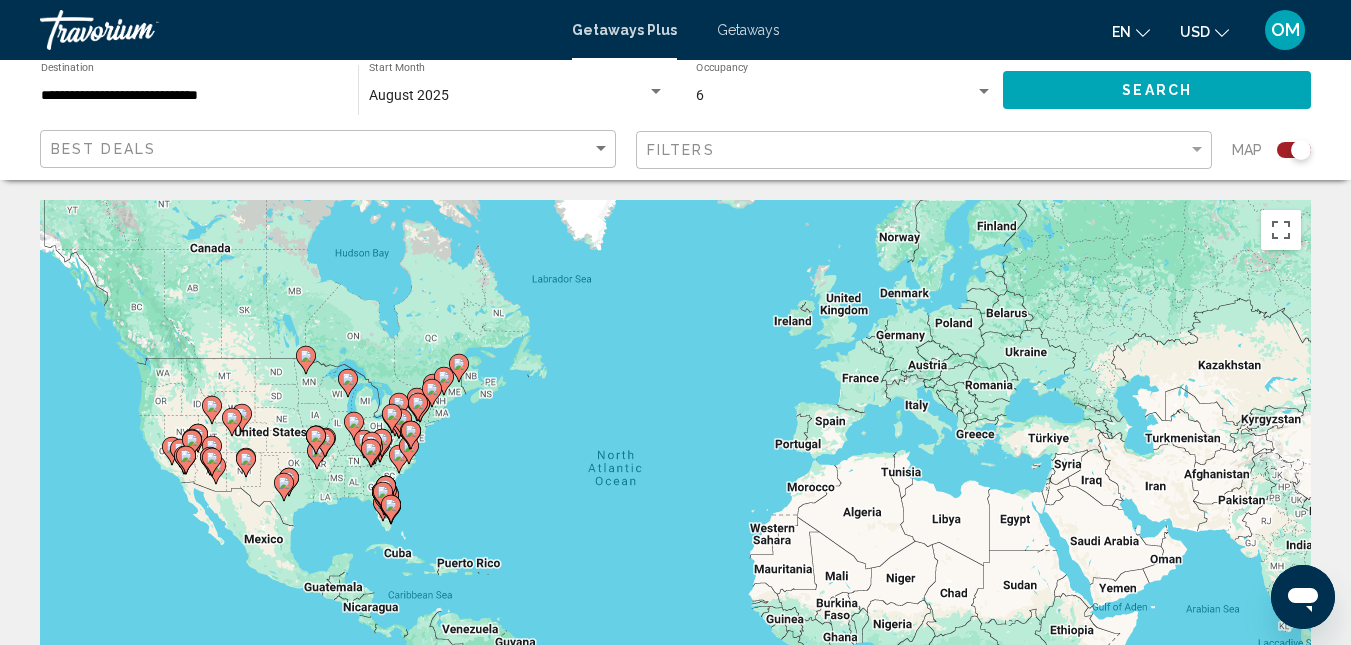 click on "Getaways" at bounding box center (748, 30) 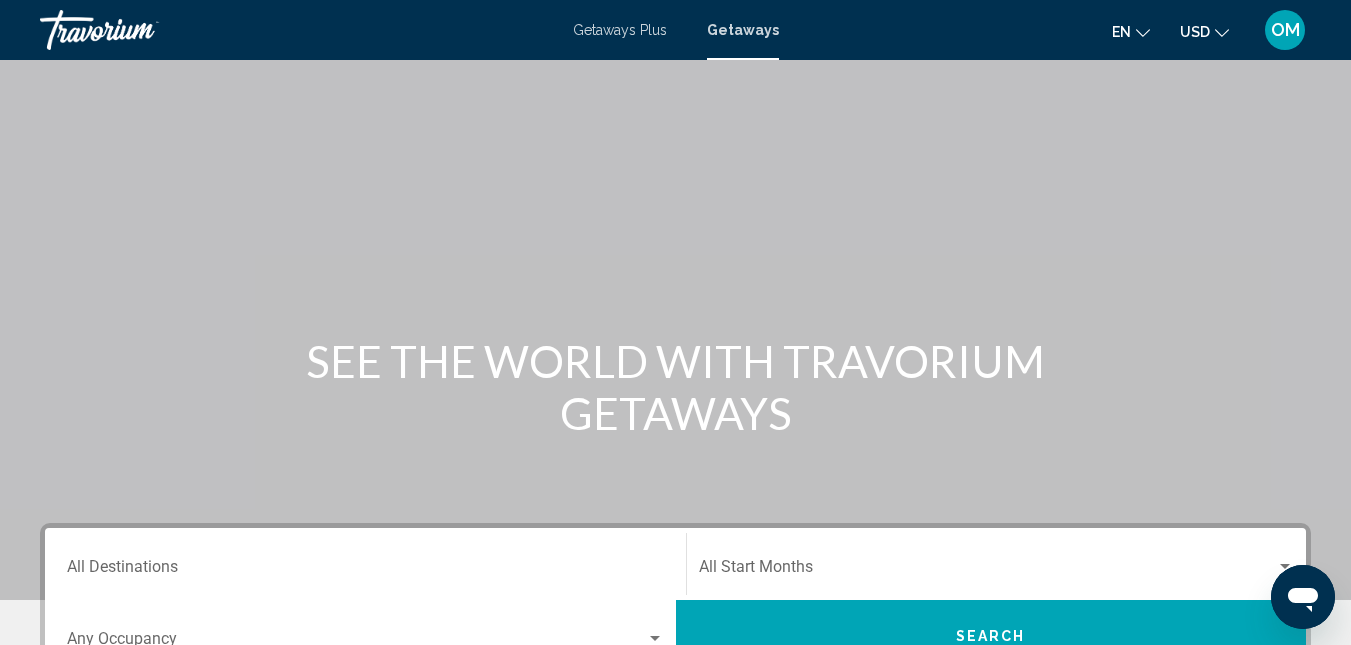 scroll, scrollTop: 300, scrollLeft: 0, axis: vertical 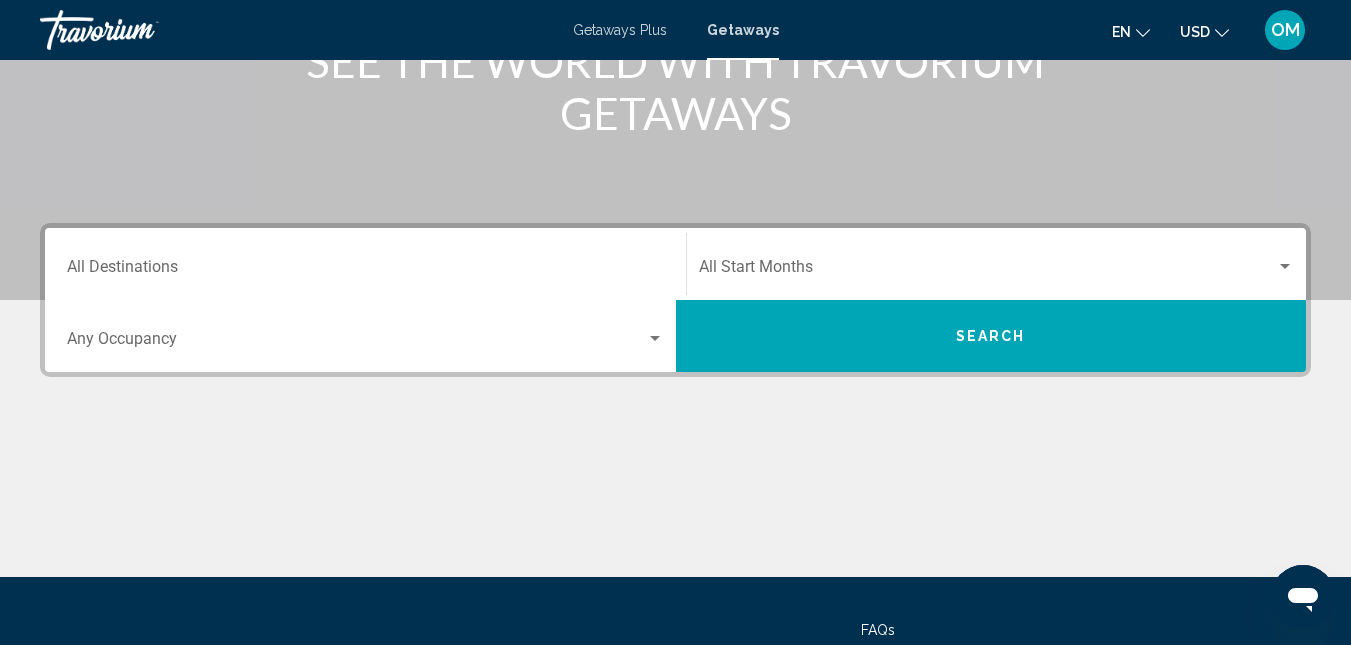 click on "Getaways Plus" at bounding box center [620, 30] 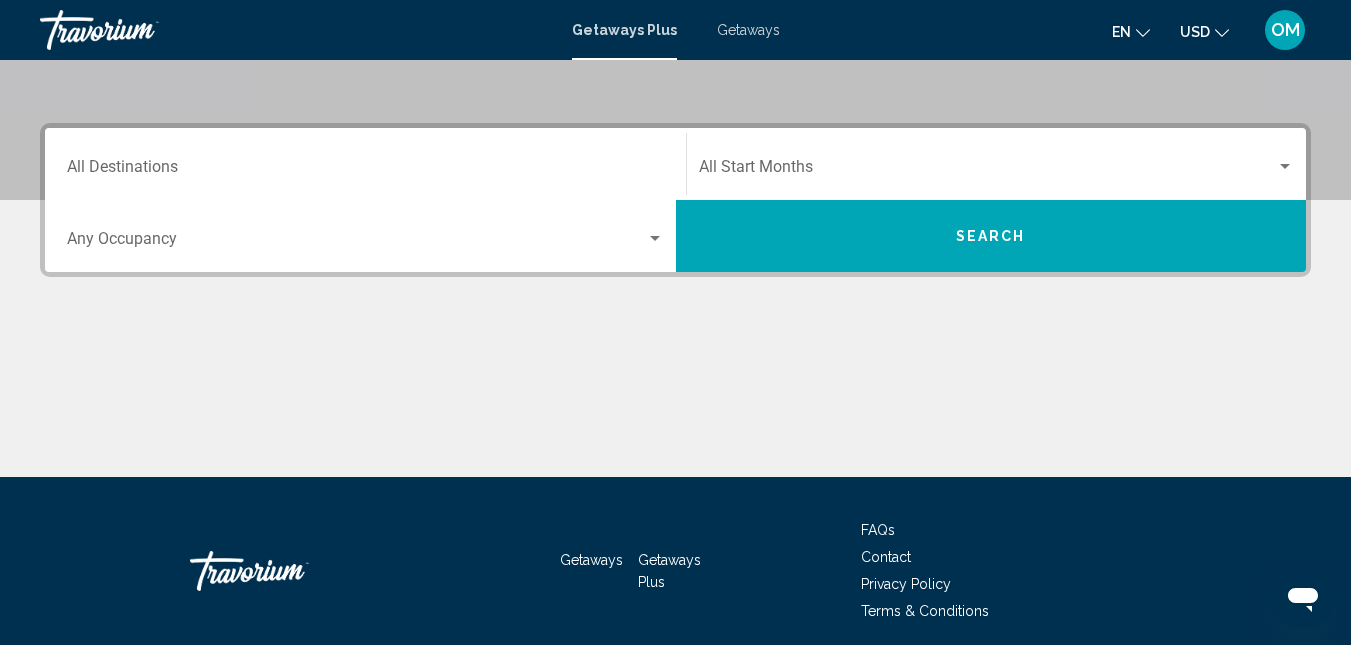 scroll, scrollTop: 100, scrollLeft: 0, axis: vertical 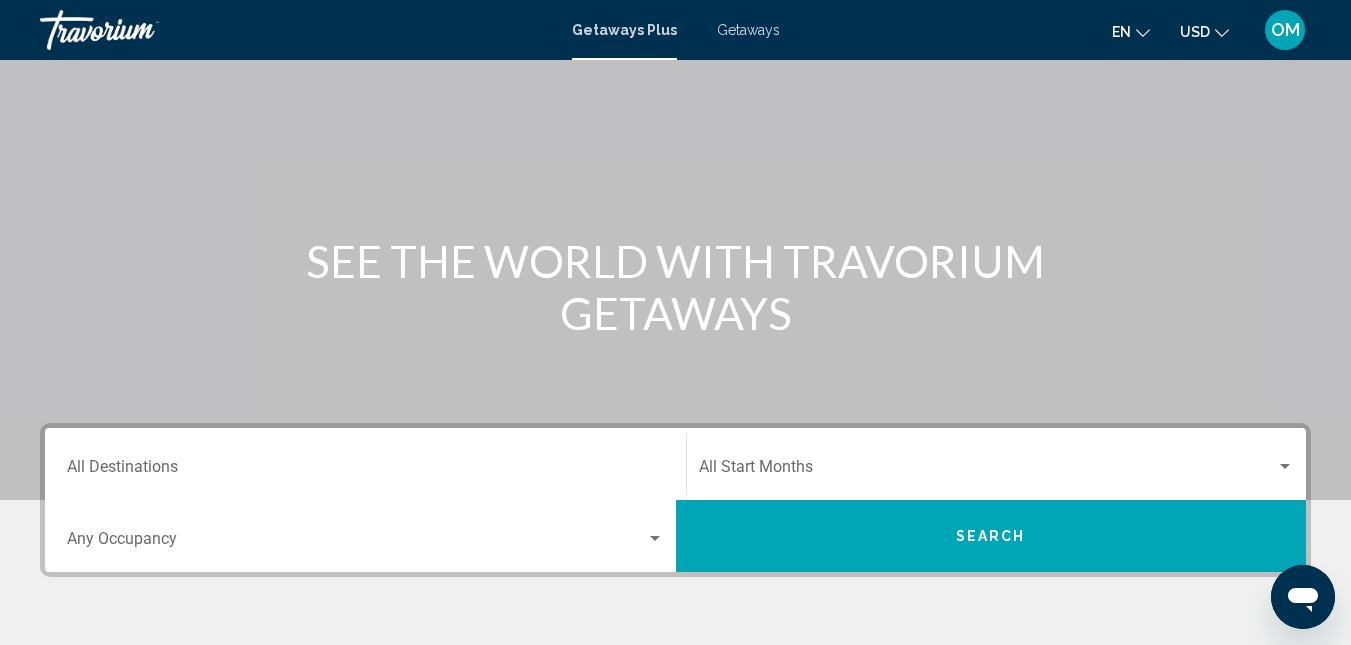 click on "Getaways" at bounding box center (748, 30) 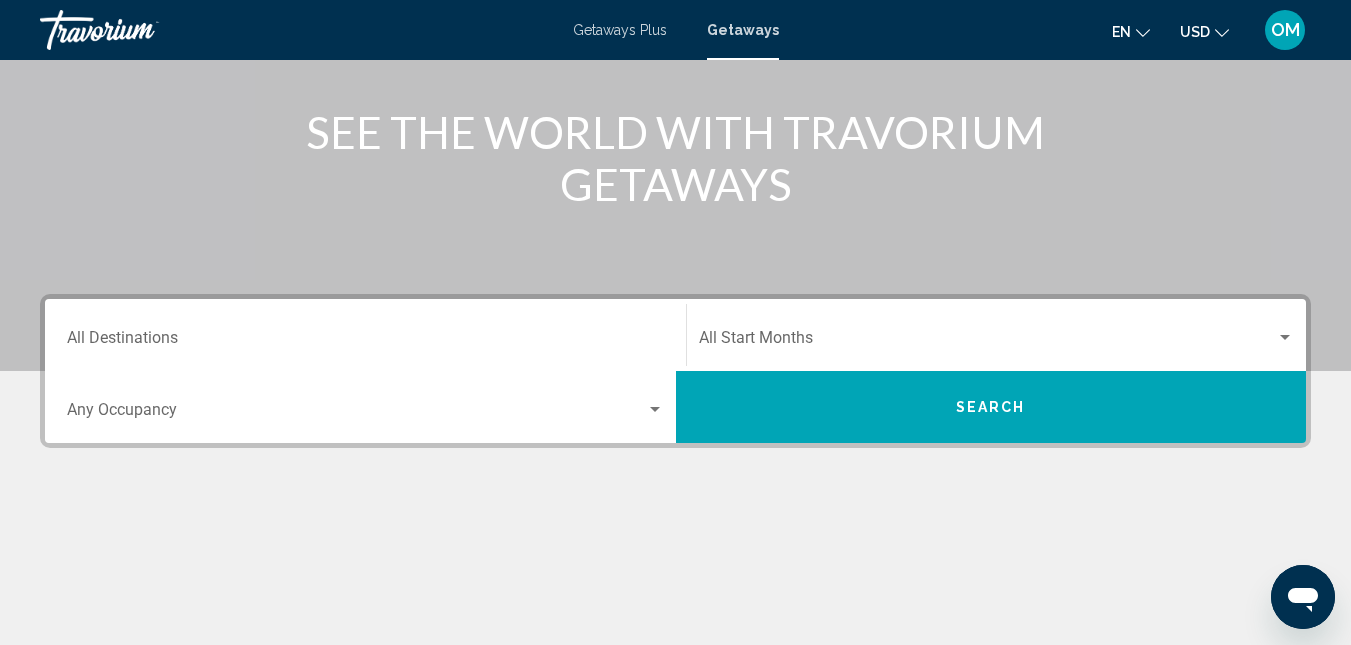 scroll, scrollTop: 100, scrollLeft: 0, axis: vertical 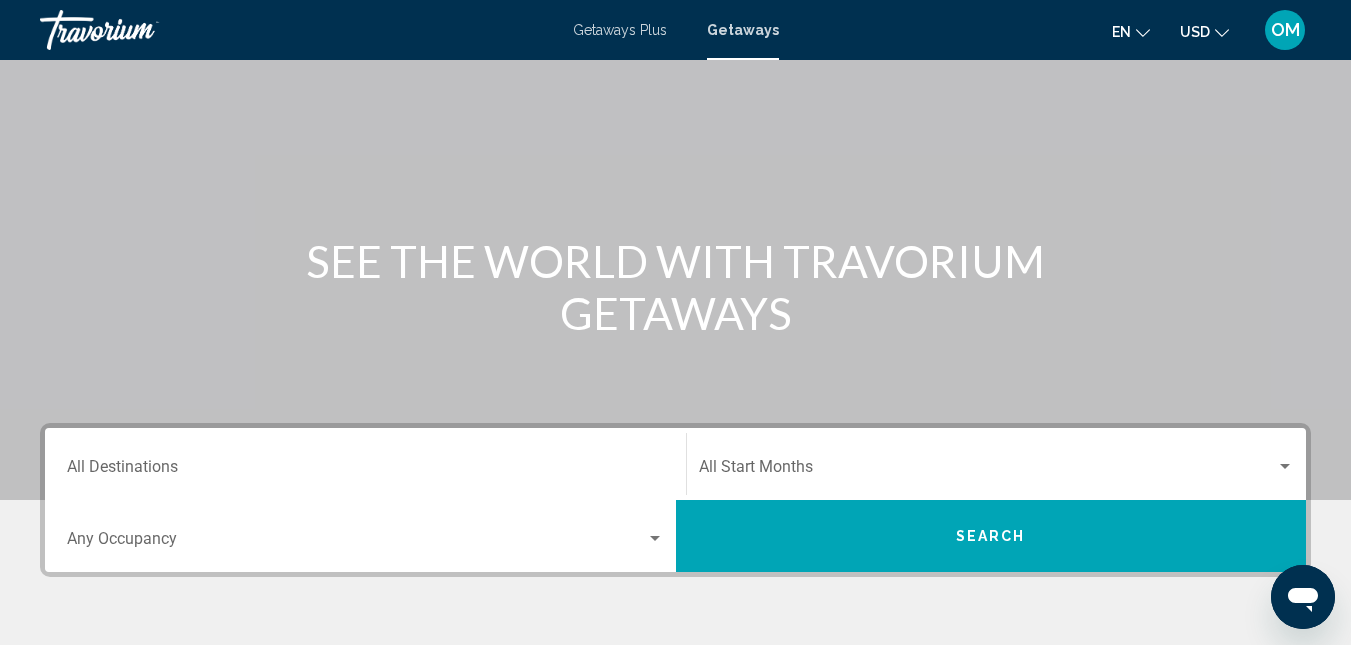 click on "Getaways Plus" at bounding box center [620, 30] 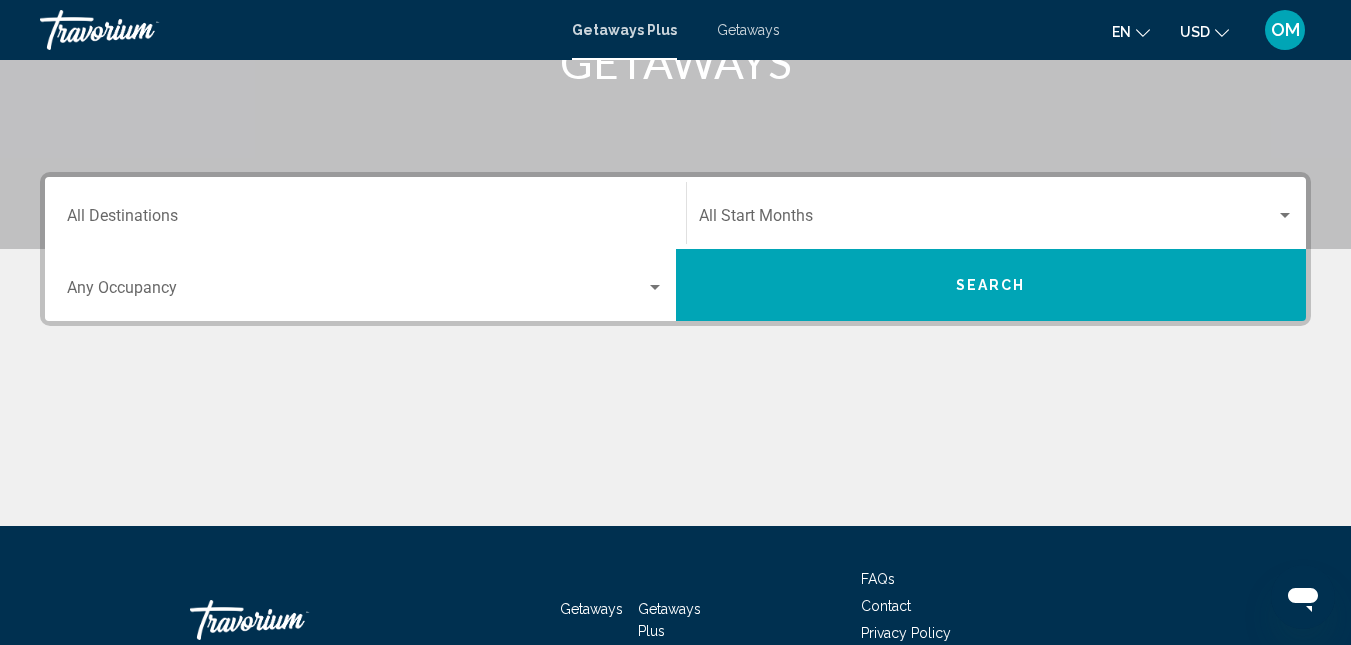 scroll, scrollTop: 400, scrollLeft: 0, axis: vertical 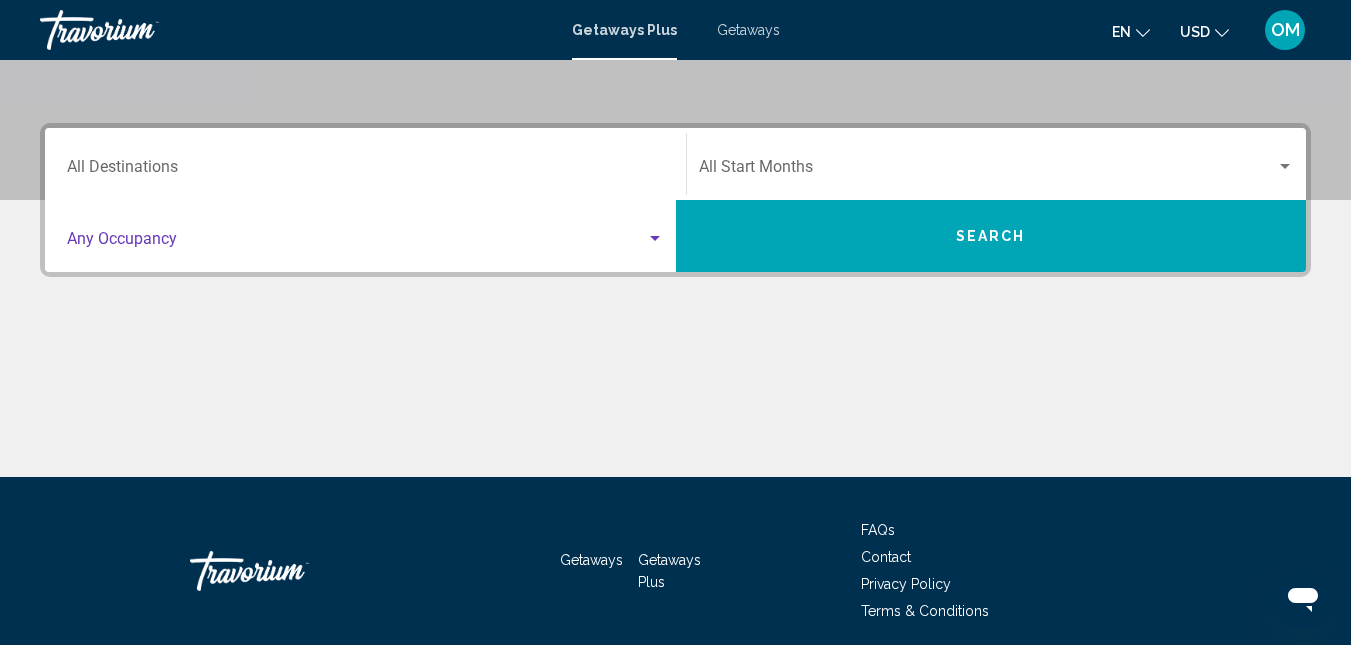 click at bounding box center (356, 243) 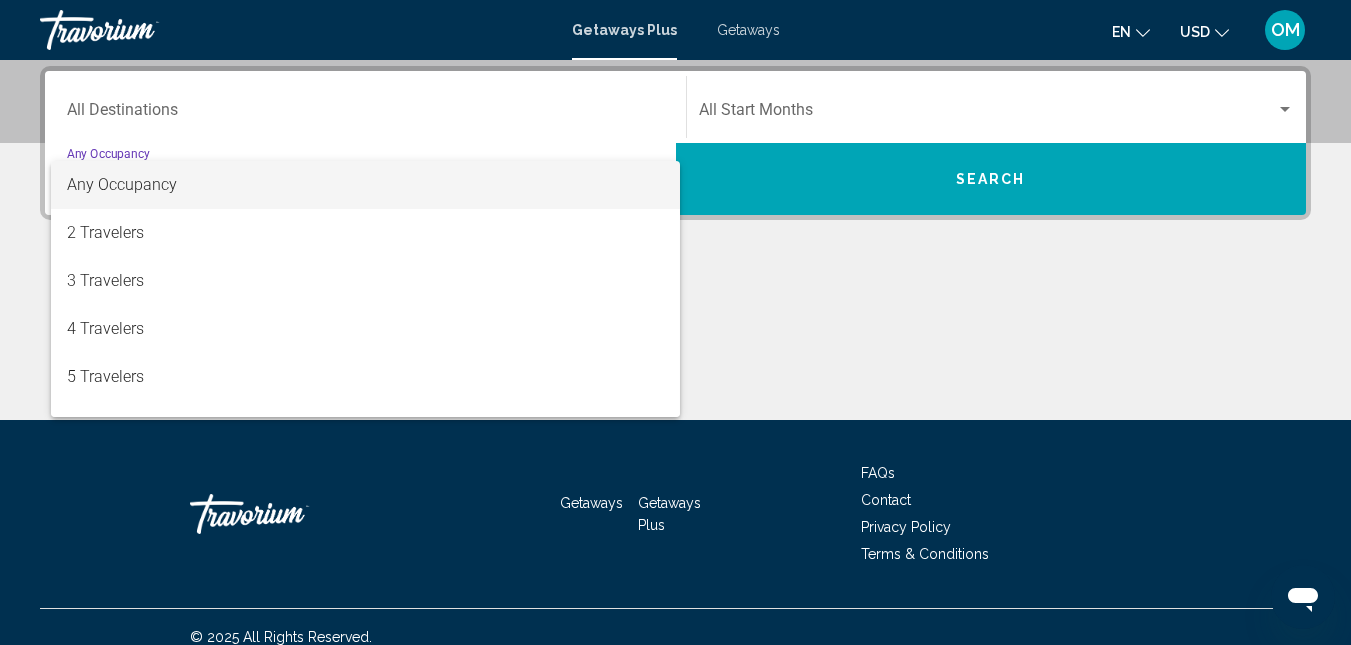 scroll, scrollTop: 458, scrollLeft: 0, axis: vertical 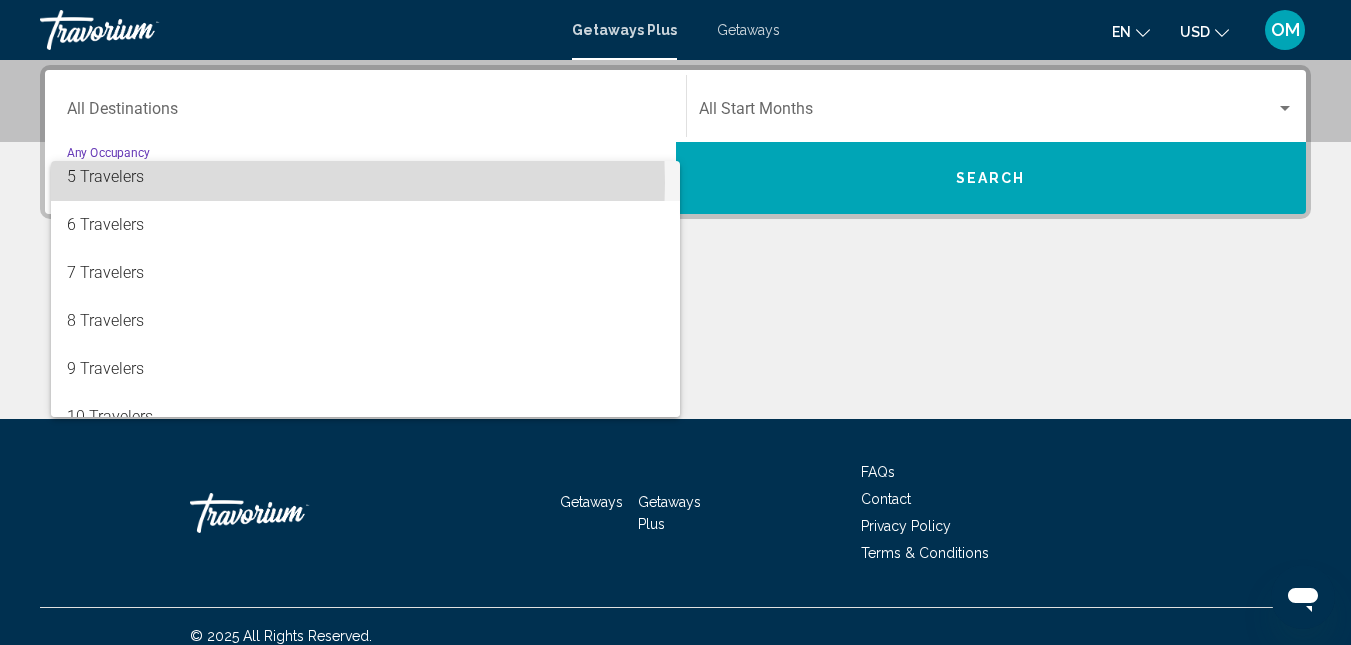 click on "5 Travelers" at bounding box center (365, 177) 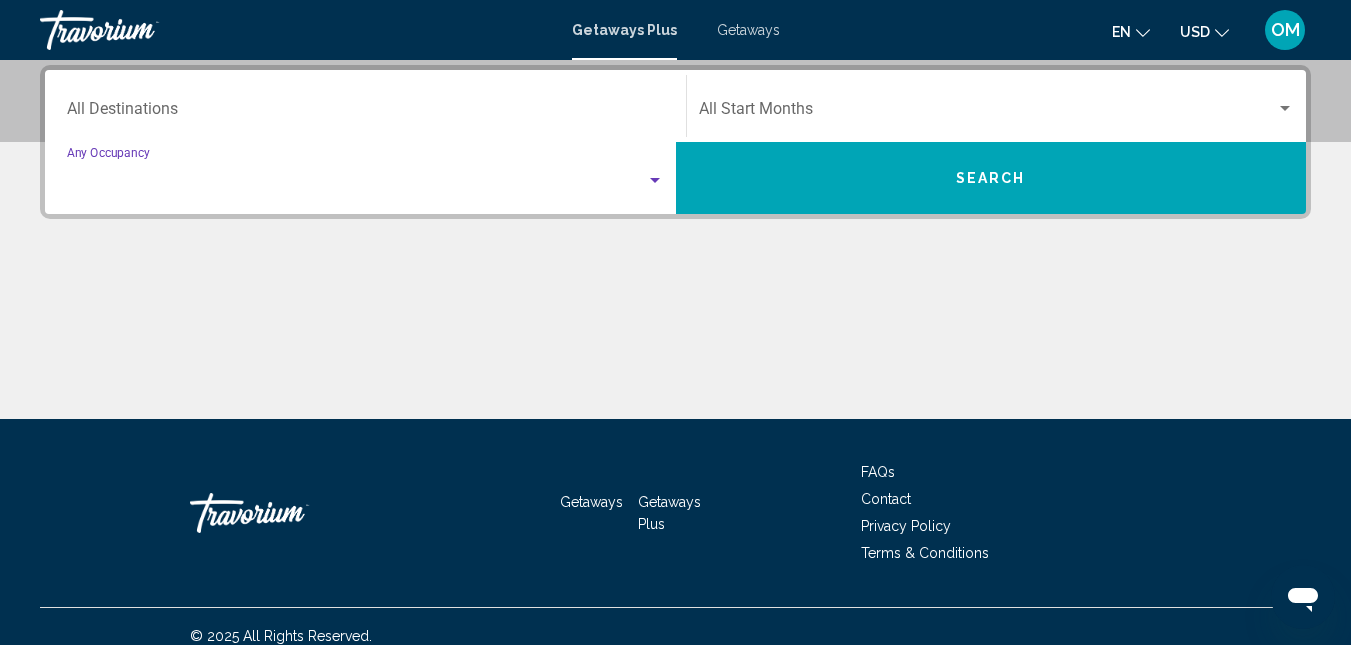 scroll, scrollTop: 192, scrollLeft: 0, axis: vertical 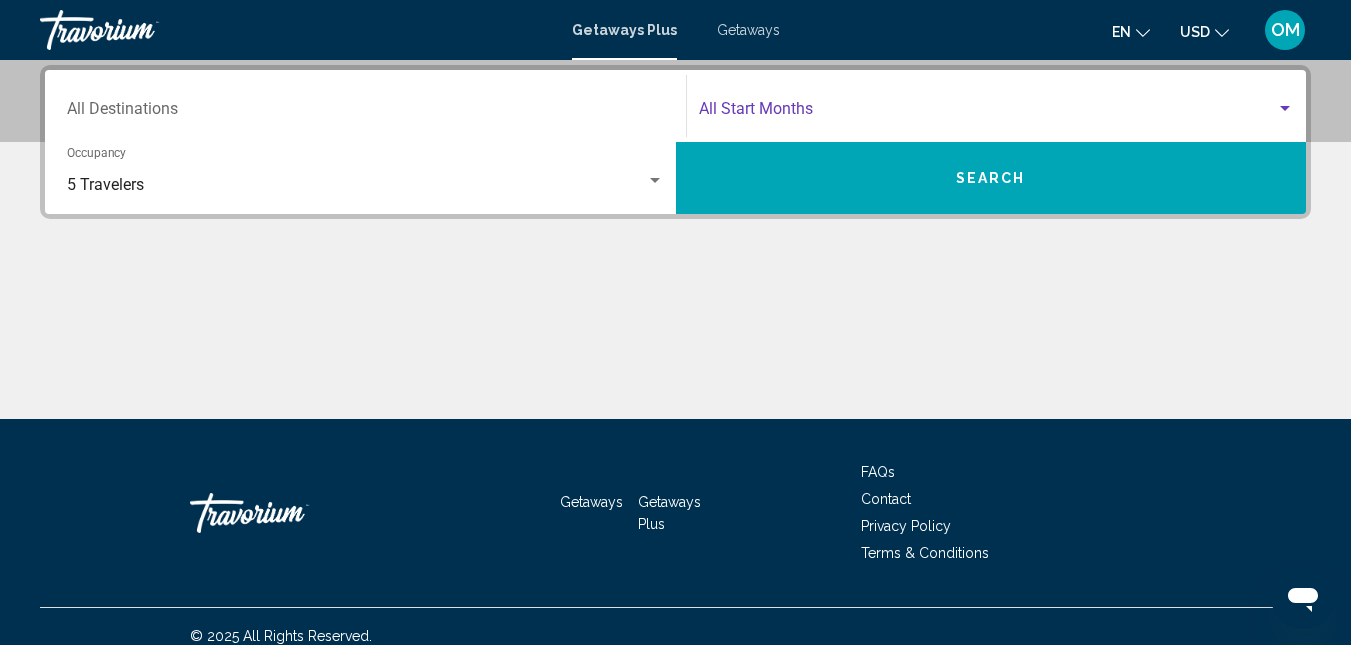 click at bounding box center (988, 113) 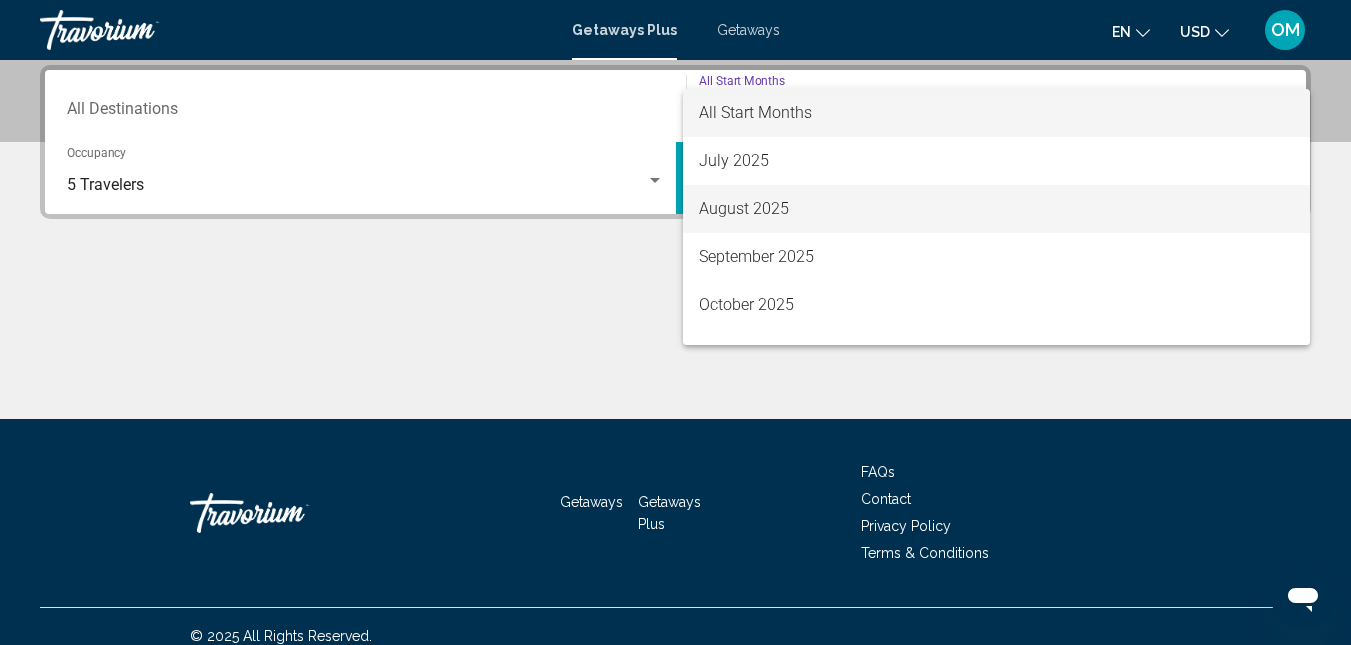 click on "August 2025" at bounding box center (997, 209) 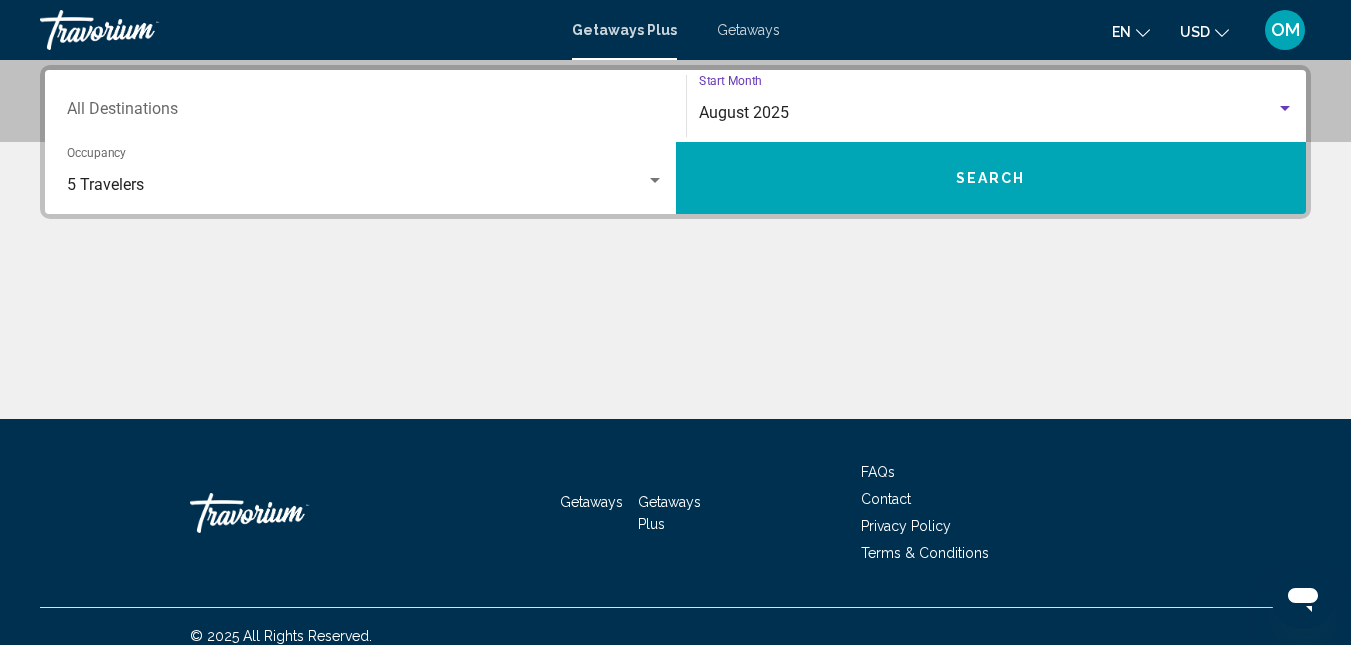 click on "Search" at bounding box center (991, 178) 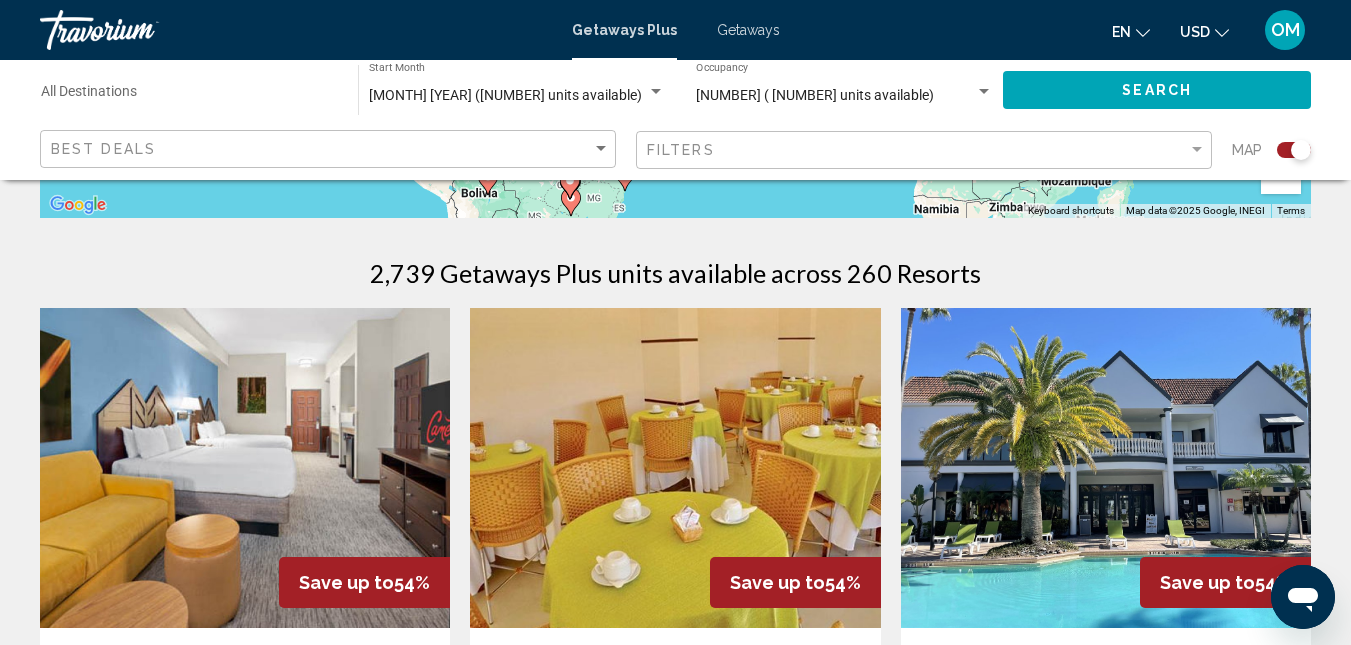 scroll, scrollTop: 400, scrollLeft: 0, axis: vertical 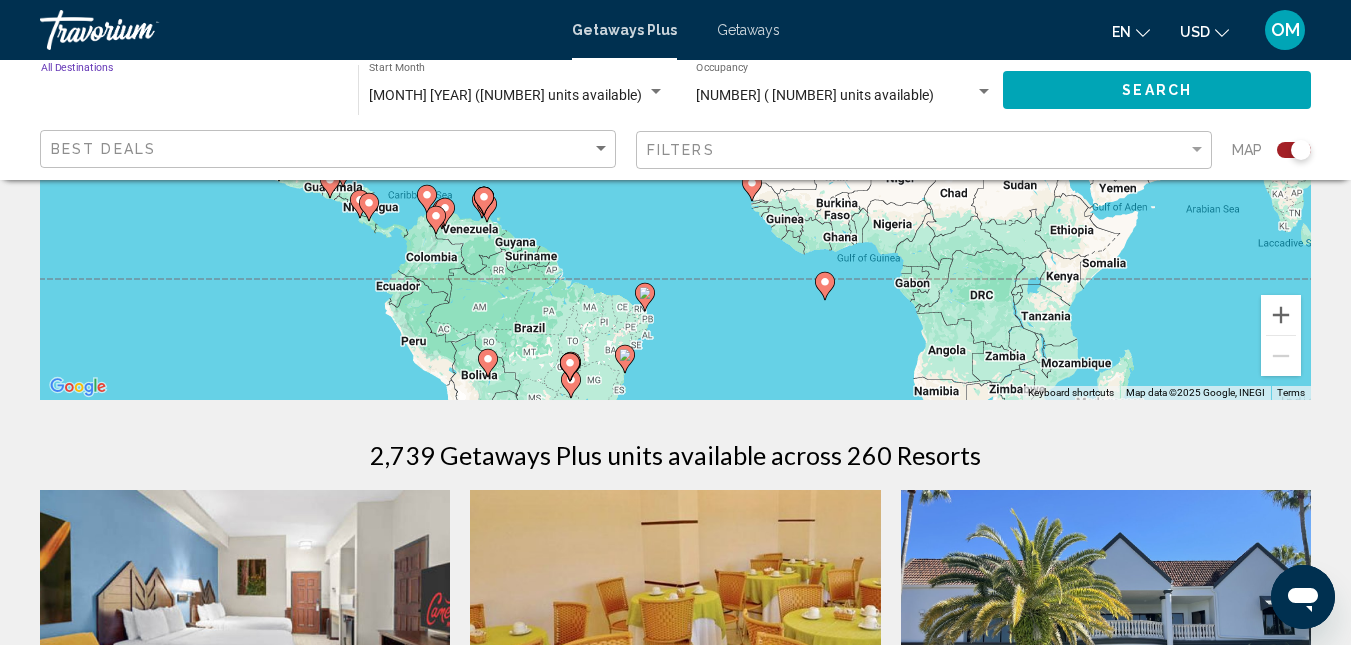click on "Destination All Destinations" at bounding box center [189, 96] 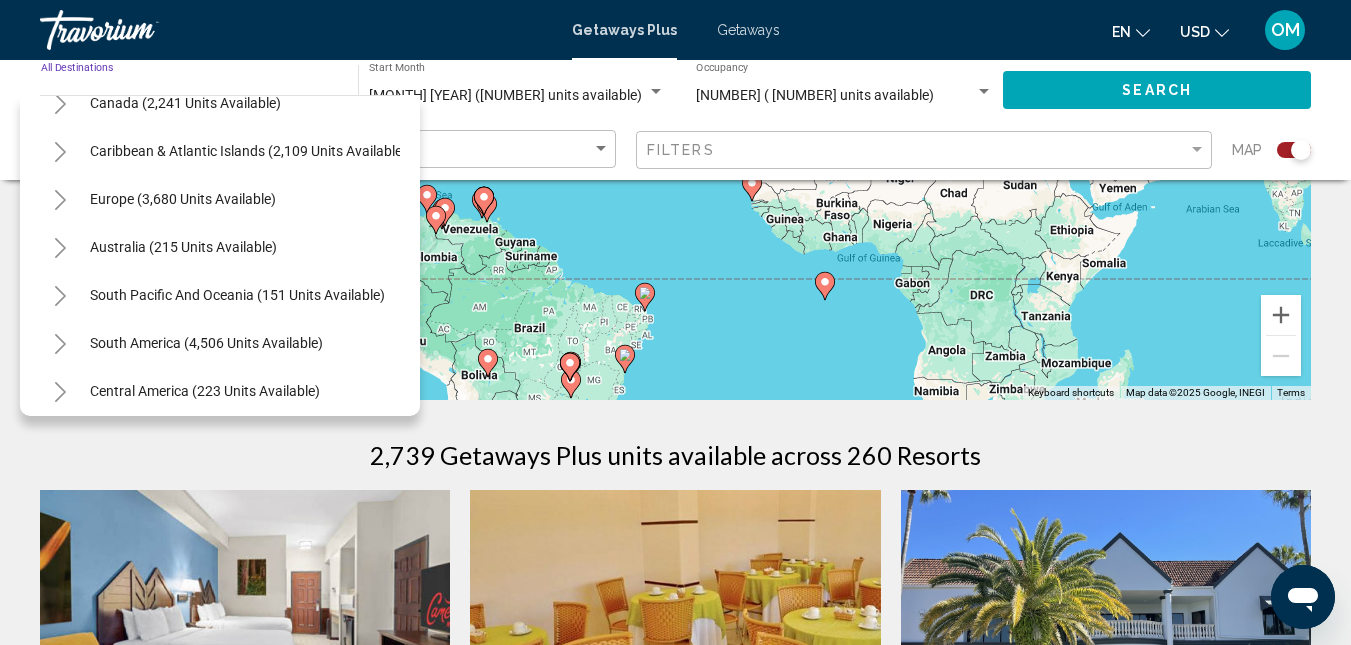 scroll, scrollTop: 0, scrollLeft: 0, axis: both 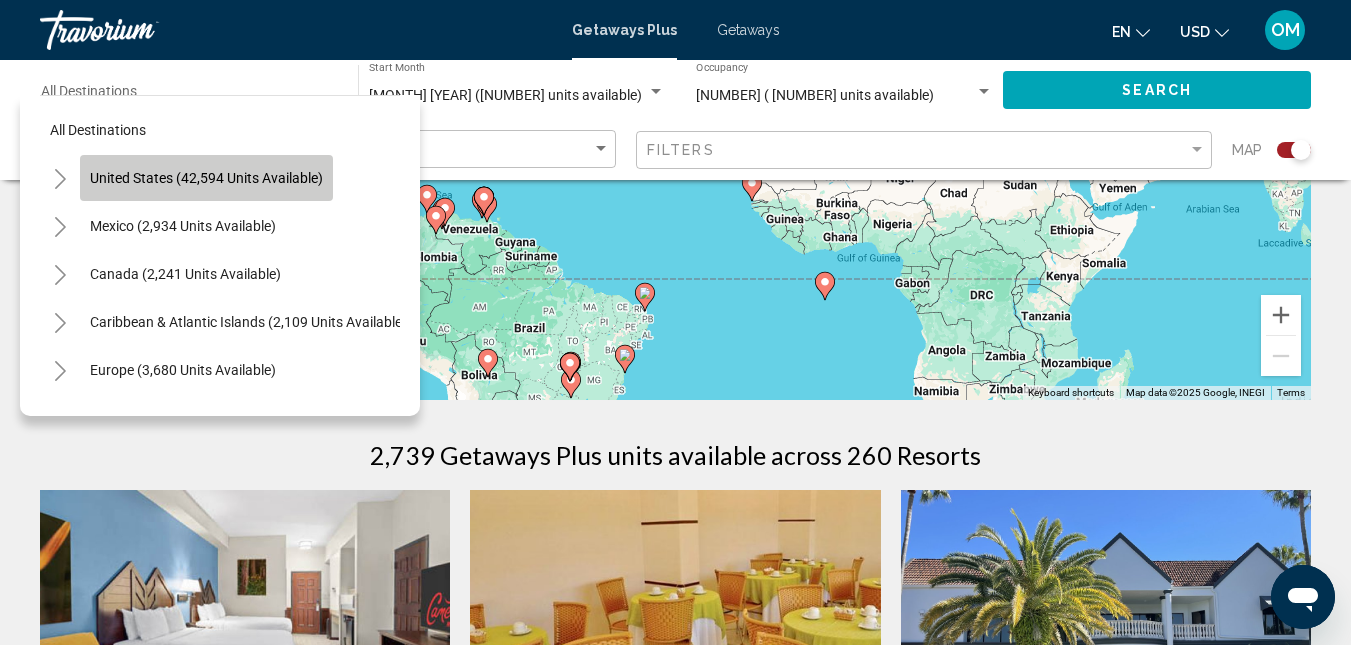 click on "United States (42,594 units available)" 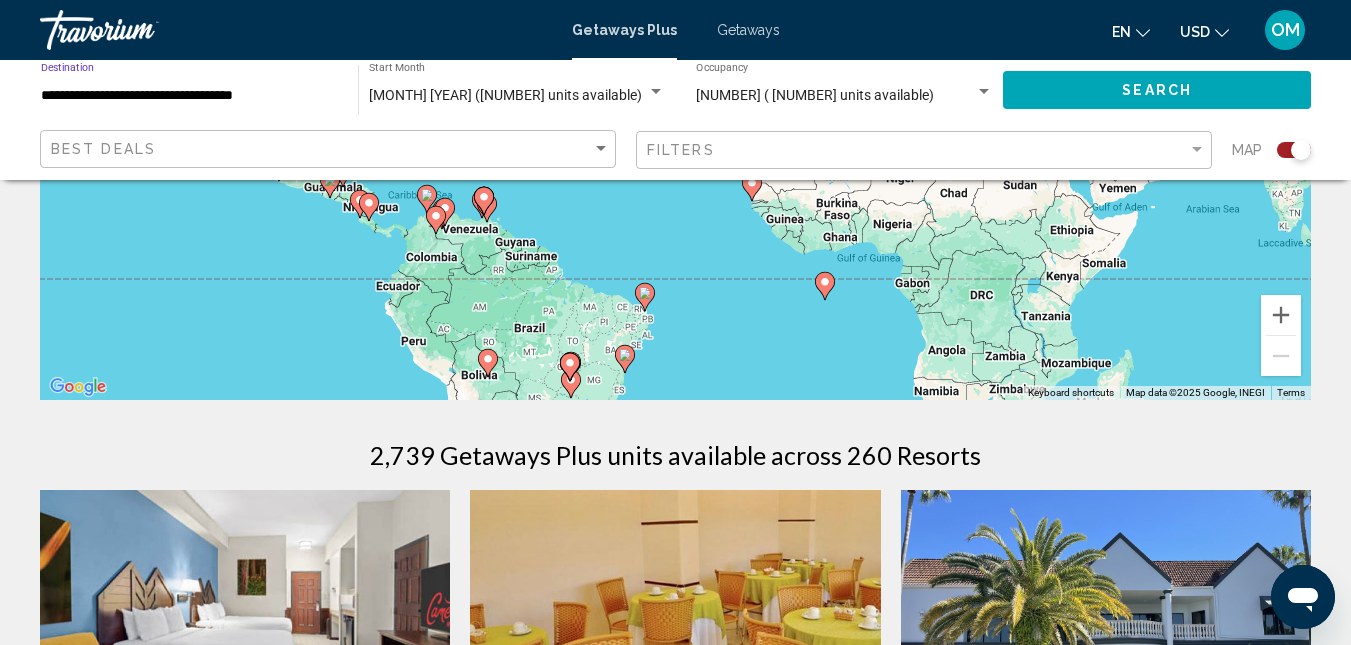 click on "**********" at bounding box center [189, 96] 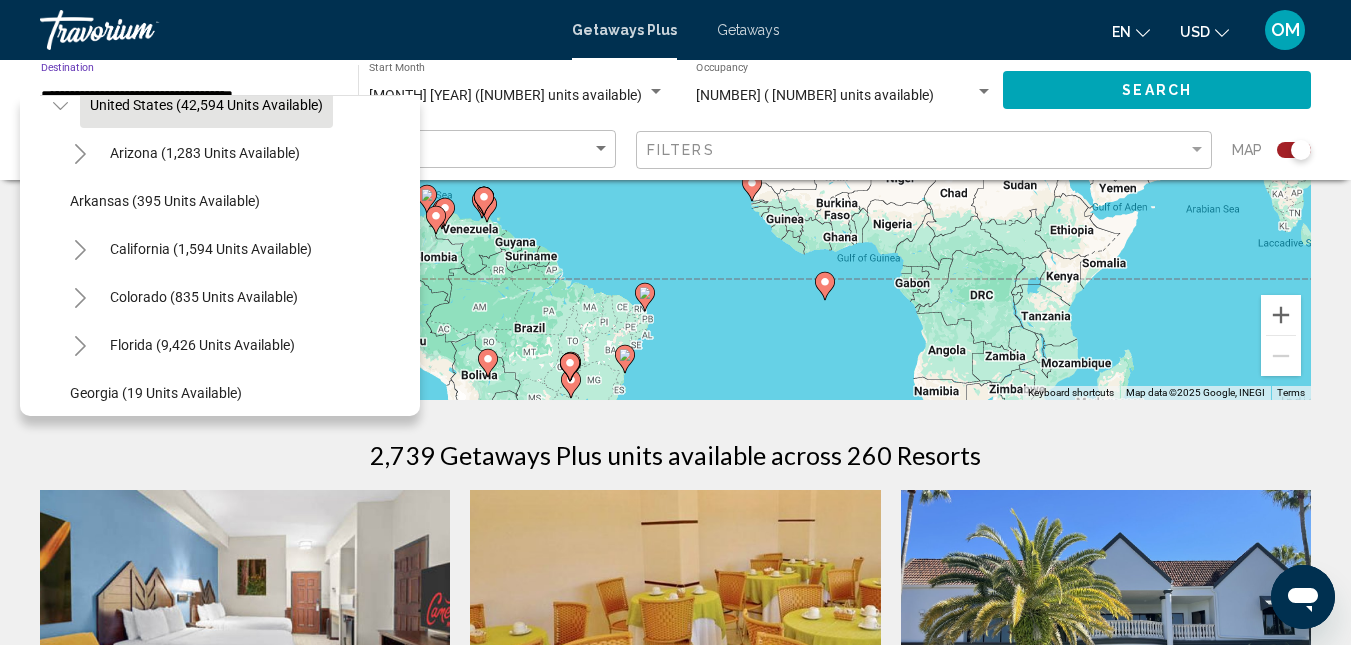scroll, scrollTop: 100, scrollLeft: 0, axis: vertical 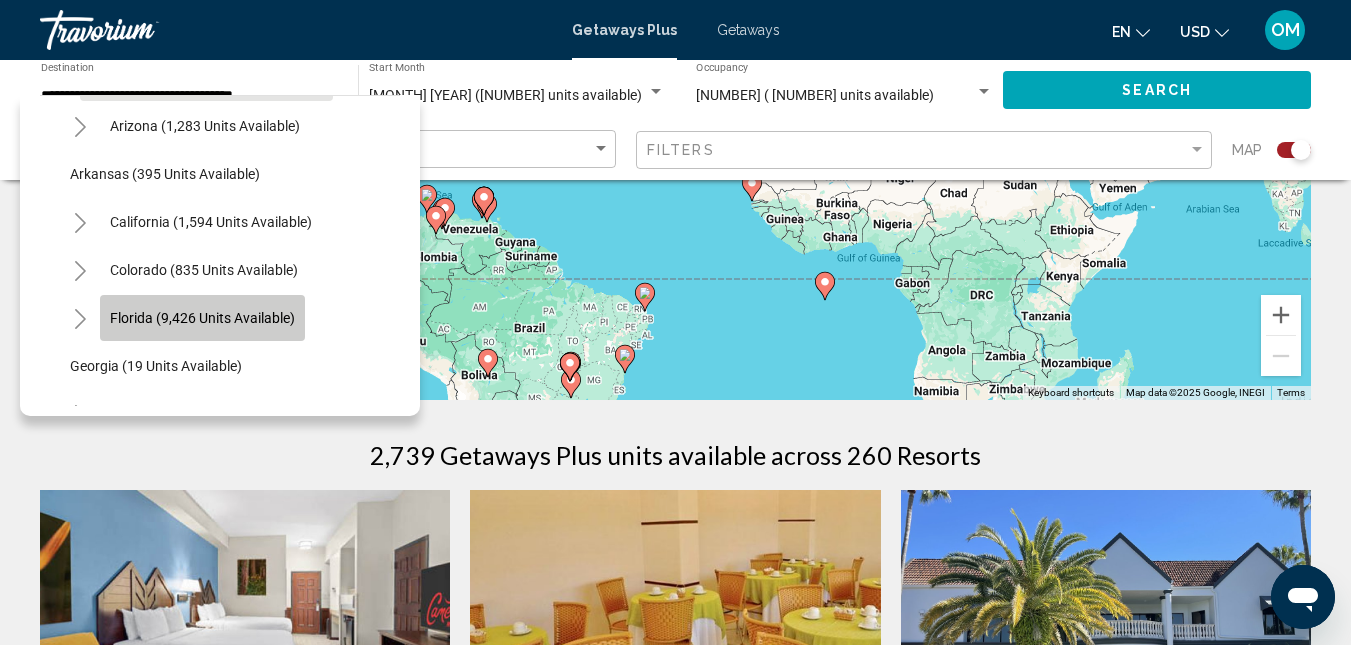 click on "Florida (9,426 units available)" 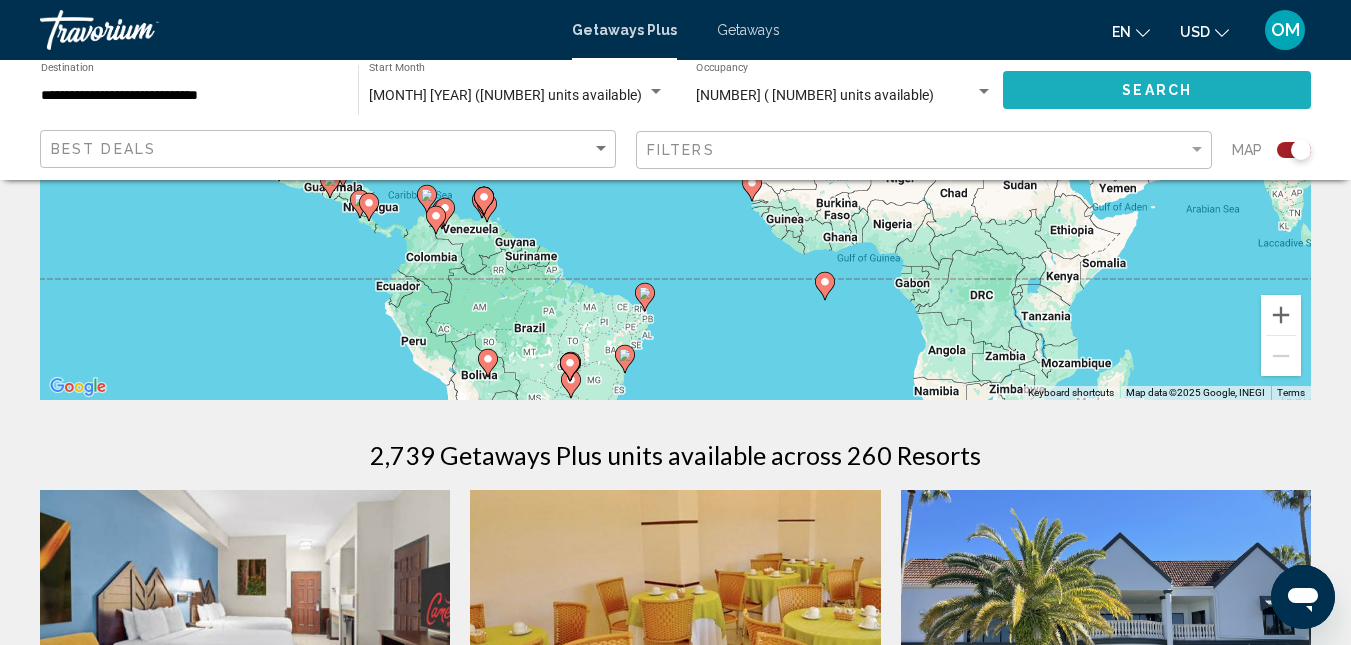 click on "Search" 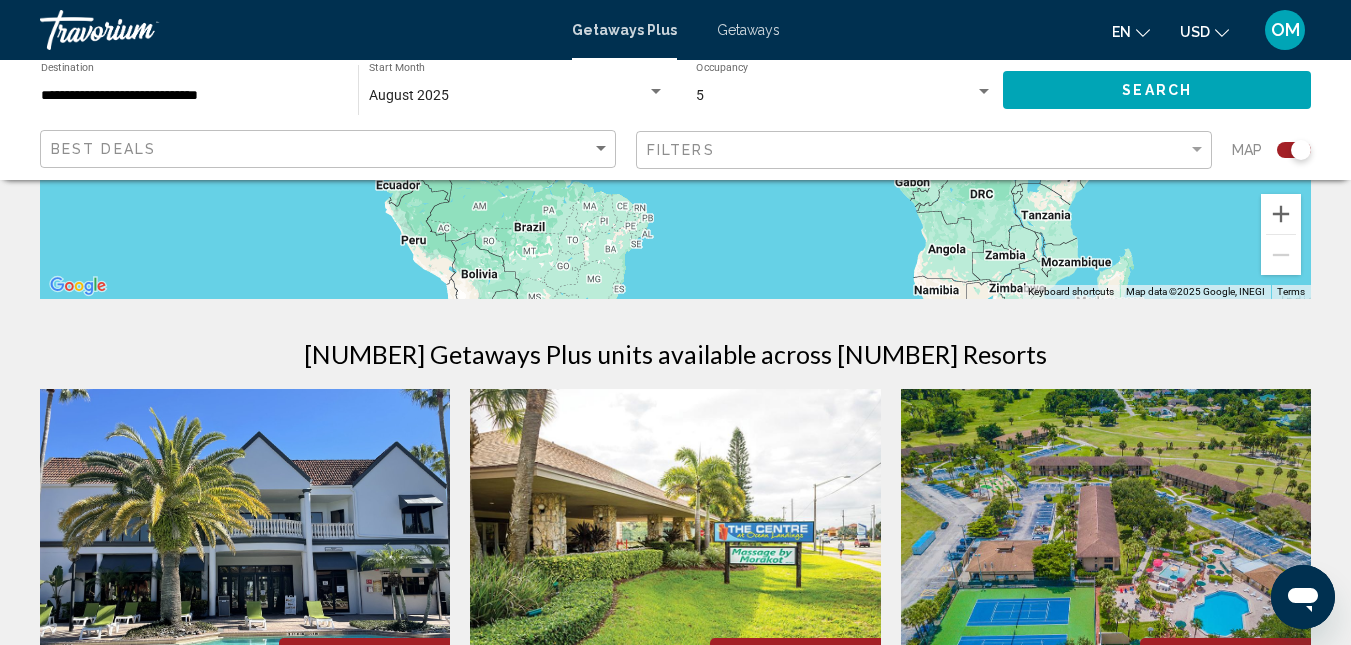 scroll, scrollTop: 500, scrollLeft: 0, axis: vertical 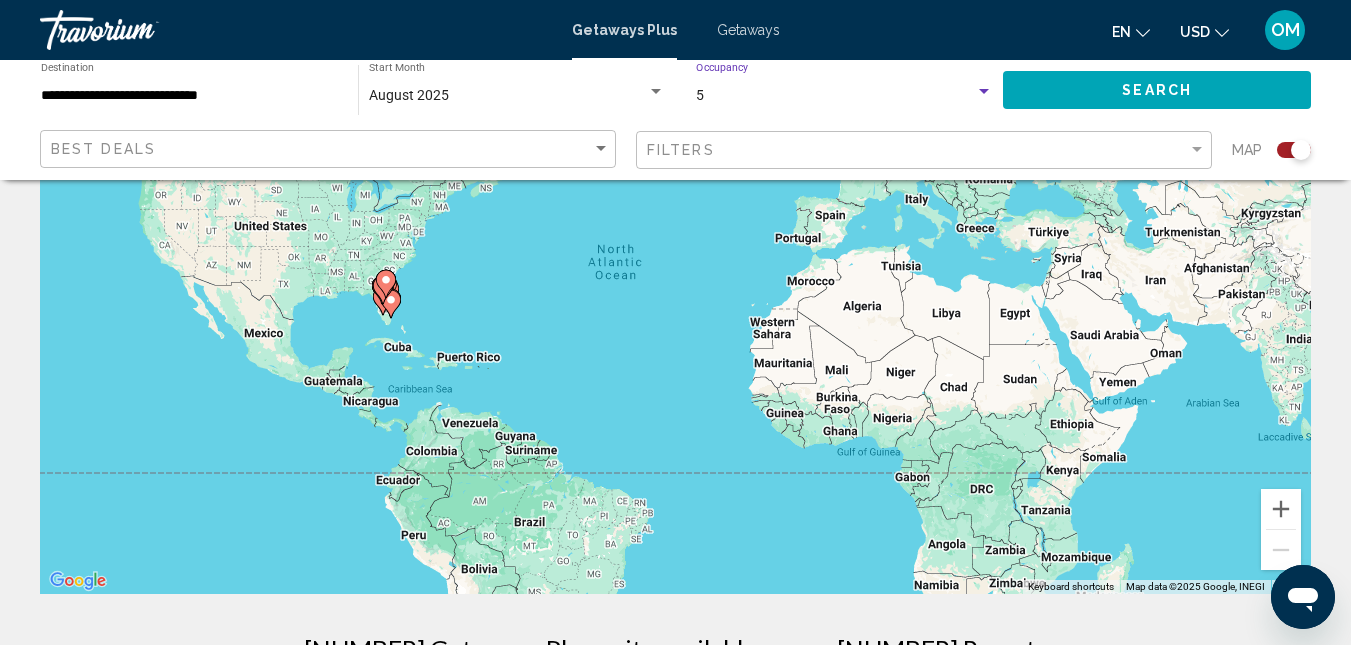 click at bounding box center (984, 91) 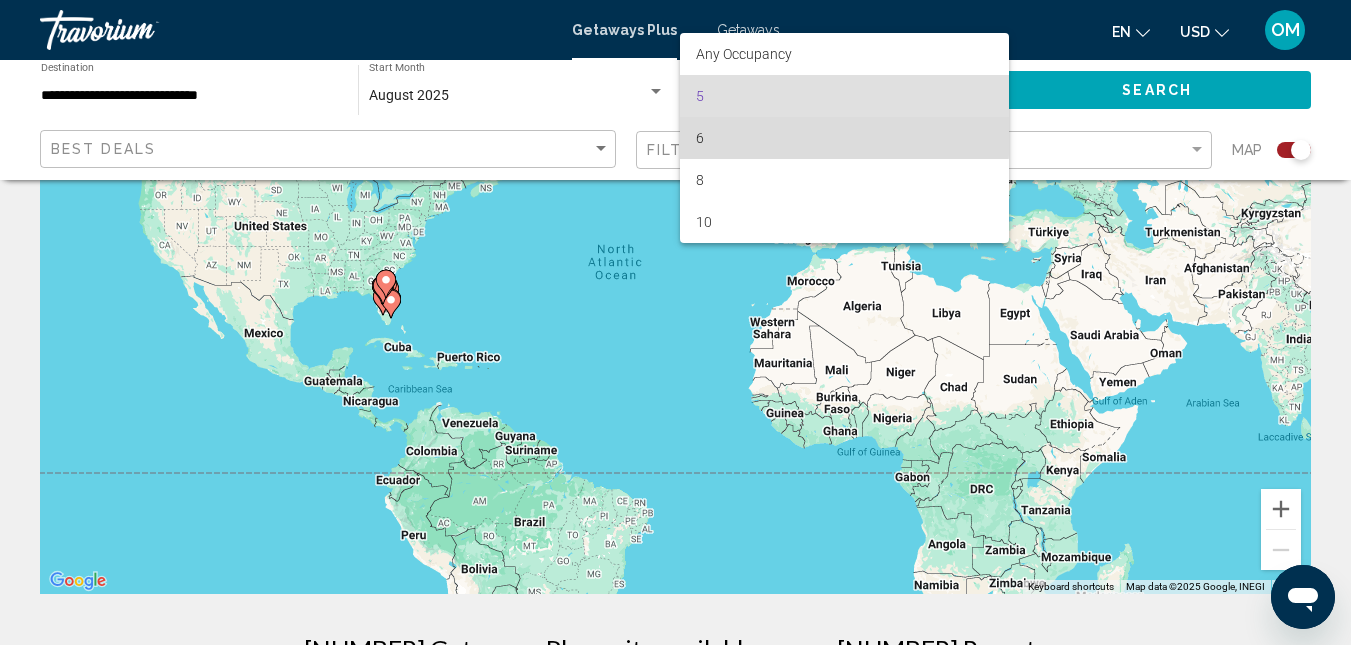 click on "6" at bounding box center (844, 138) 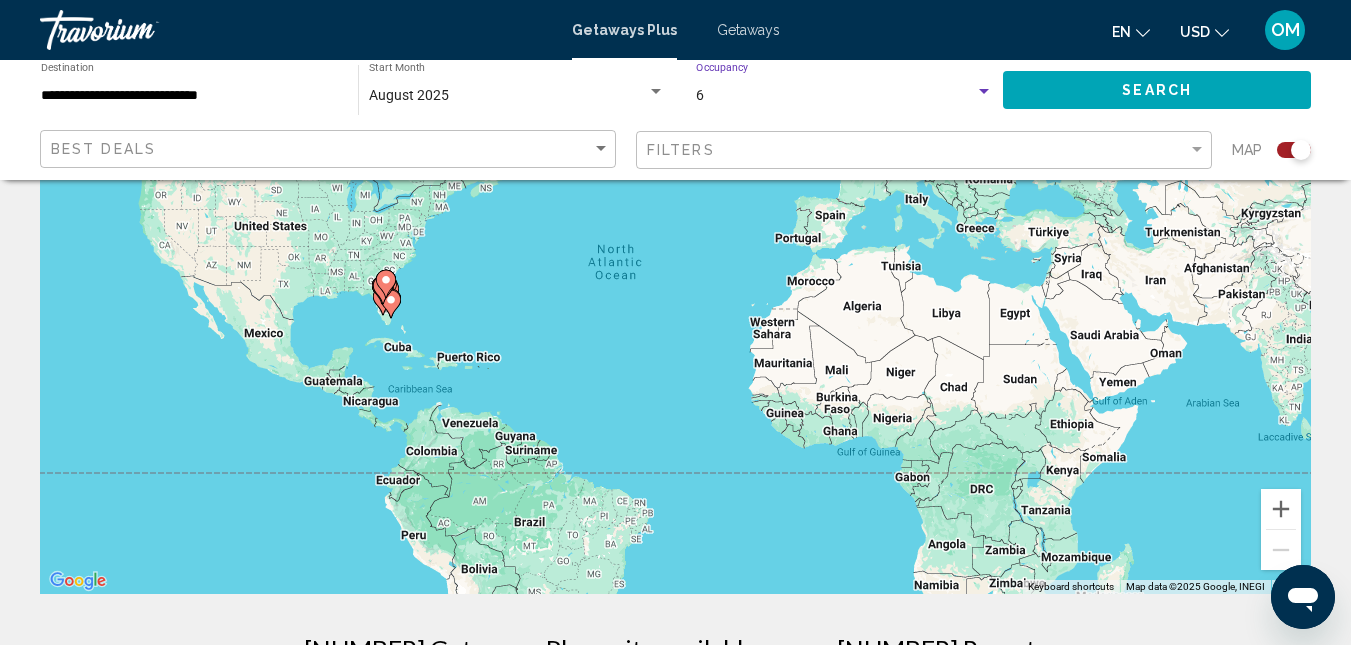 click on "Search" 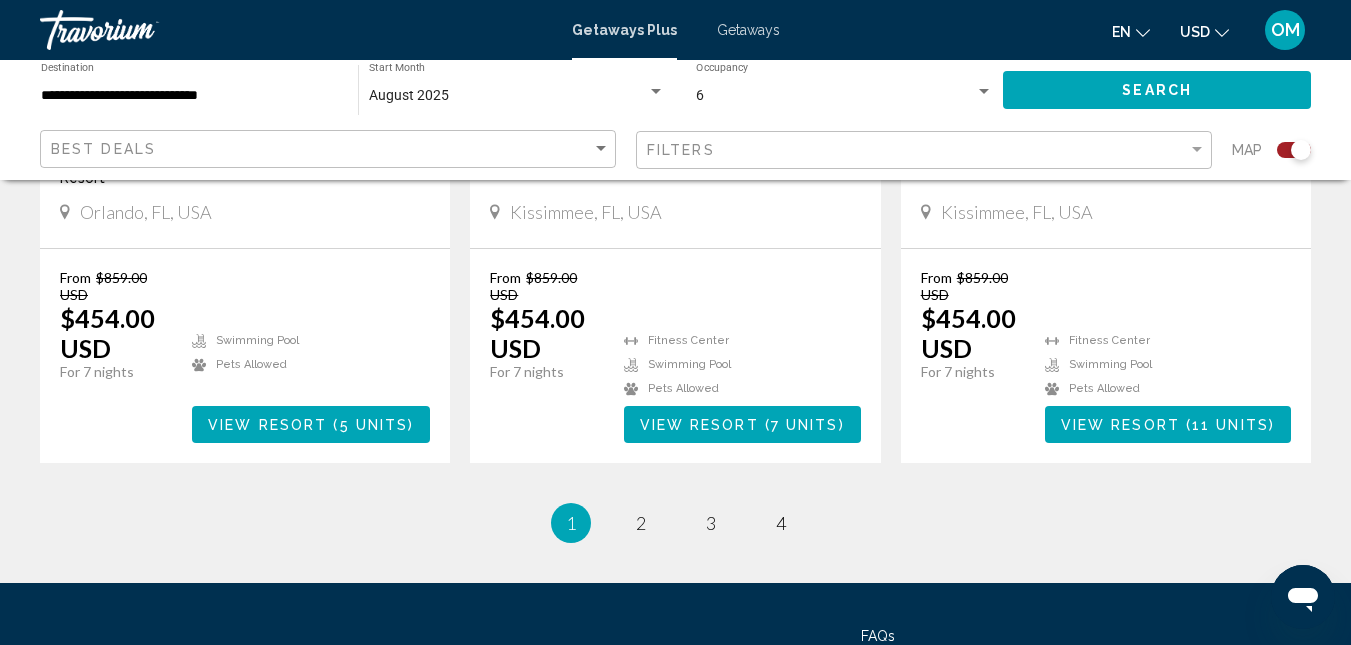 scroll, scrollTop: 3400, scrollLeft: 0, axis: vertical 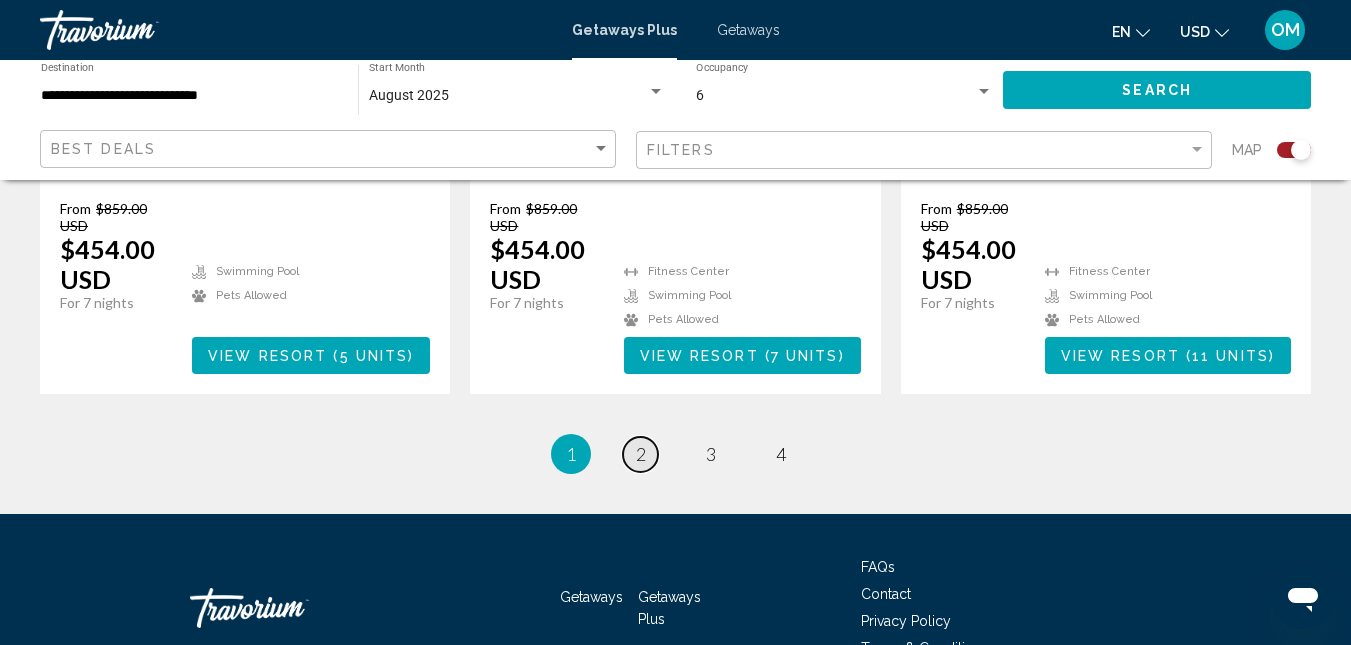click on "page  2" at bounding box center (640, 454) 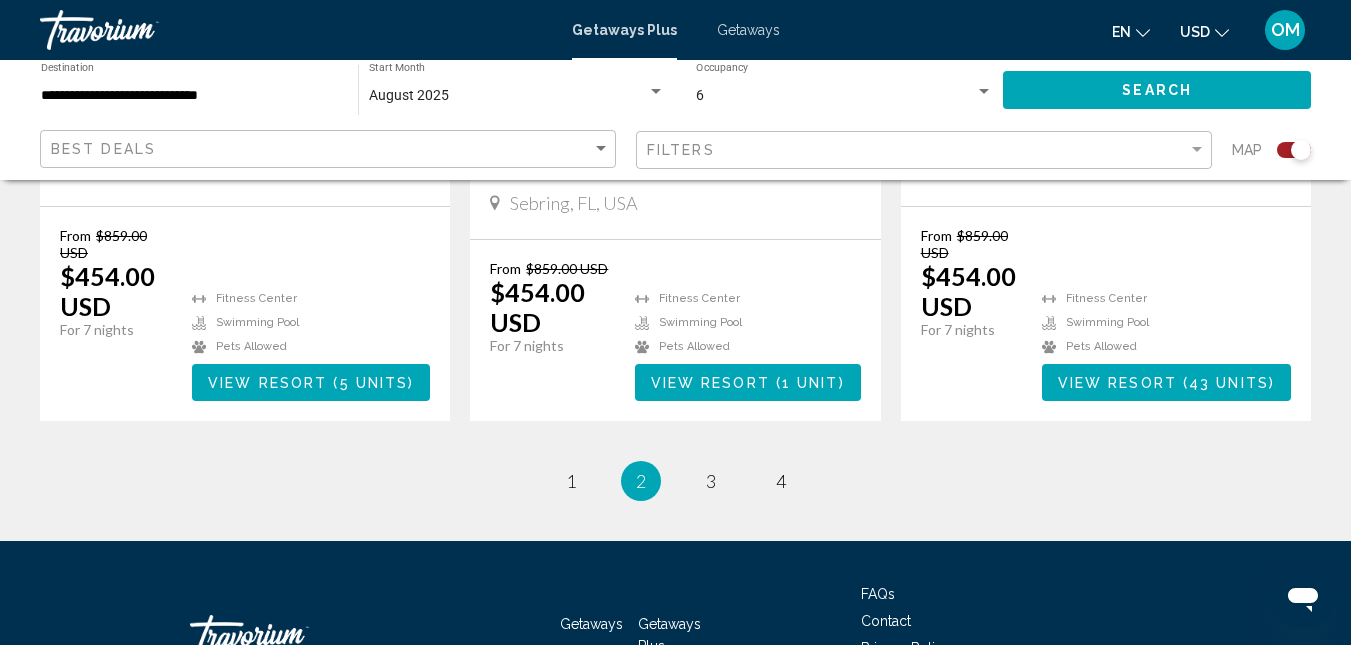 scroll, scrollTop: 3400, scrollLeft: 0, axis: vertical 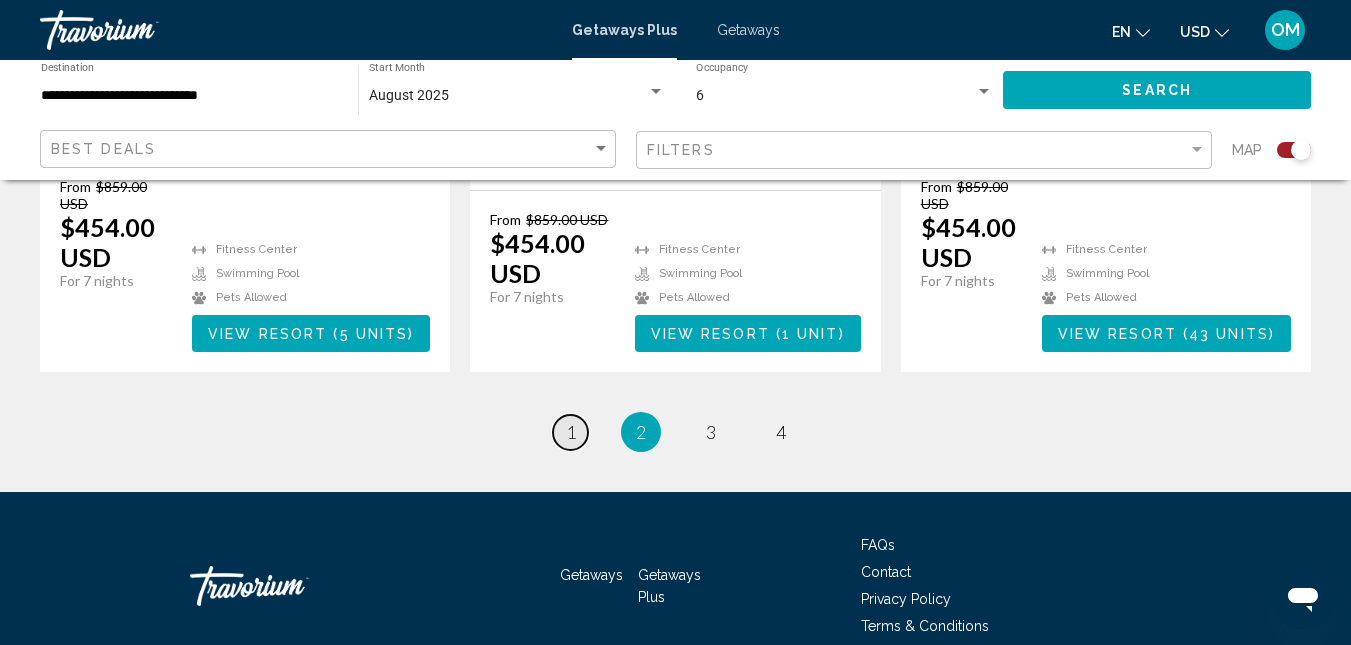 click on "1" at bounding box center (571, 432) 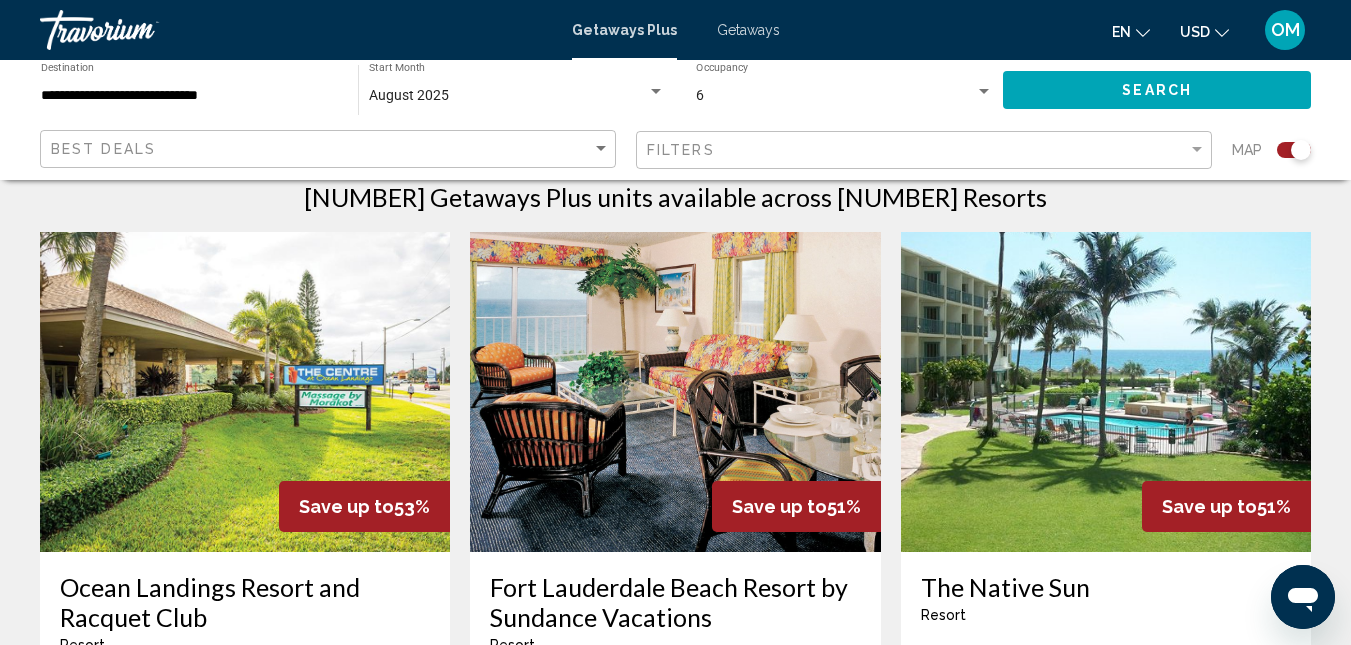 scroll, scrollTop: 800, scrollLeft: 0, axis: vertical 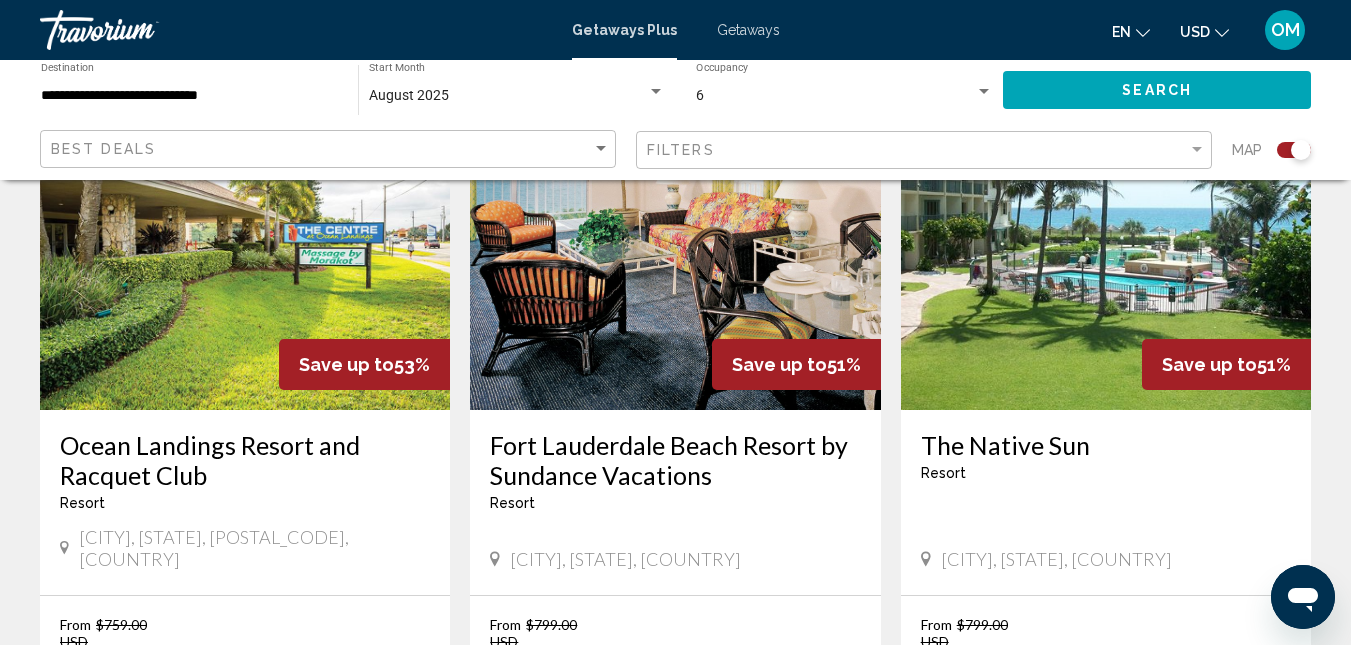 click on "Fort Lauderdale Beach Resort by Sundance Vacations" at bounding box center [675, 460] 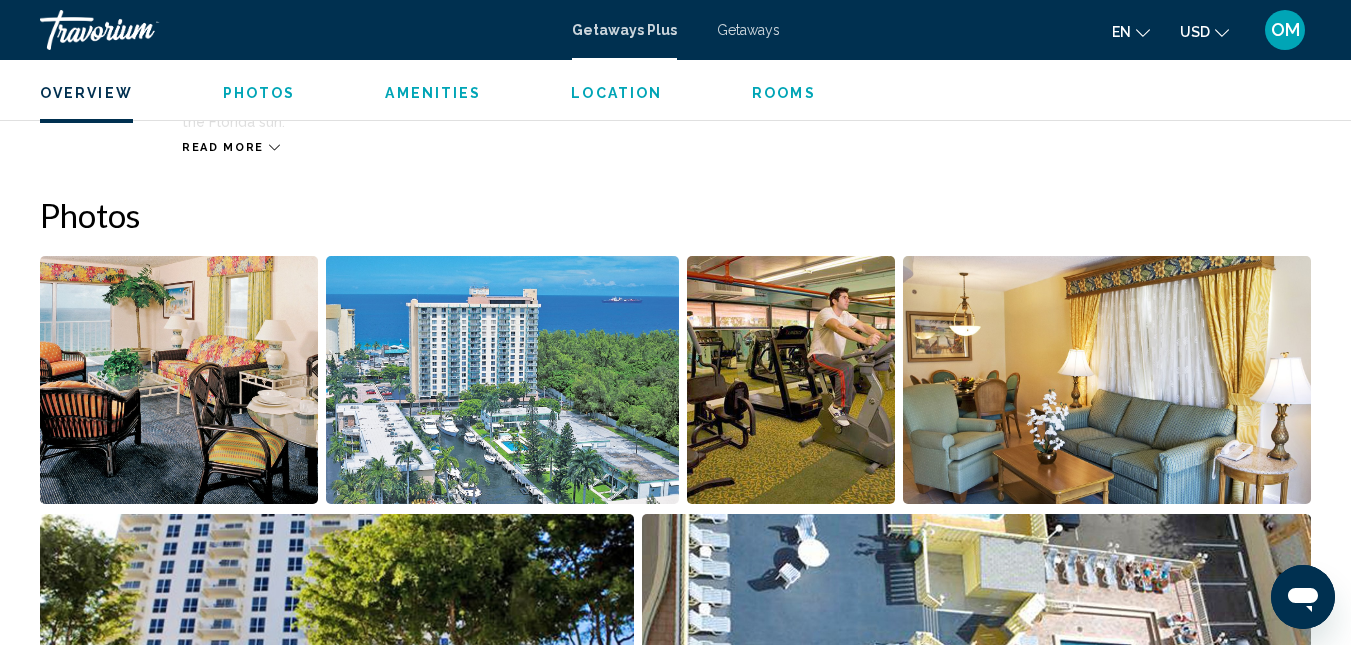 scroll, scrollTop: 1213, scrollLeft: 0, axis: vertical 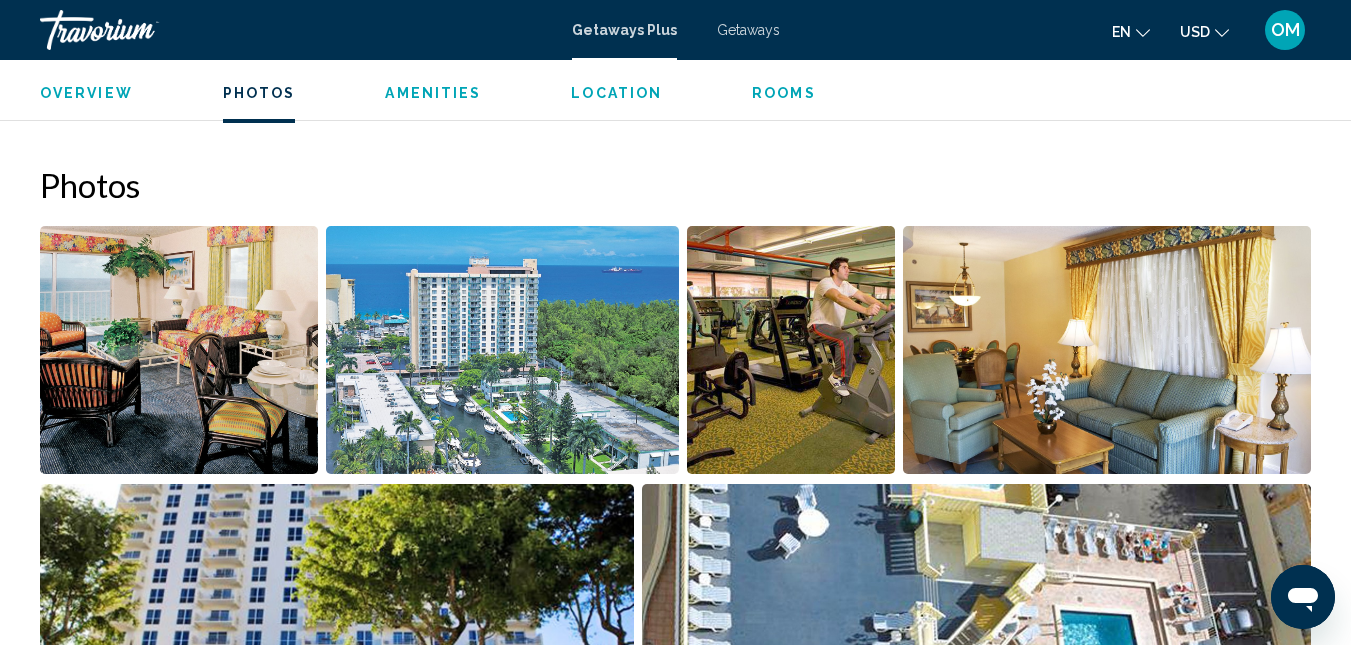 click at bounding box center (179, 350) 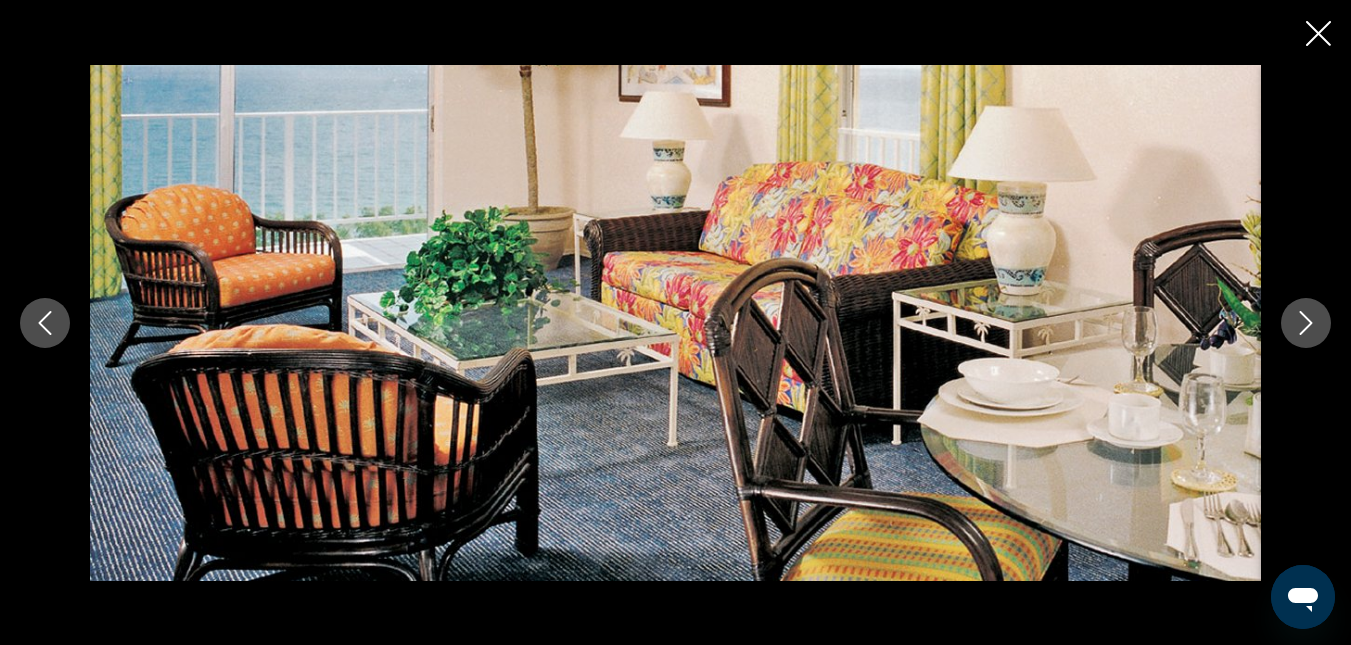 click at bounding box center [1306, 323] 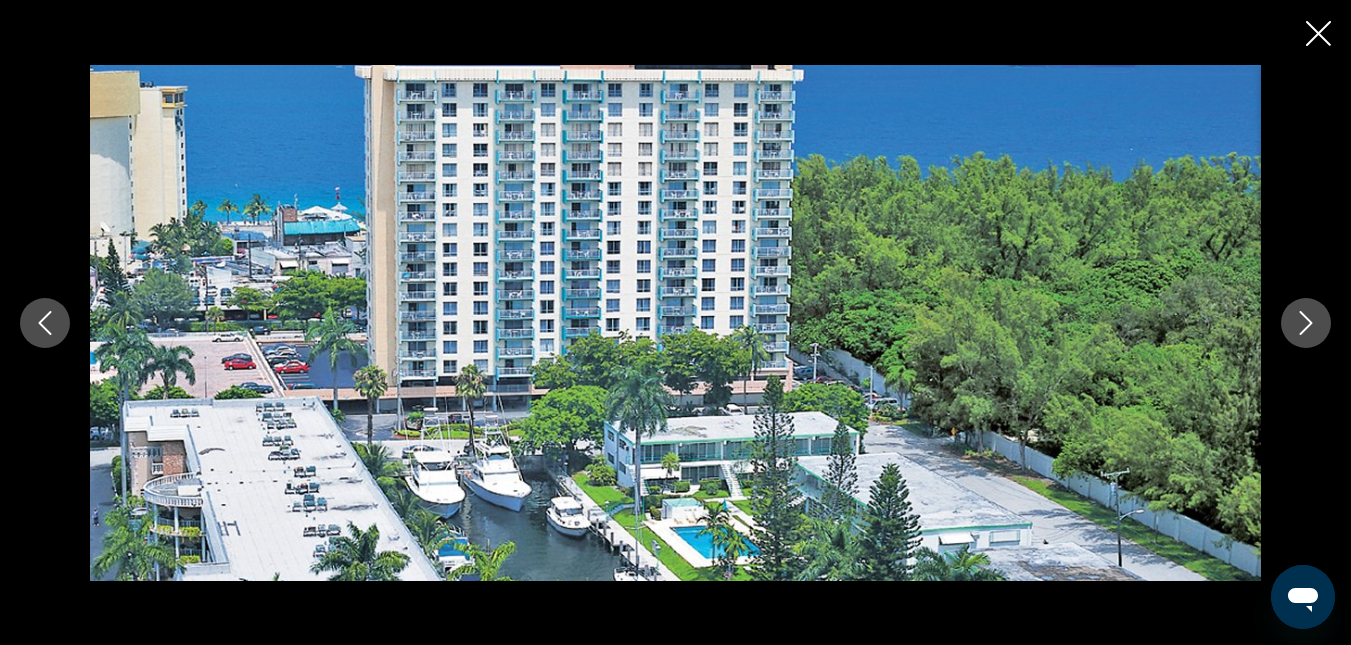 click at bounding box center [1306, 323] 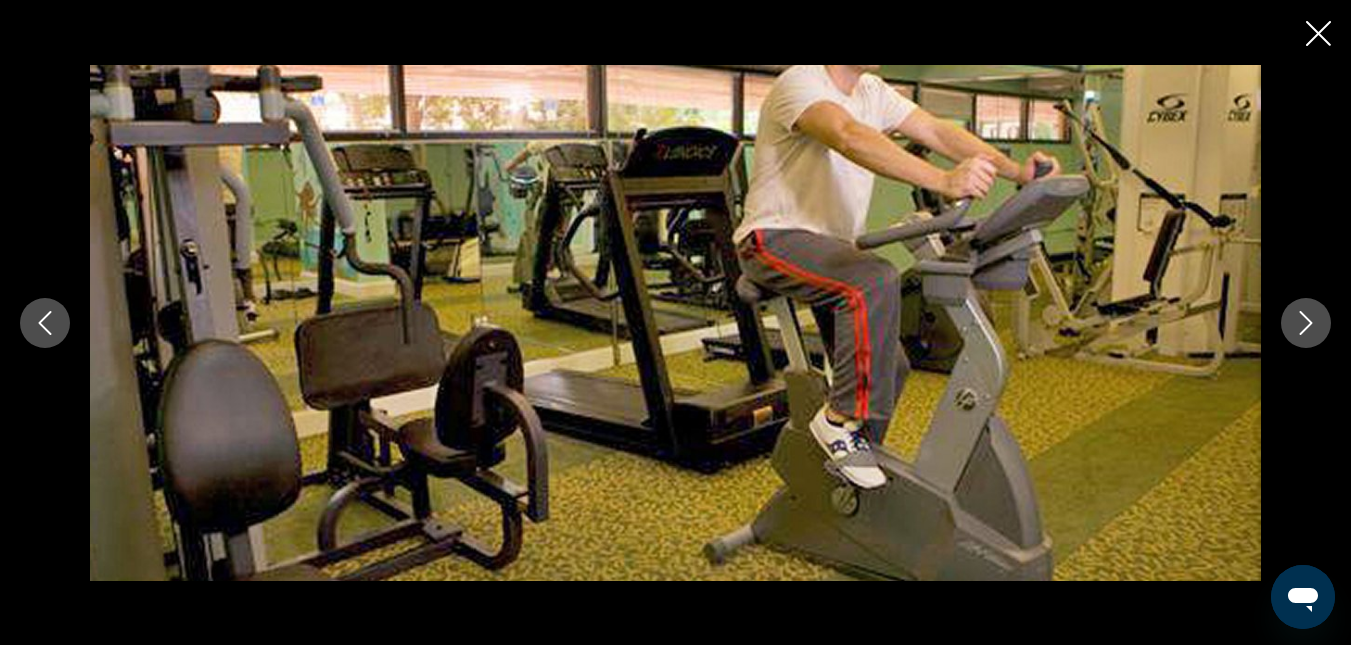 click at bounding box center [1306, 323] 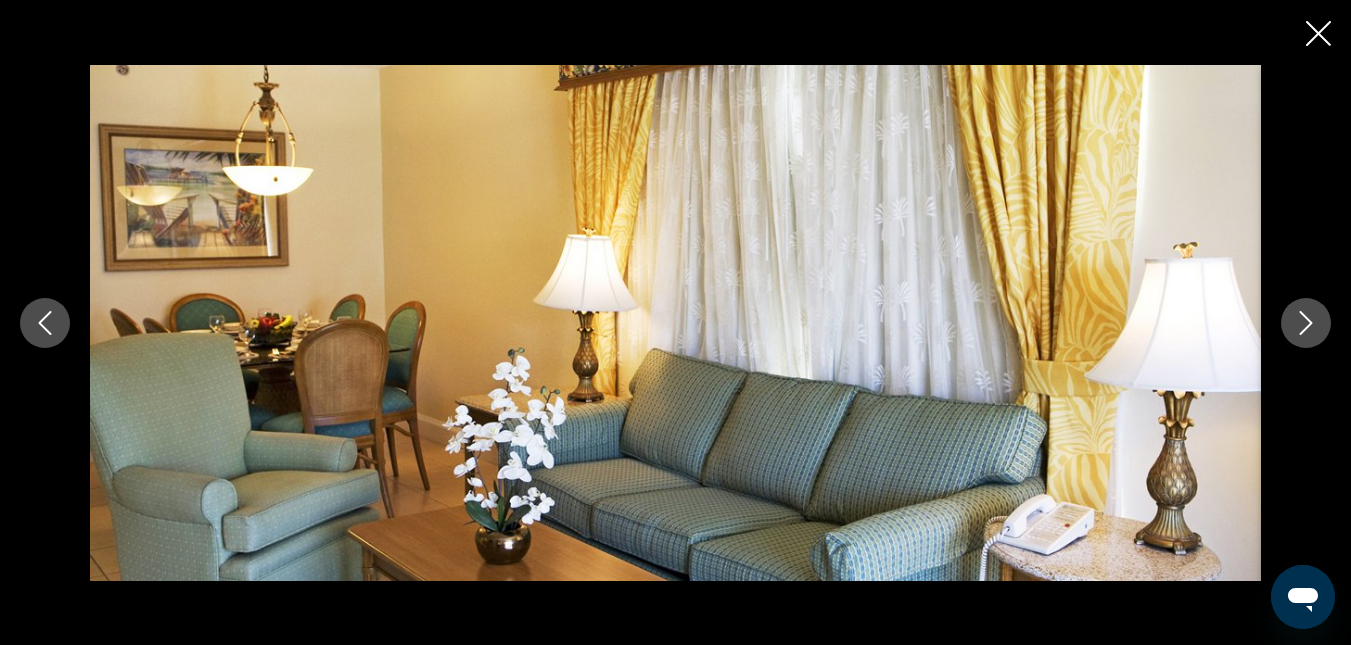 scroll, scrollTop: 1113, scrollLeft: 0, axis: vertical 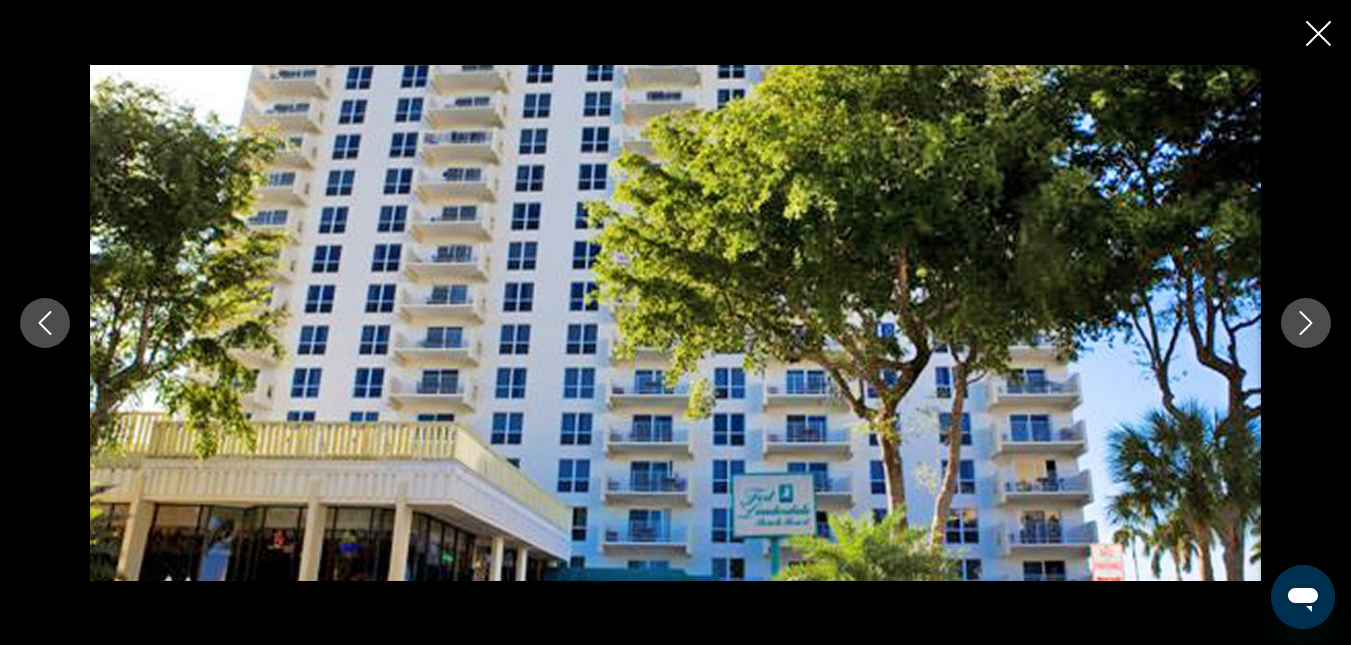 click 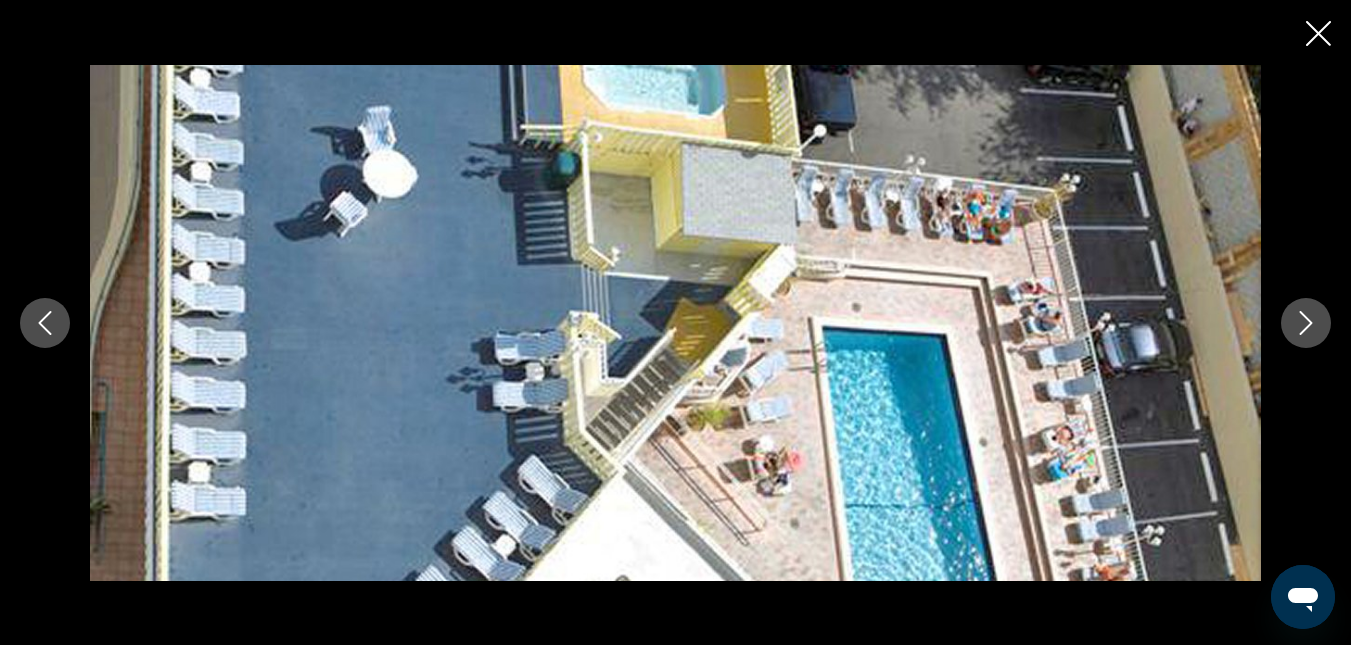 click 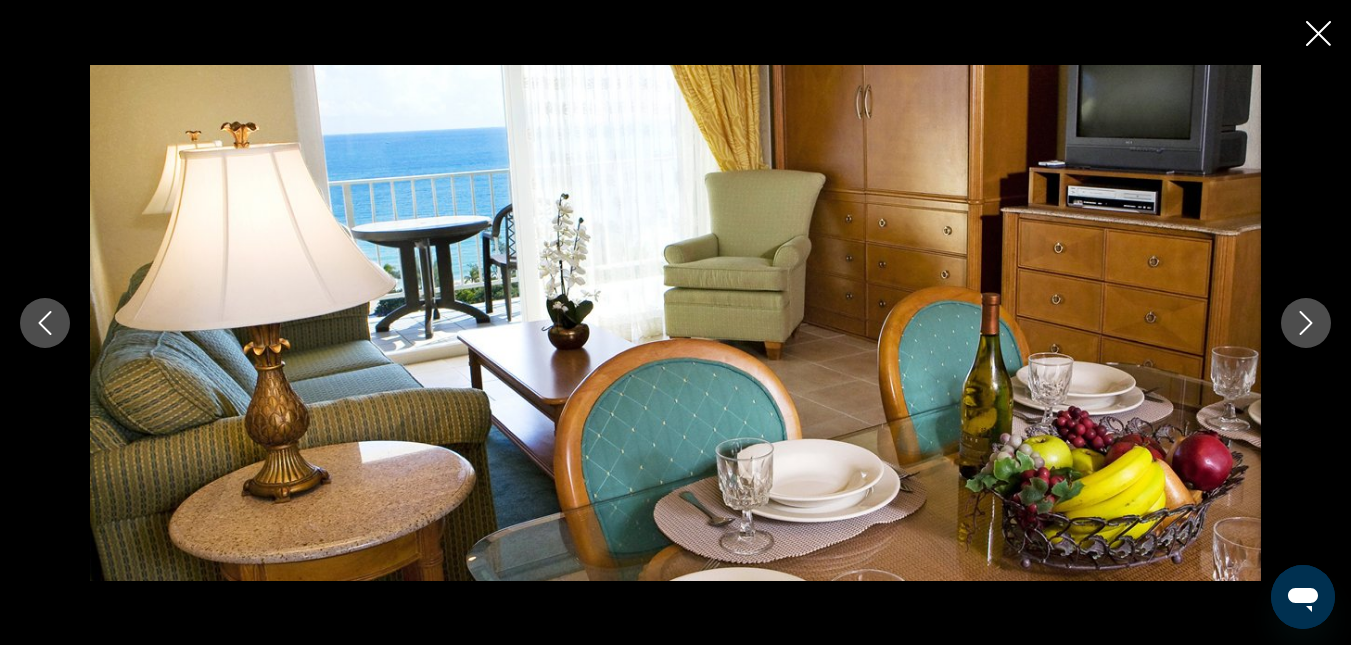 click 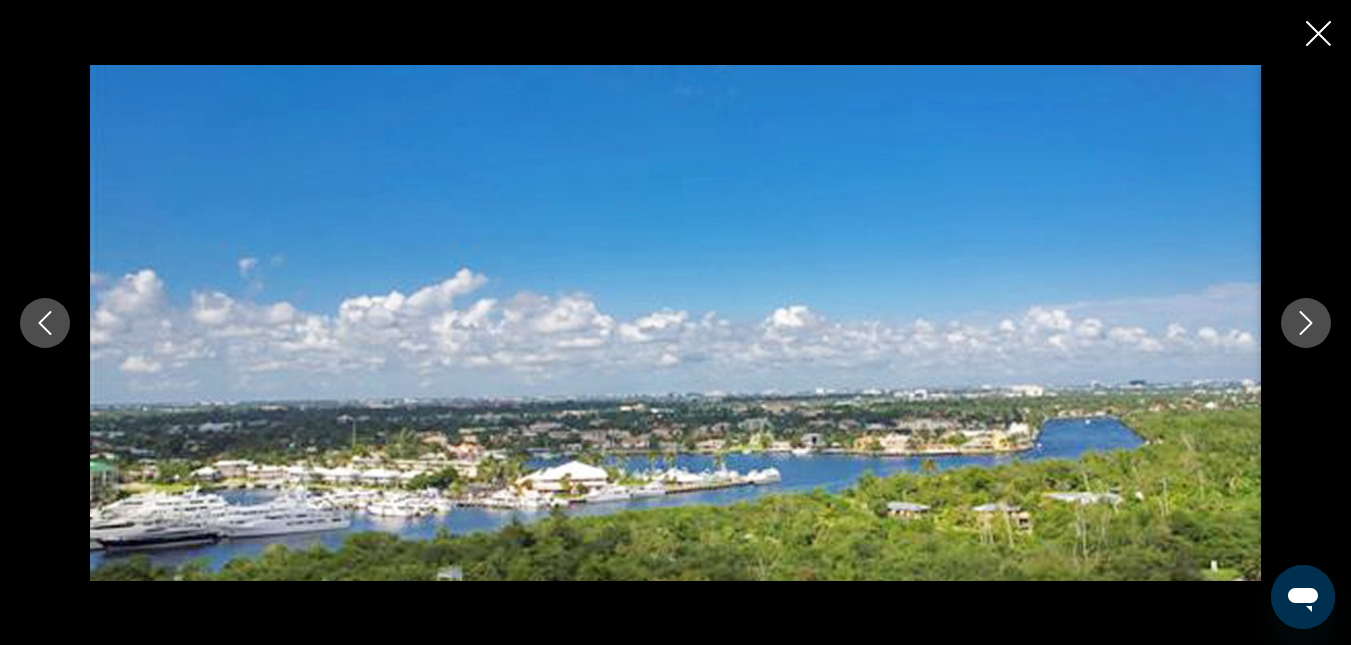 click 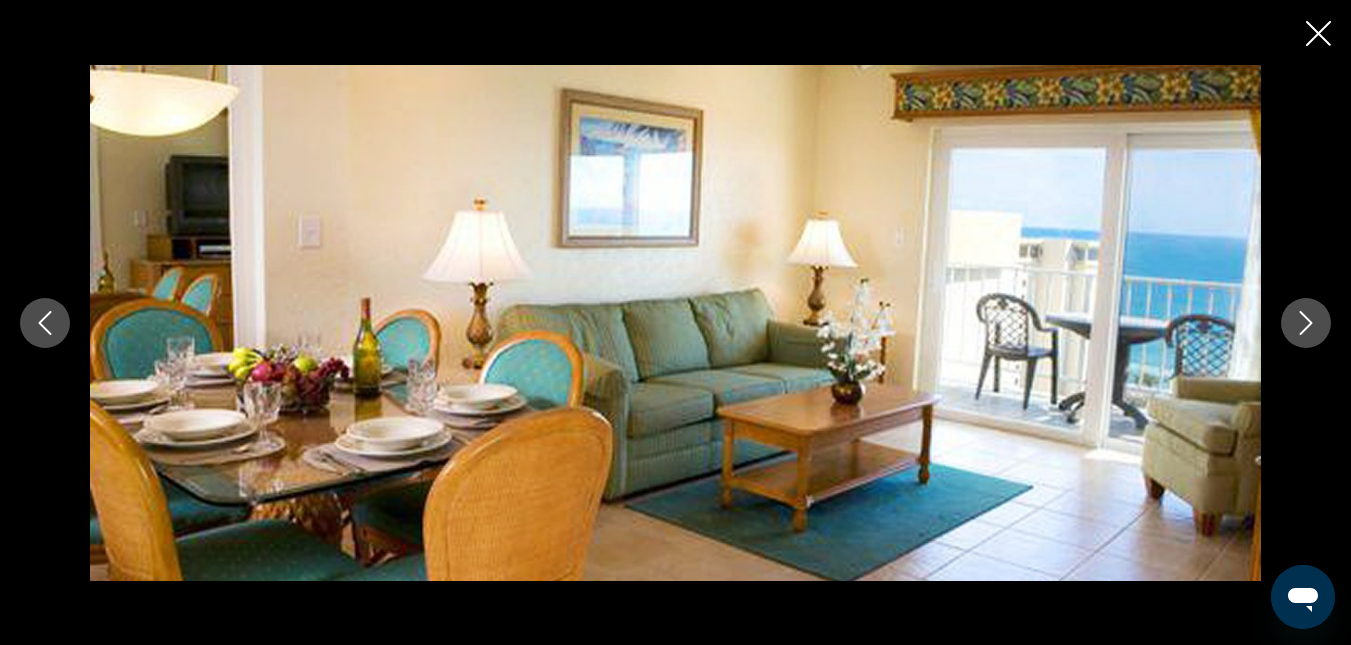 click 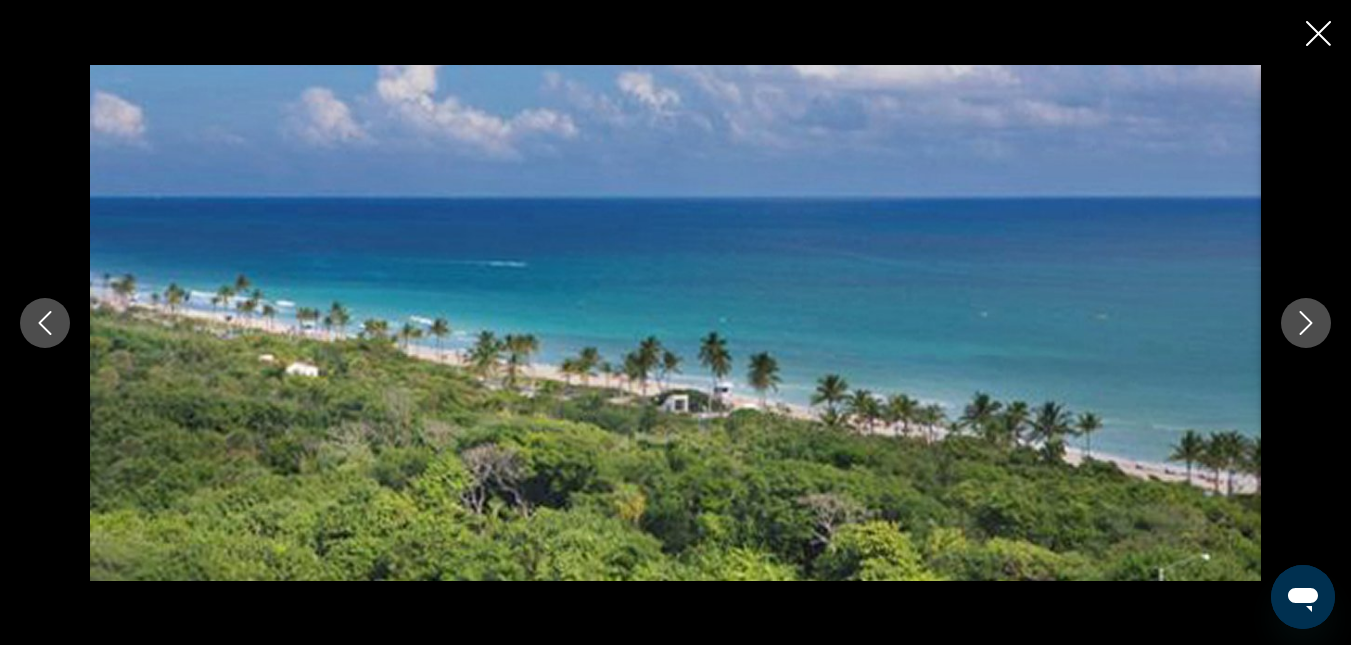 click 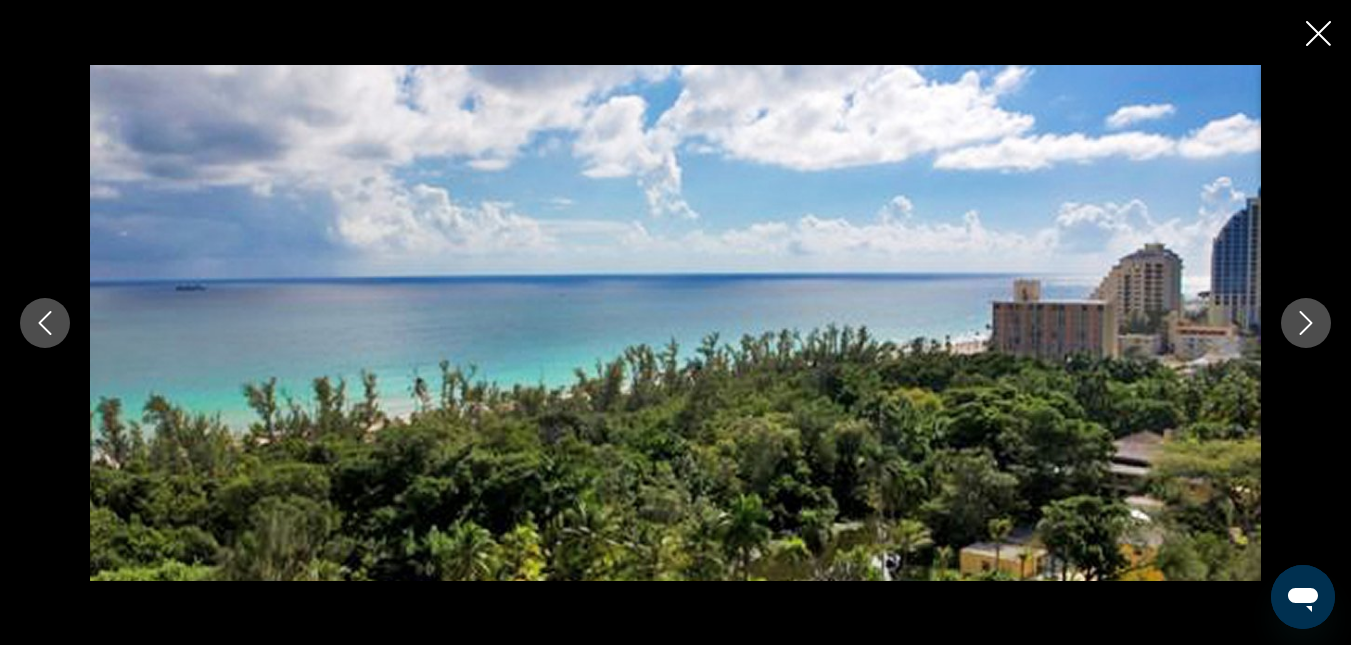 click 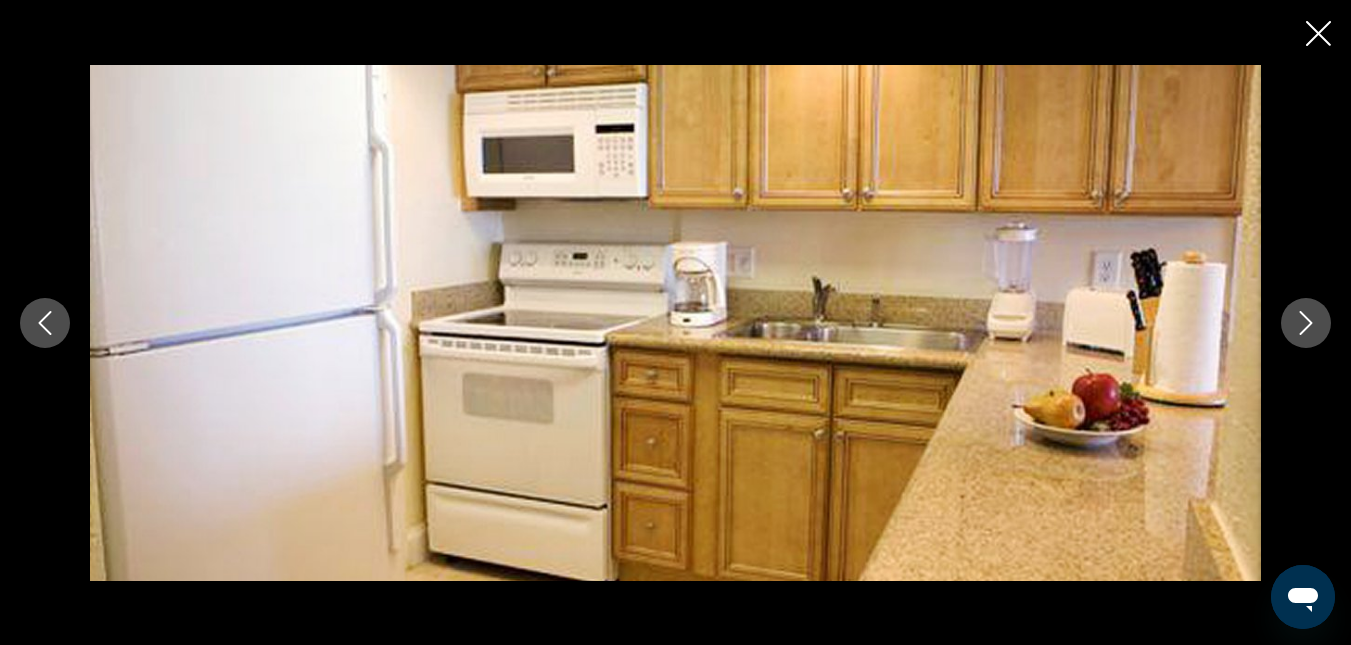 click 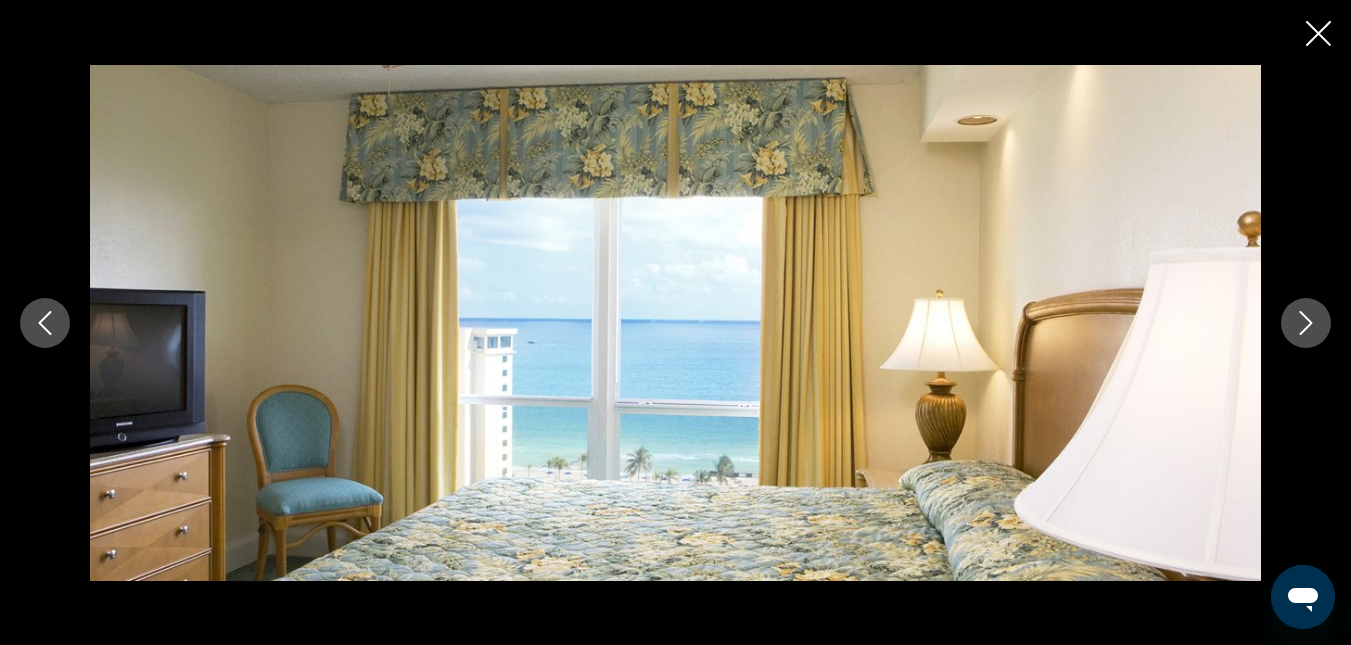 click 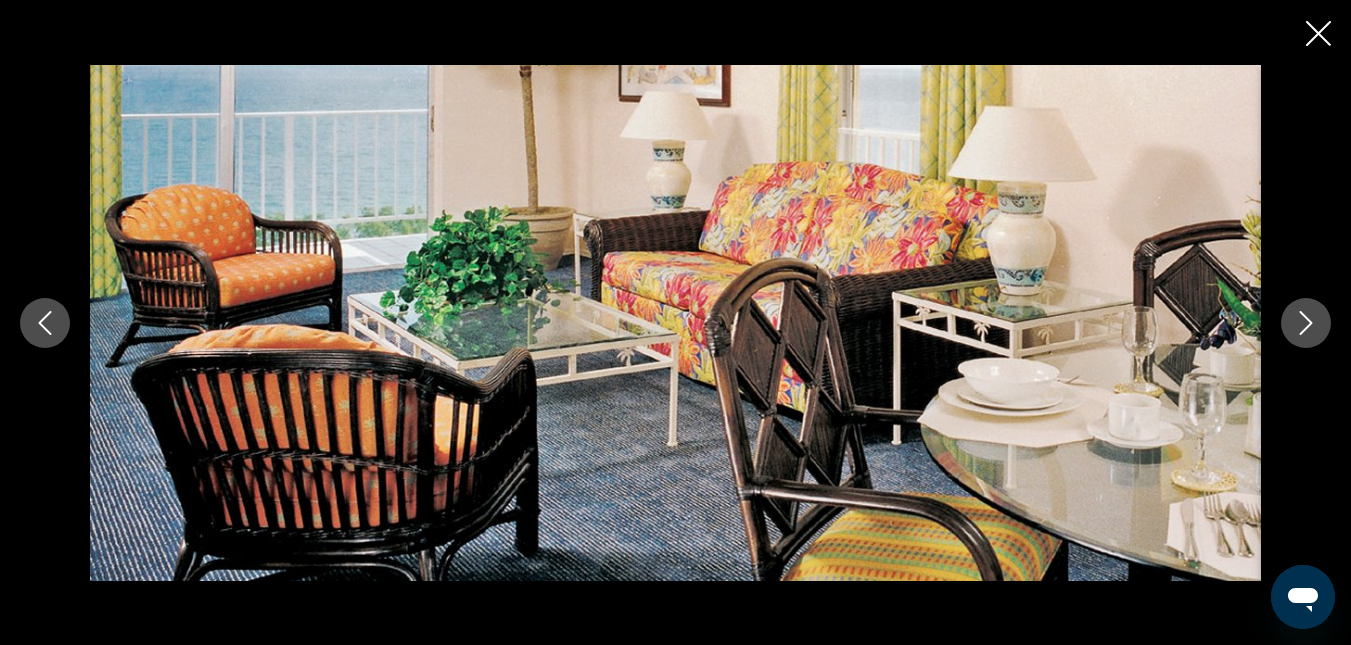 click 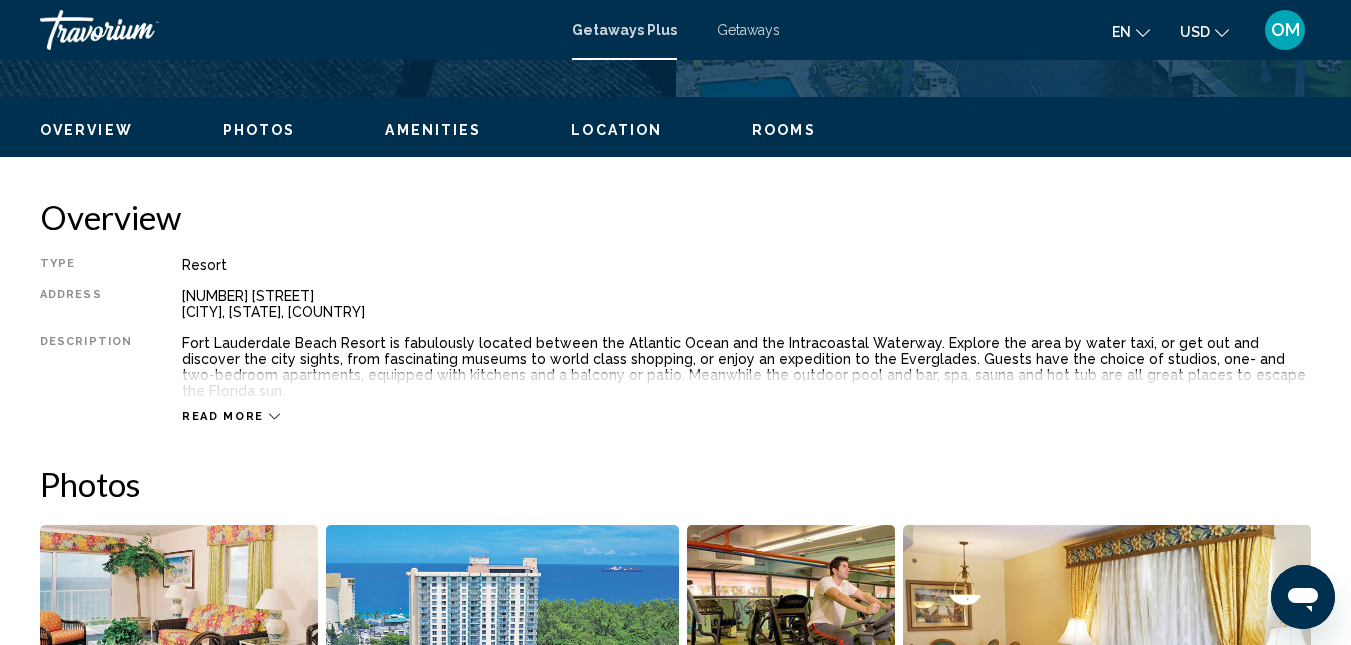 scroll, scrollTop: 1013, scrollLeft: 0, axis: vertical 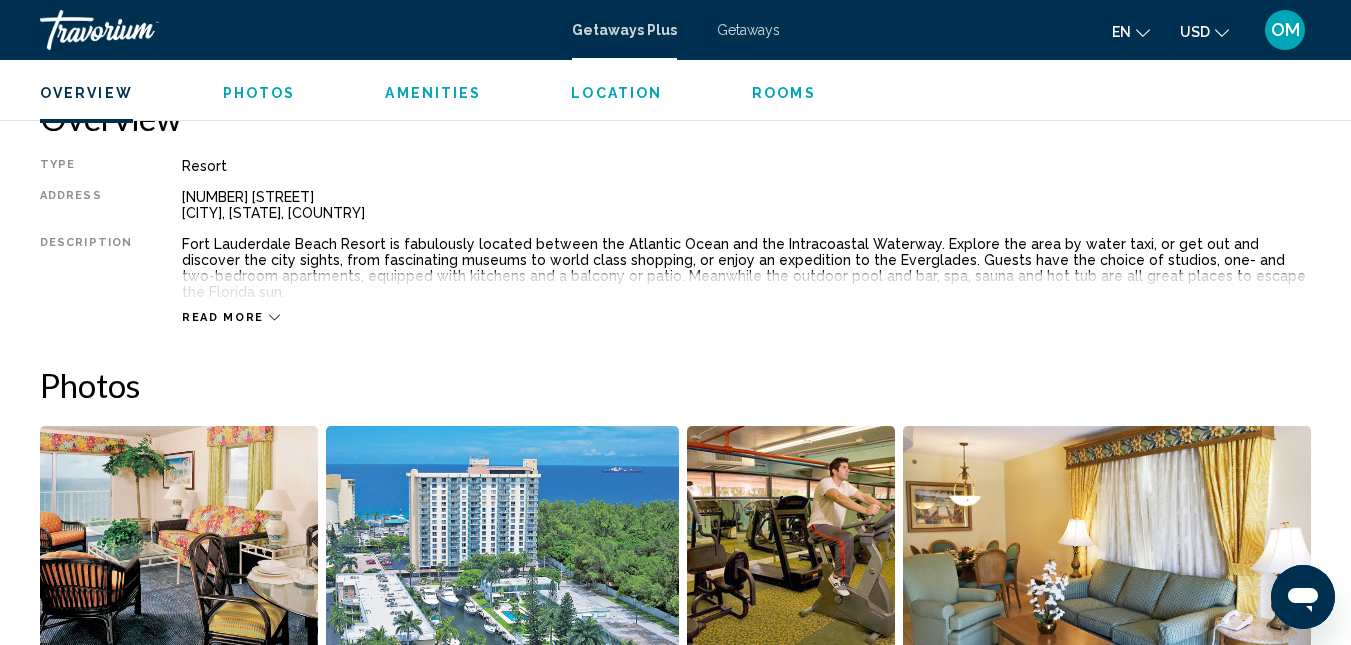 click on "Read more" at bounding box center (223, 317) 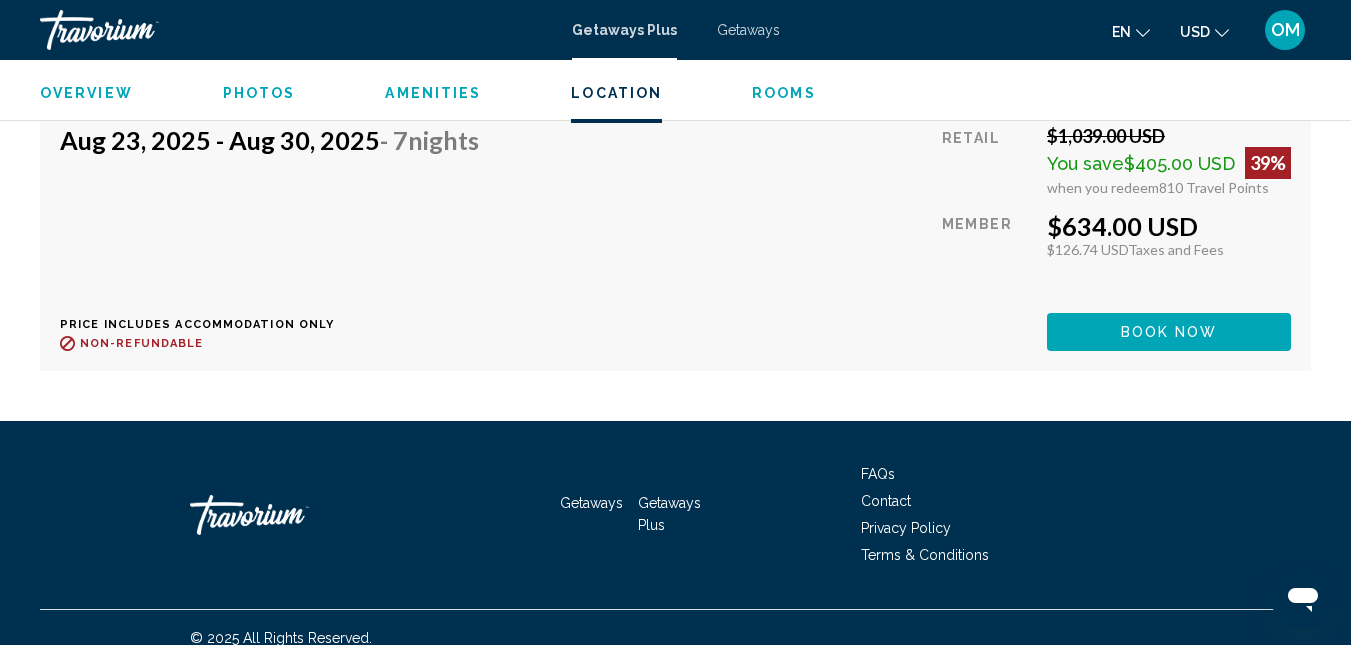 scroll, scrollTop: 5812, scrollLeft: 0, axis: vertical 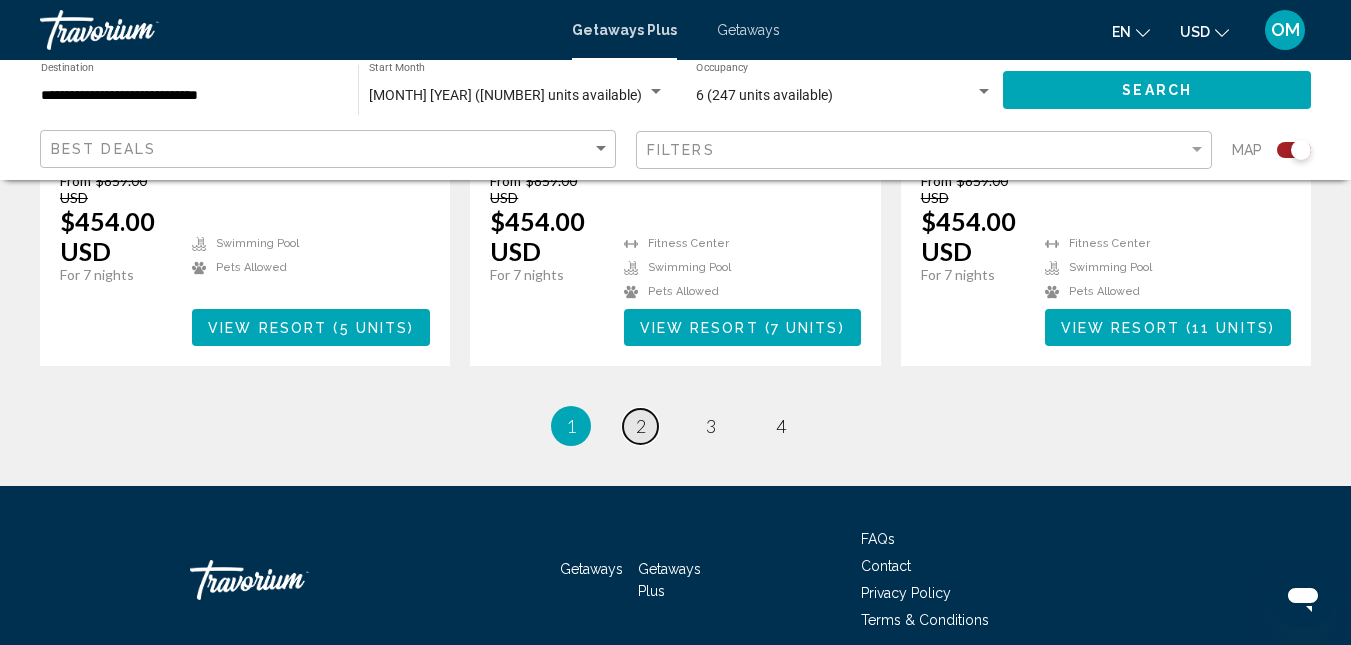 click on "page  2" at bounding box center [640, 426] 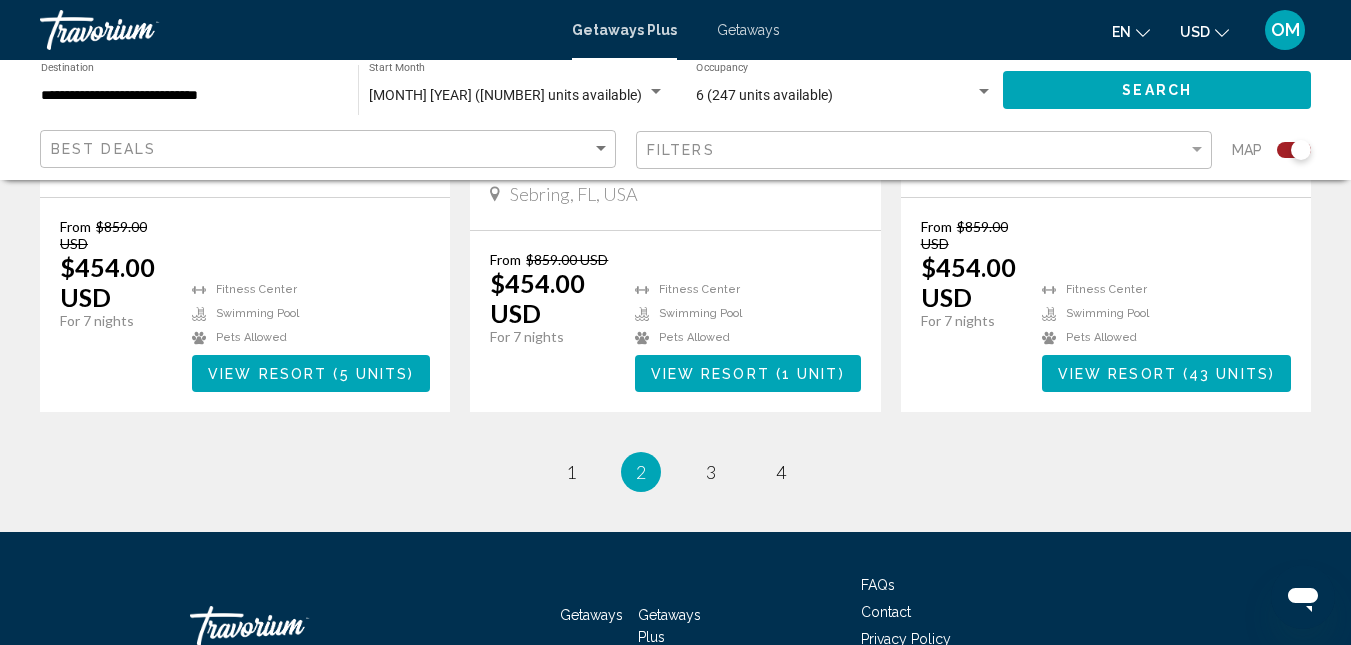 scroll, scrollTop: 3428, scrollLeft: 0, axis: vertical 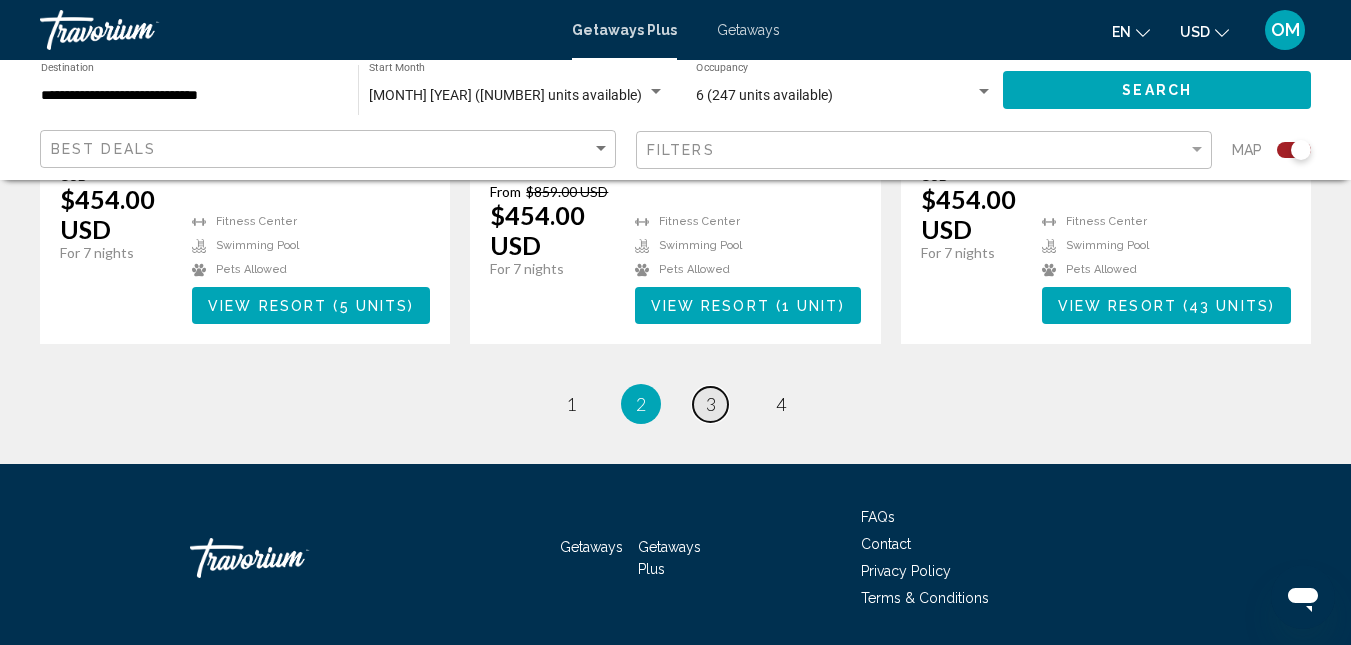 click on "3" at bounding box center [711, 404] 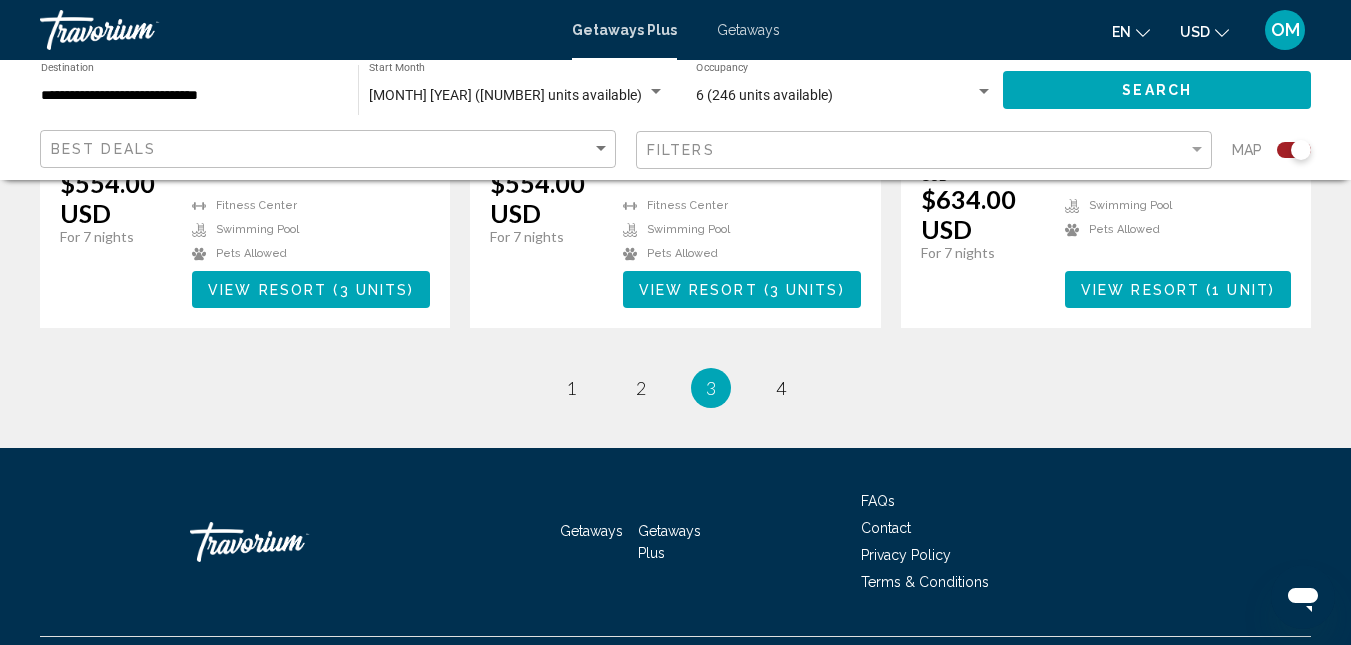 scroll, scrollTop: 3228, scrollLeft: 0, axis: vertical 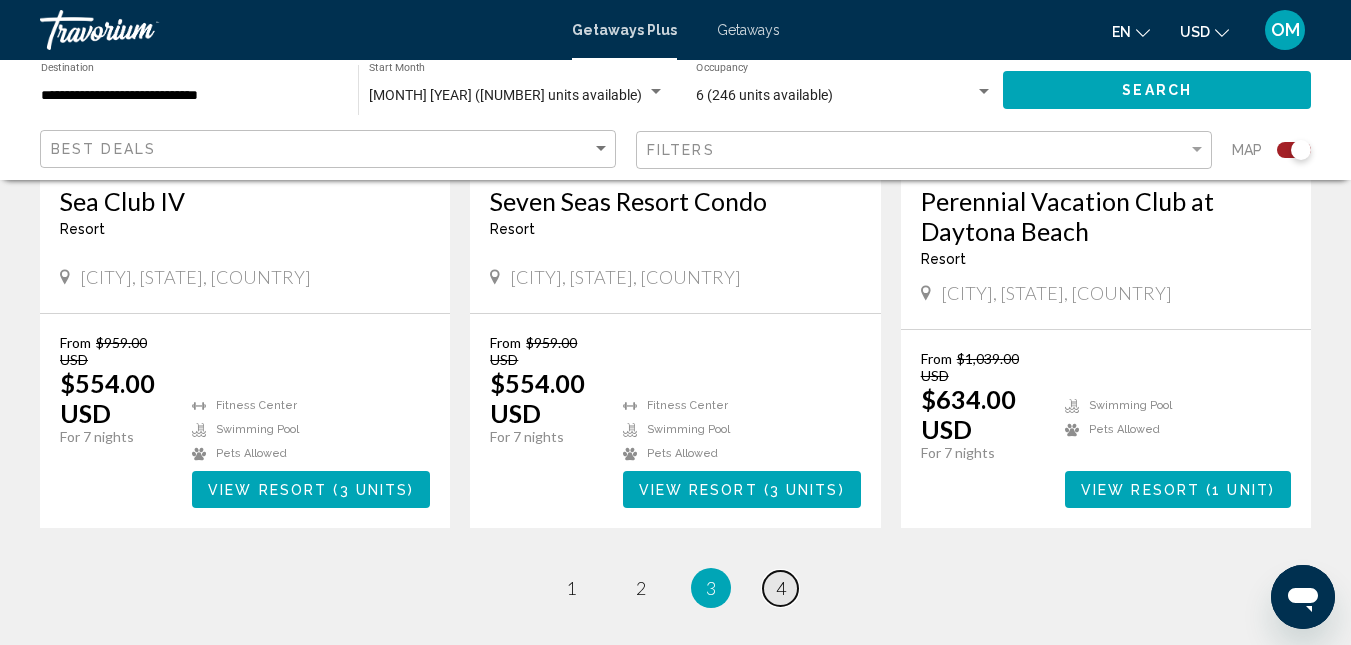 click on "page  4" at bounding box center [780, 588] 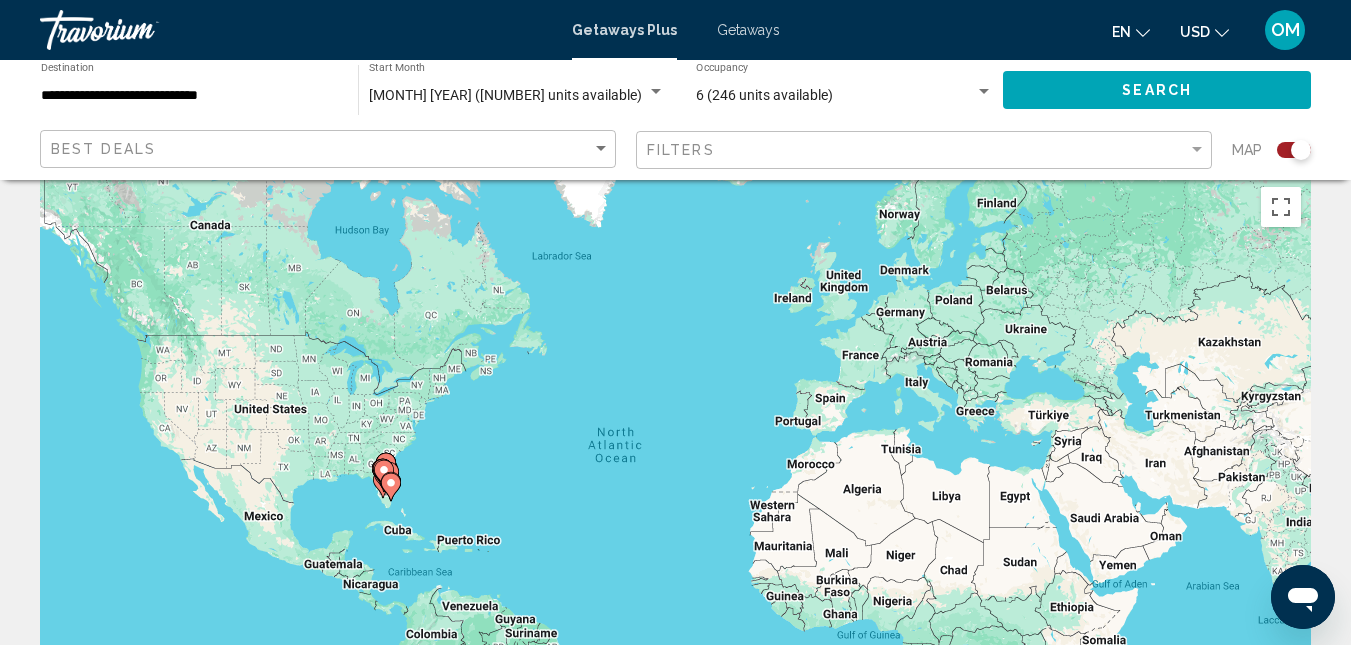 scroll, scrollTop: 0, scrollLeft: 0, axis: both 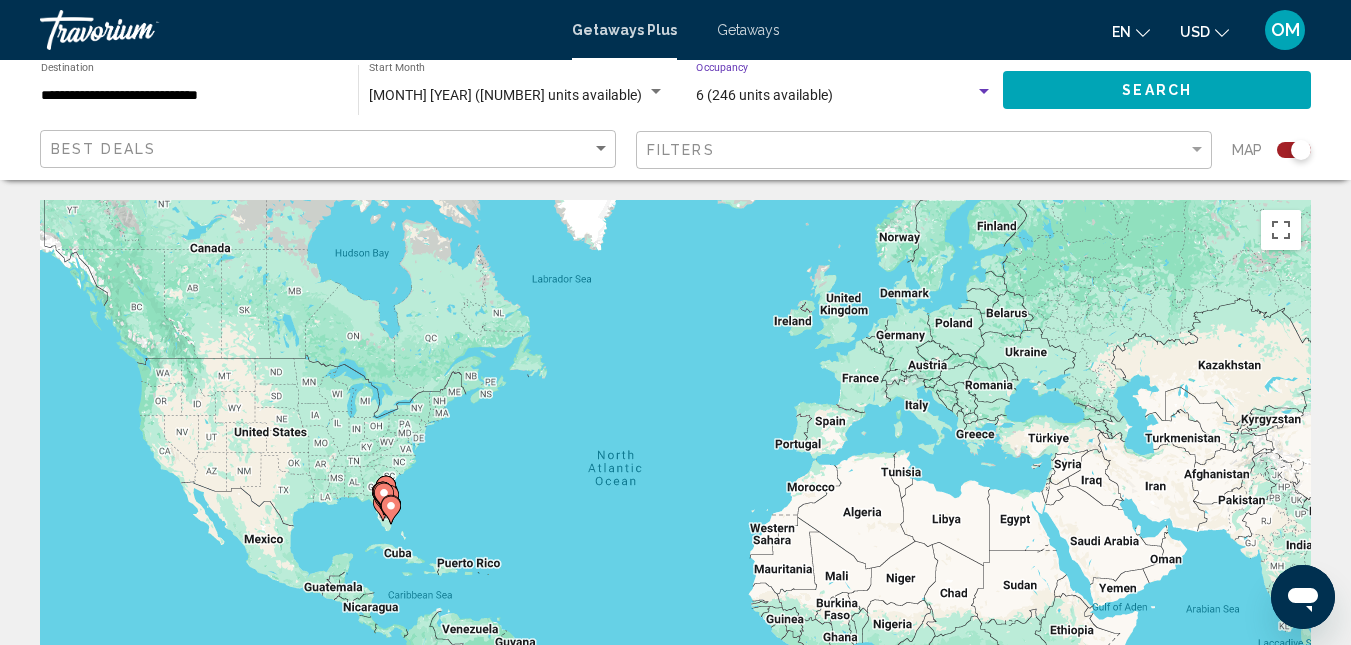click on "6 (246 units available)" at bounding box center (764, 95) 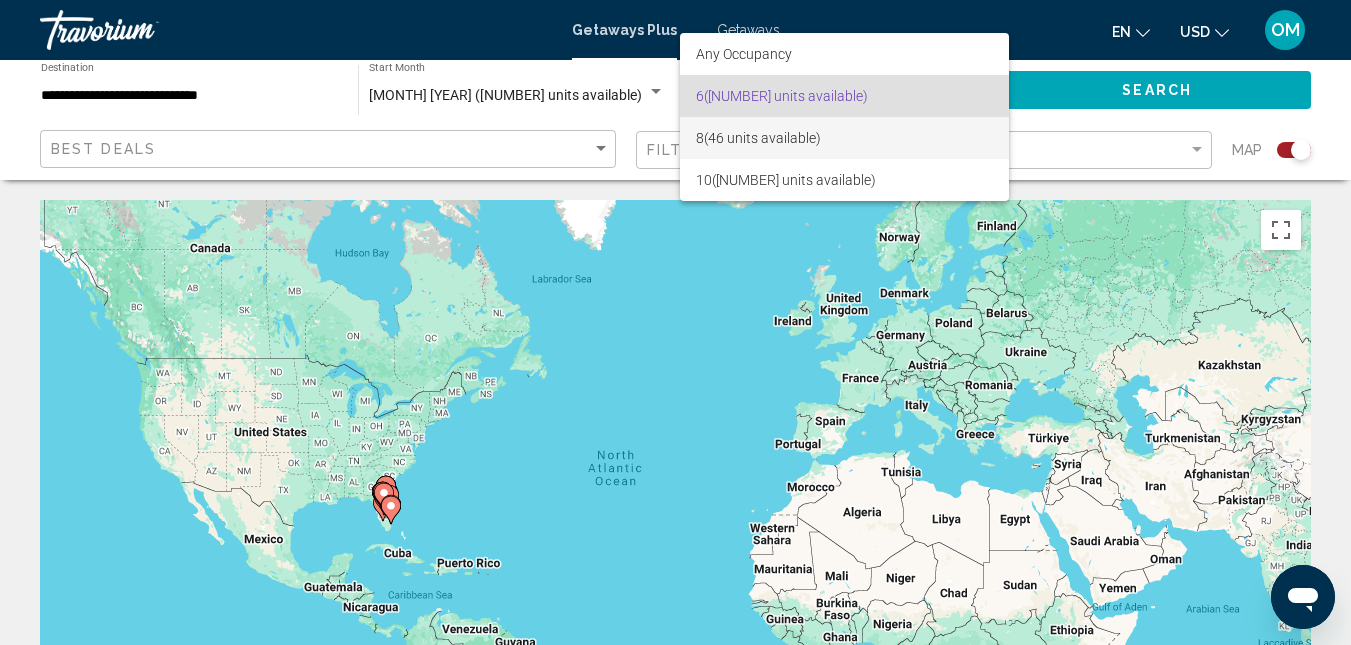 click on "8  (46 units available)" at bounding box center (844, 138) 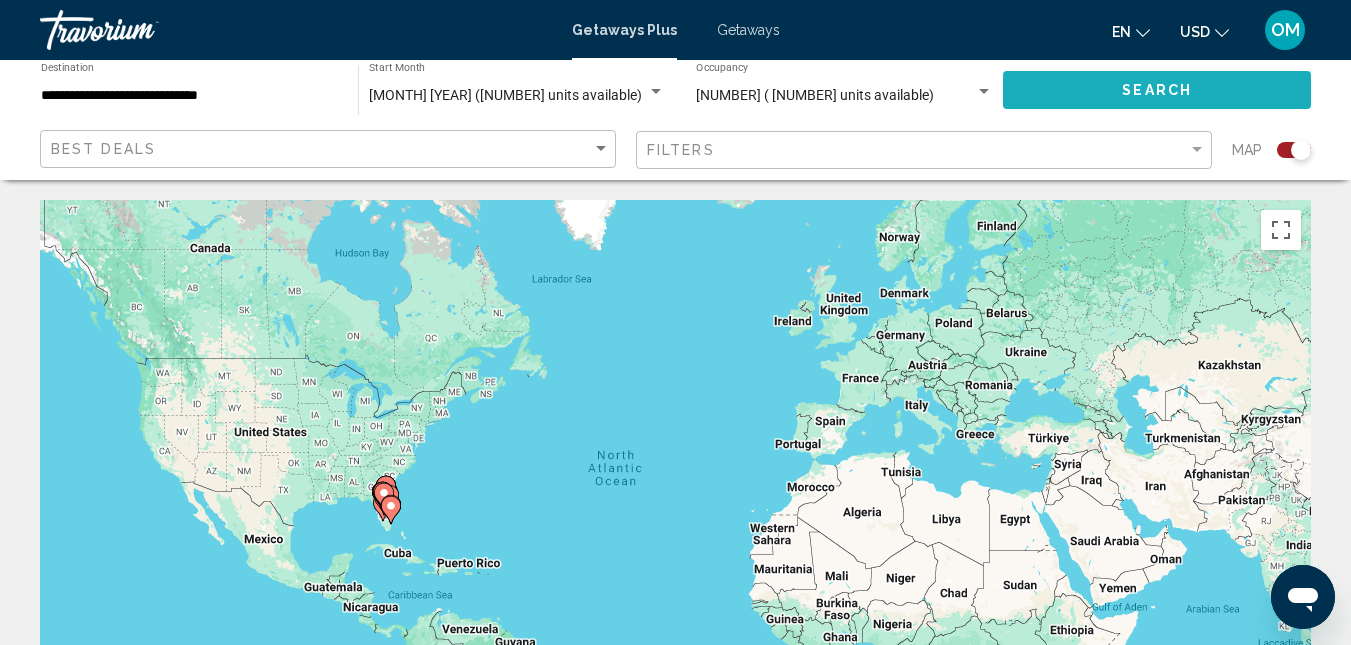 click on "Search" 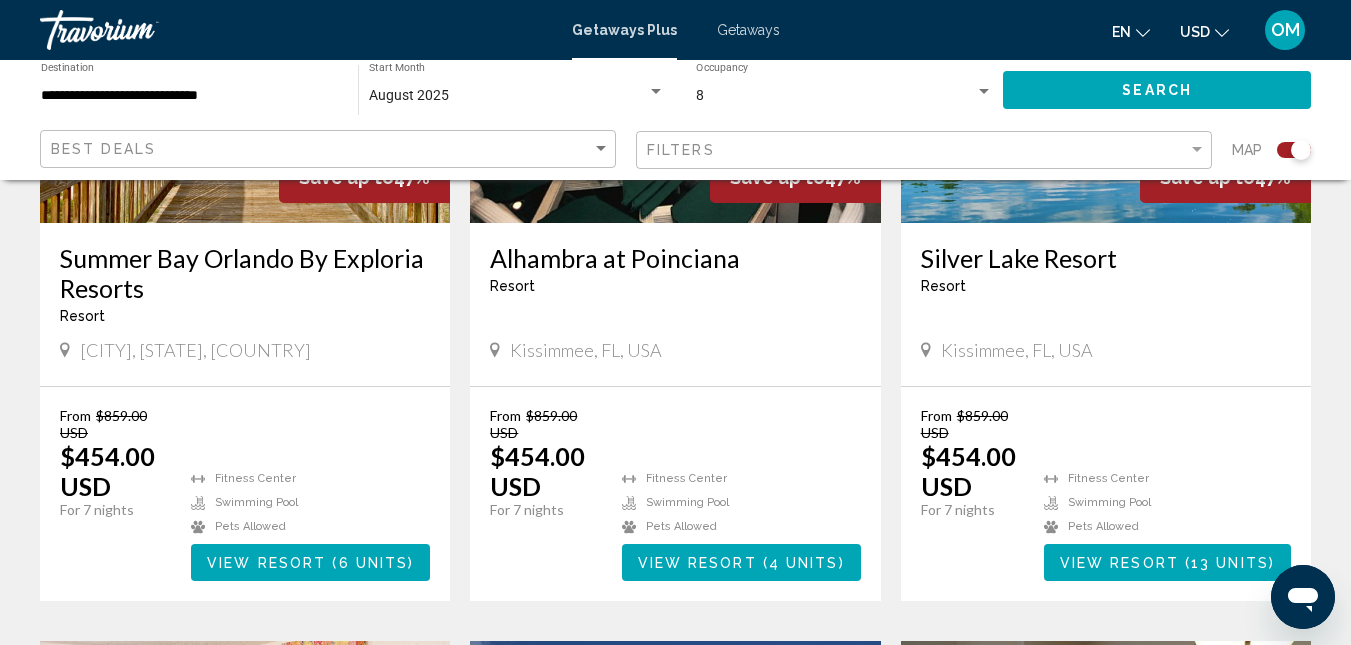 scroll, scrollTop: 1700, scrollLeft: 0, axis: vertical 